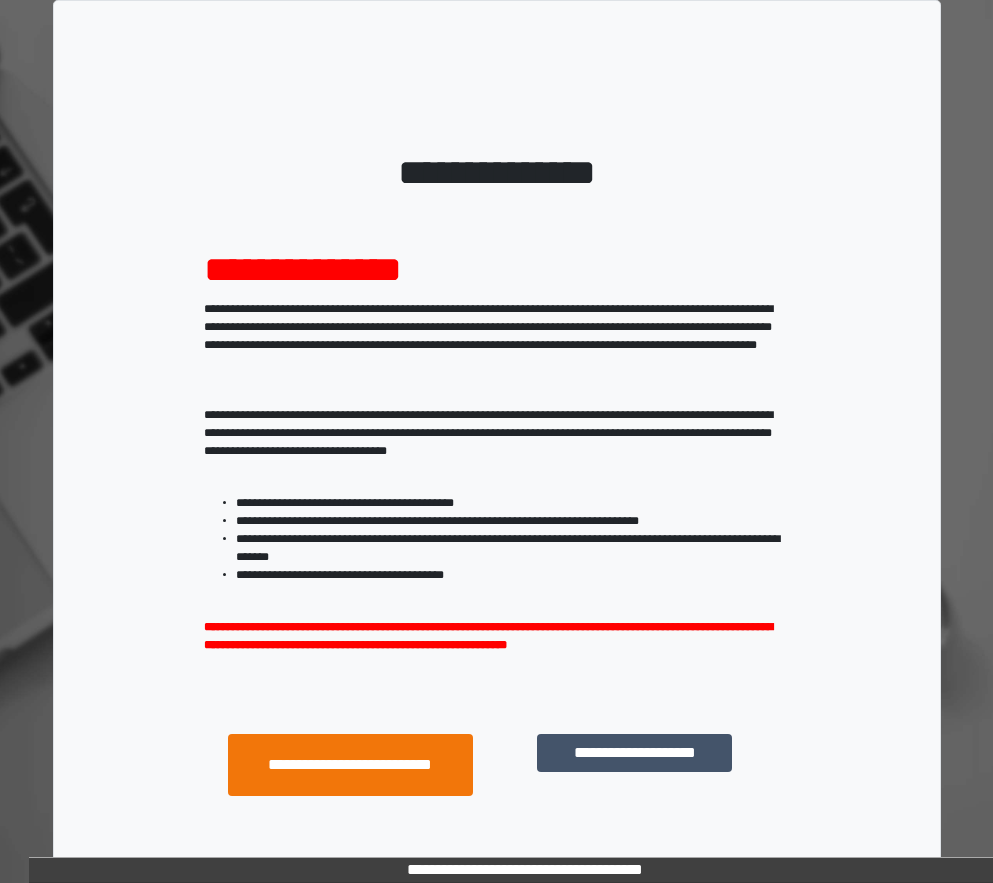 scroll, scrollTop: 0, scrollLeft: 0, axis: both 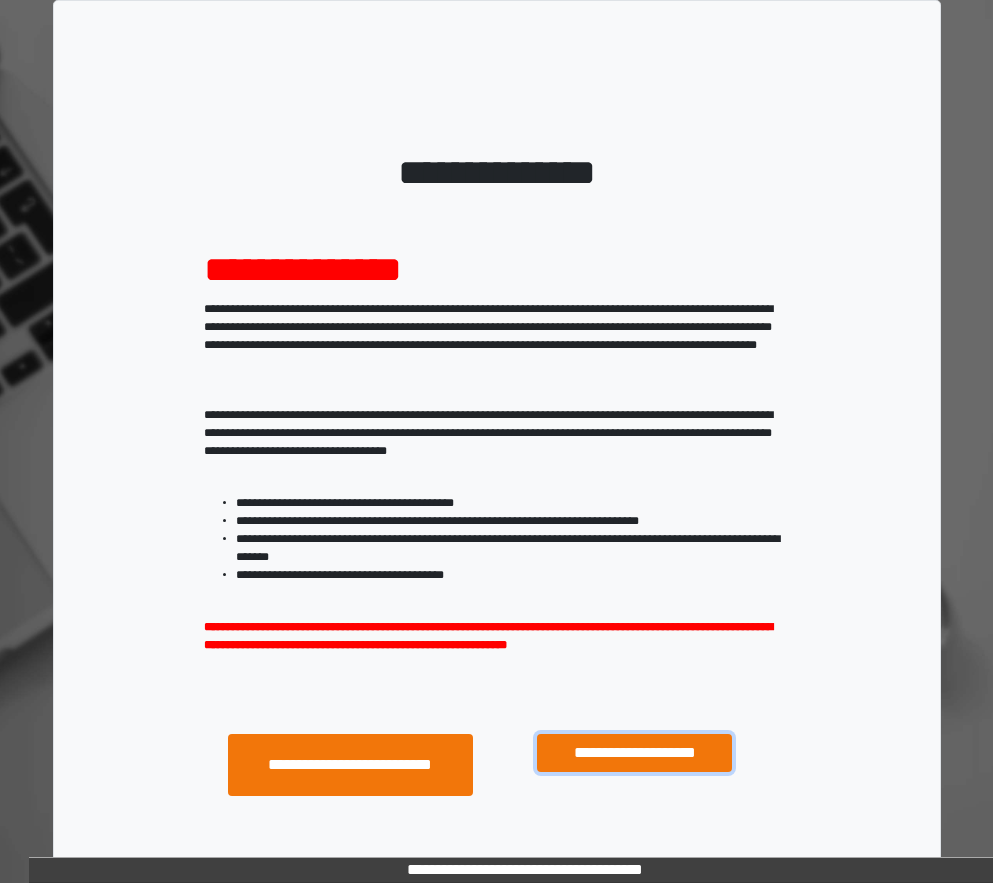 click on "**********" at bounding box center [634, 753] 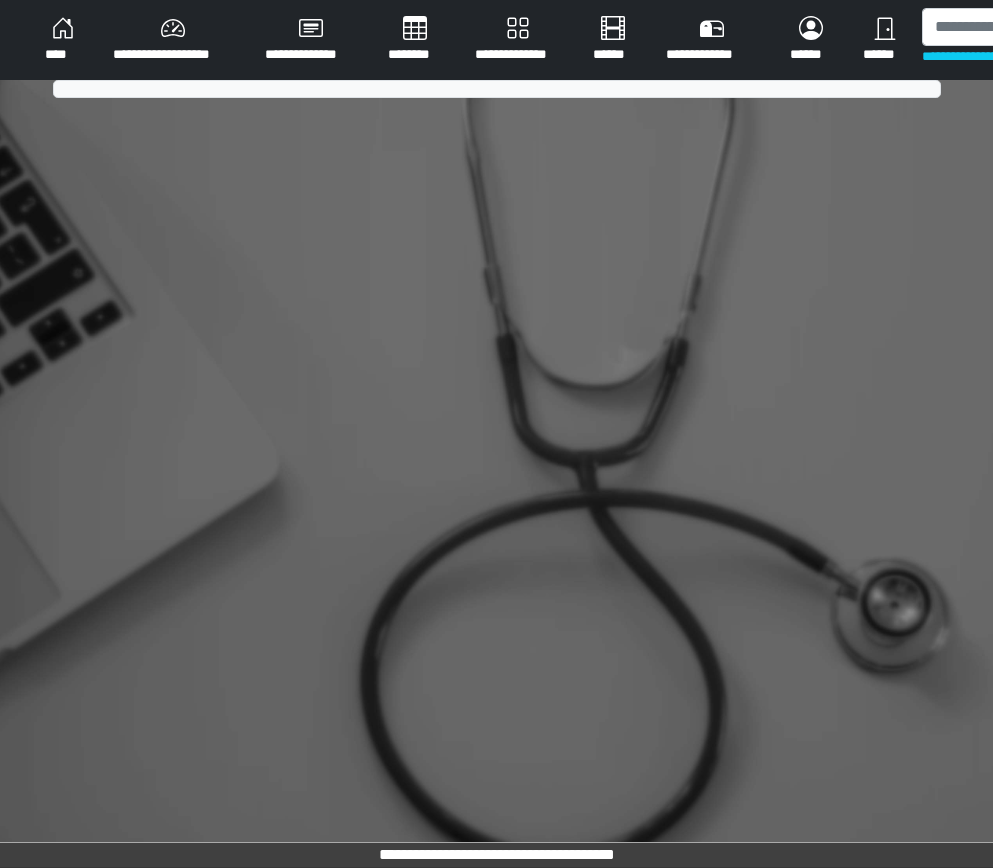 scroll, scrollTop: 0, scrollLeft: 0, axis: both 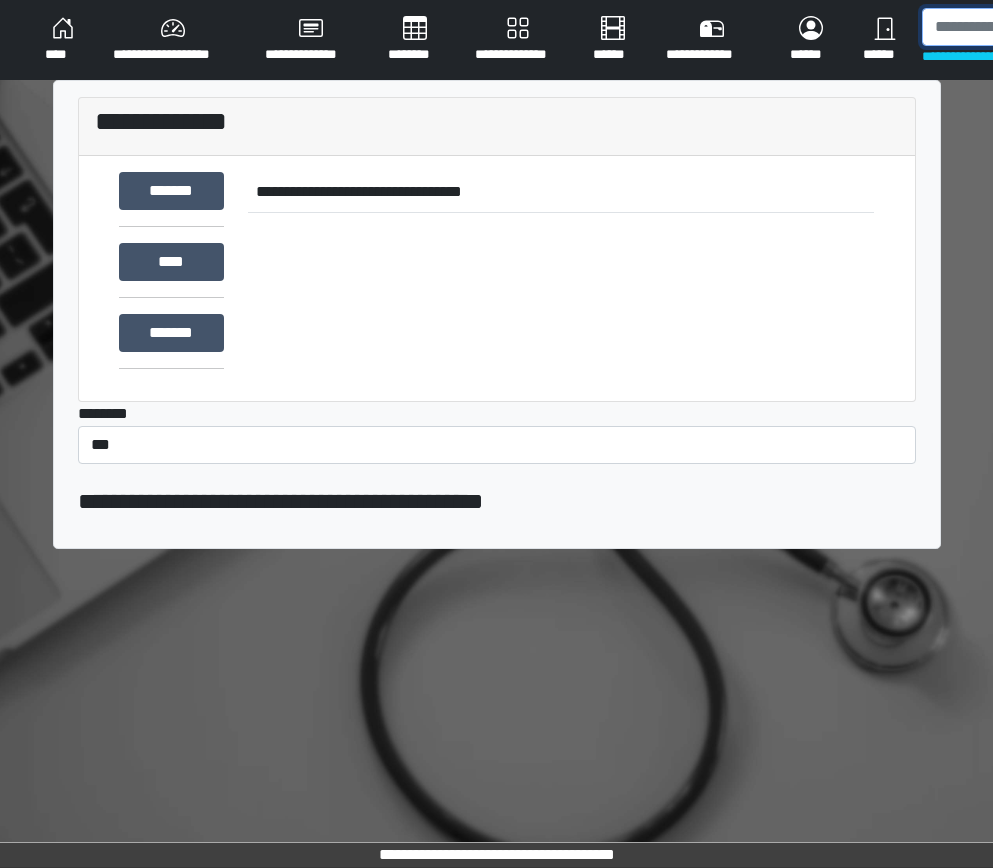 click at bounding box center (1025, 27) 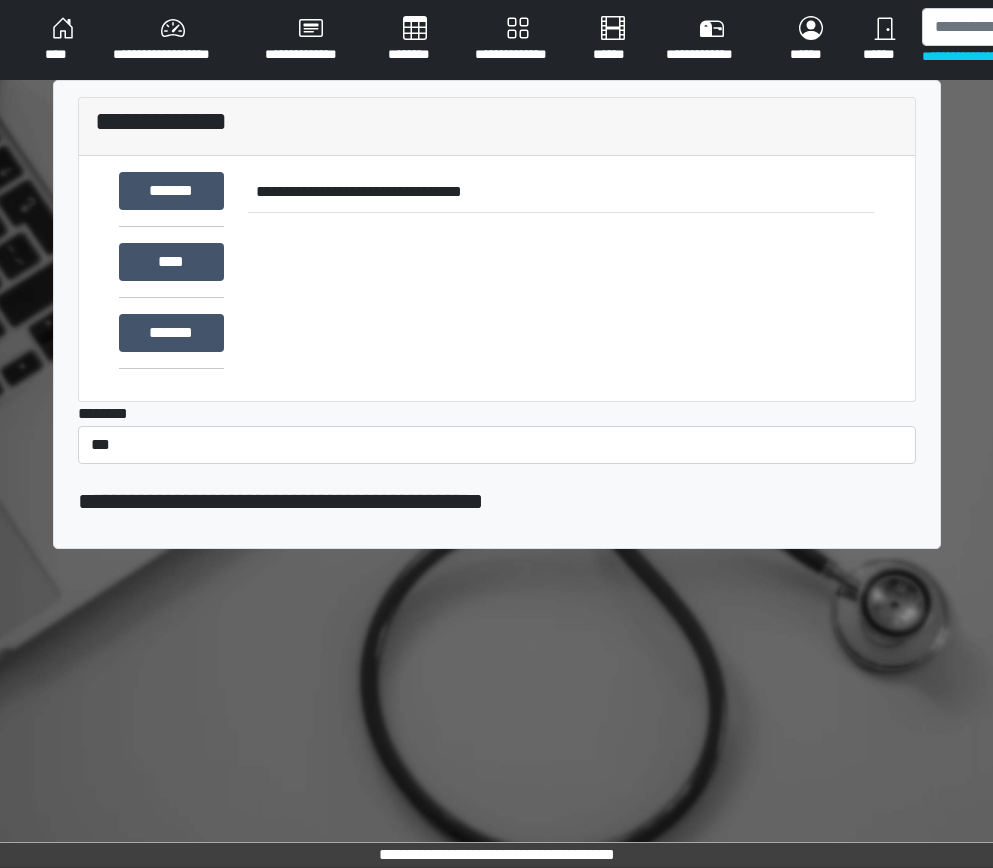 click on "**********" at bounding box center (518, 40) 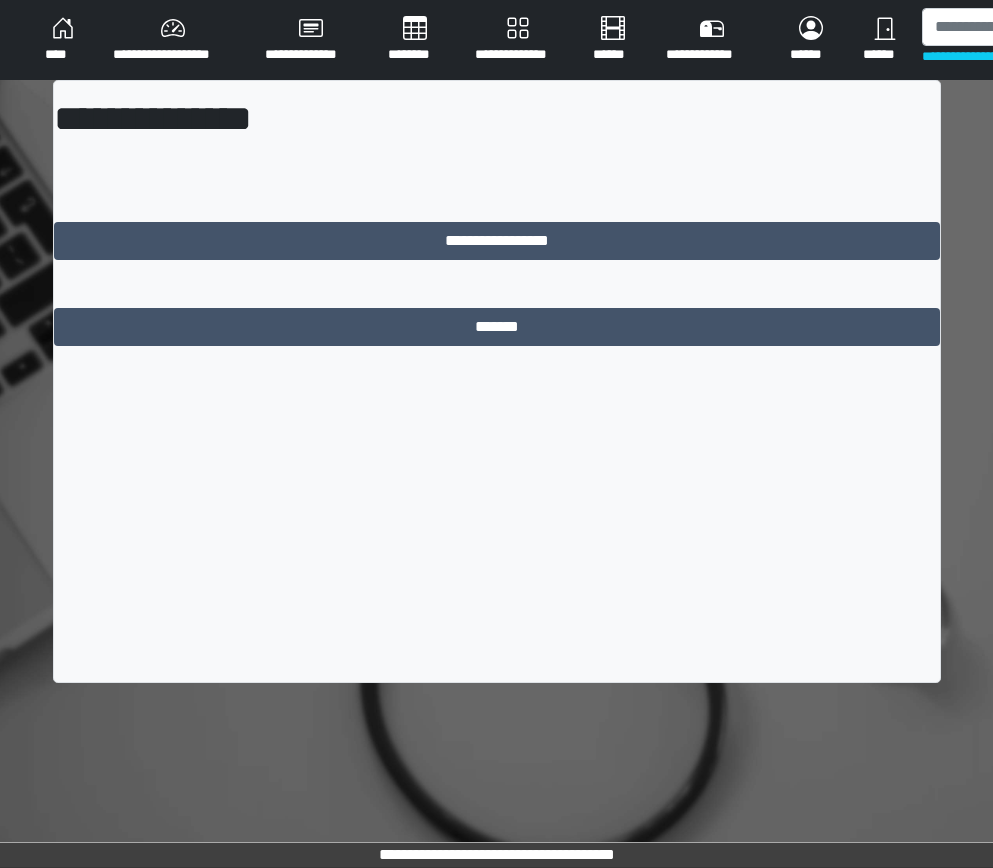 click on "********" at bounding box center [415, 40] 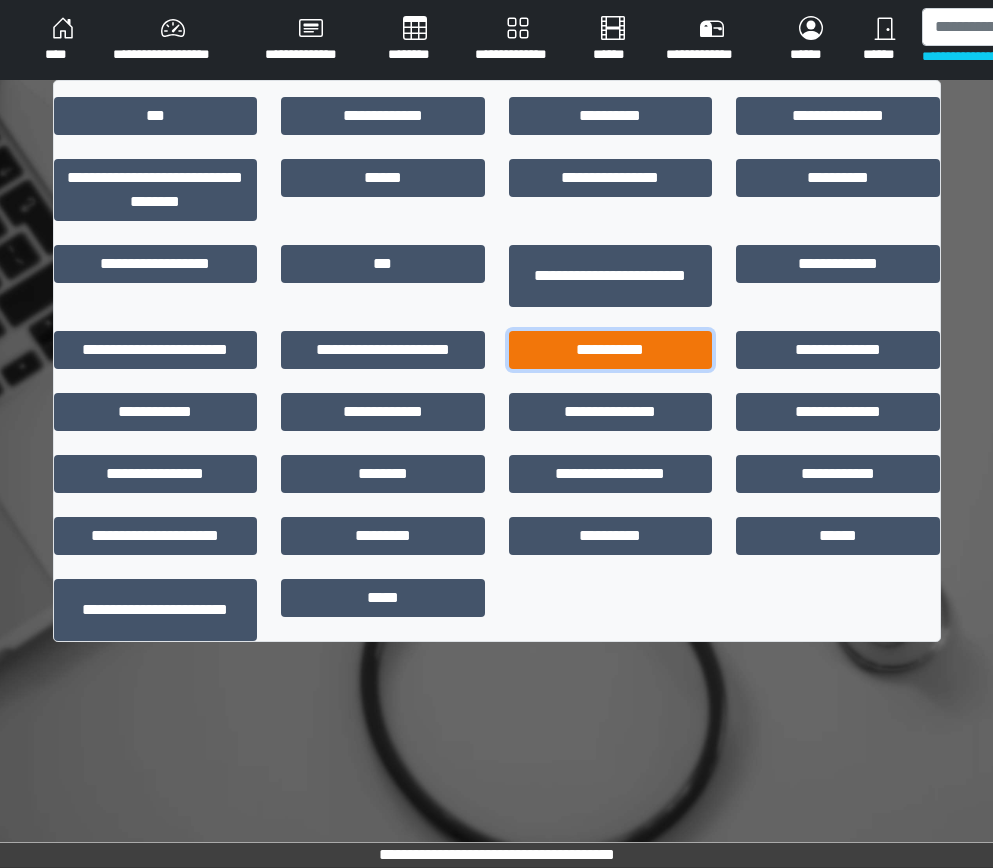 click on "**********" at bounding box center [611, 350] 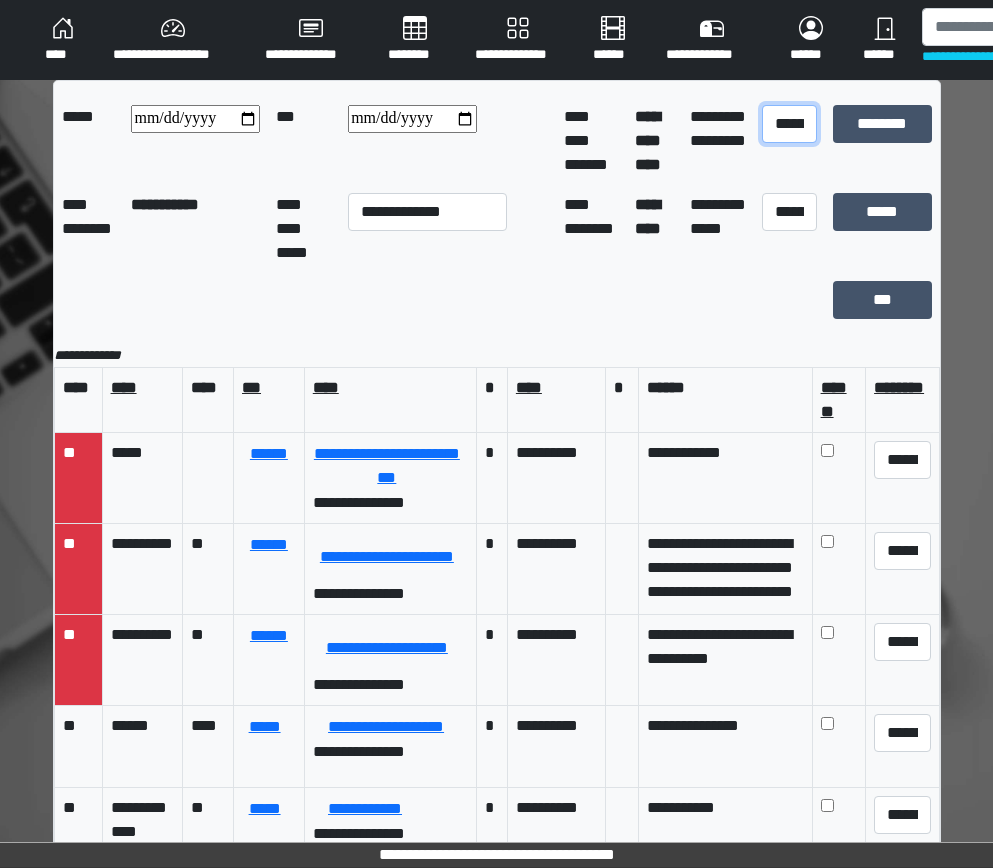 click on "**********" at bounding box center [789, 124] 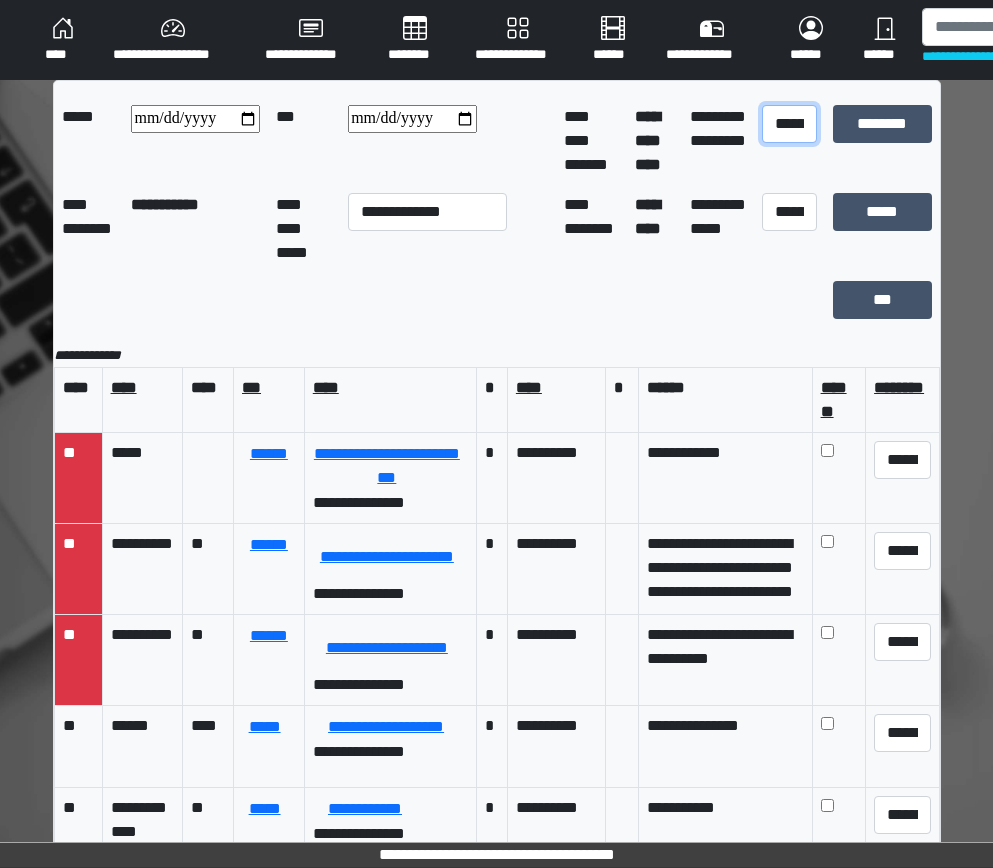 select on "*" 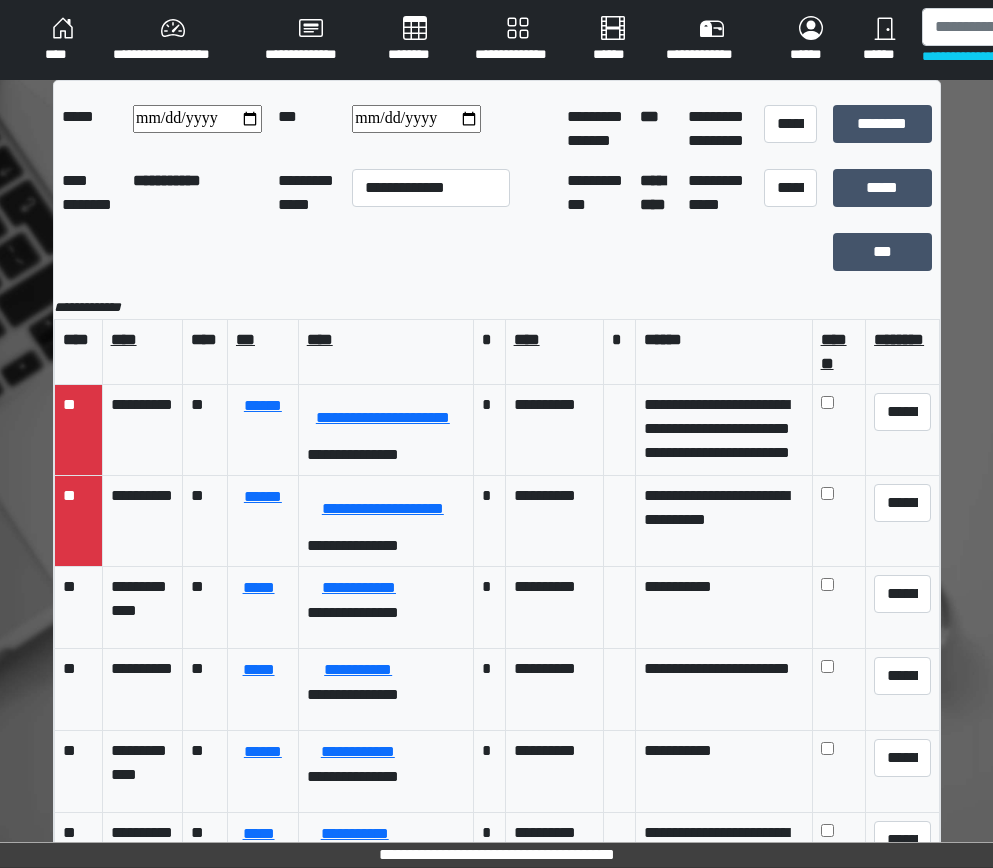 click at bounding box center (416, 119) 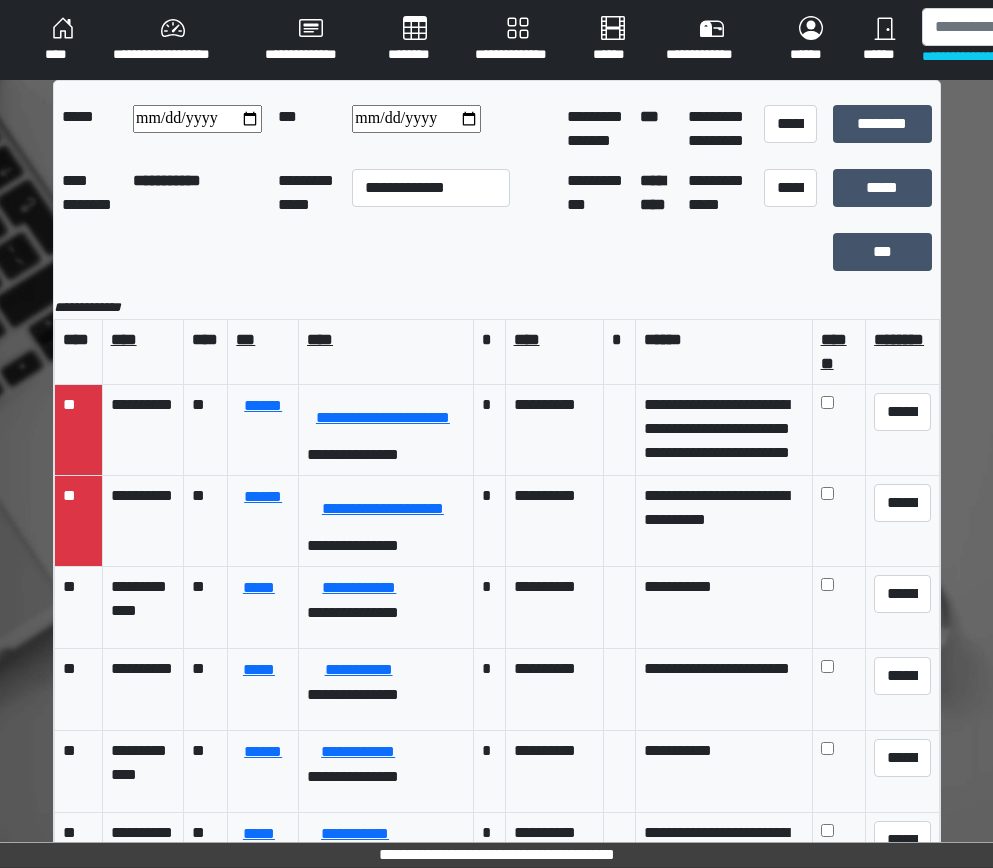 scroll, scrollTop: 68, scrollLeft: 0, axis: vertical 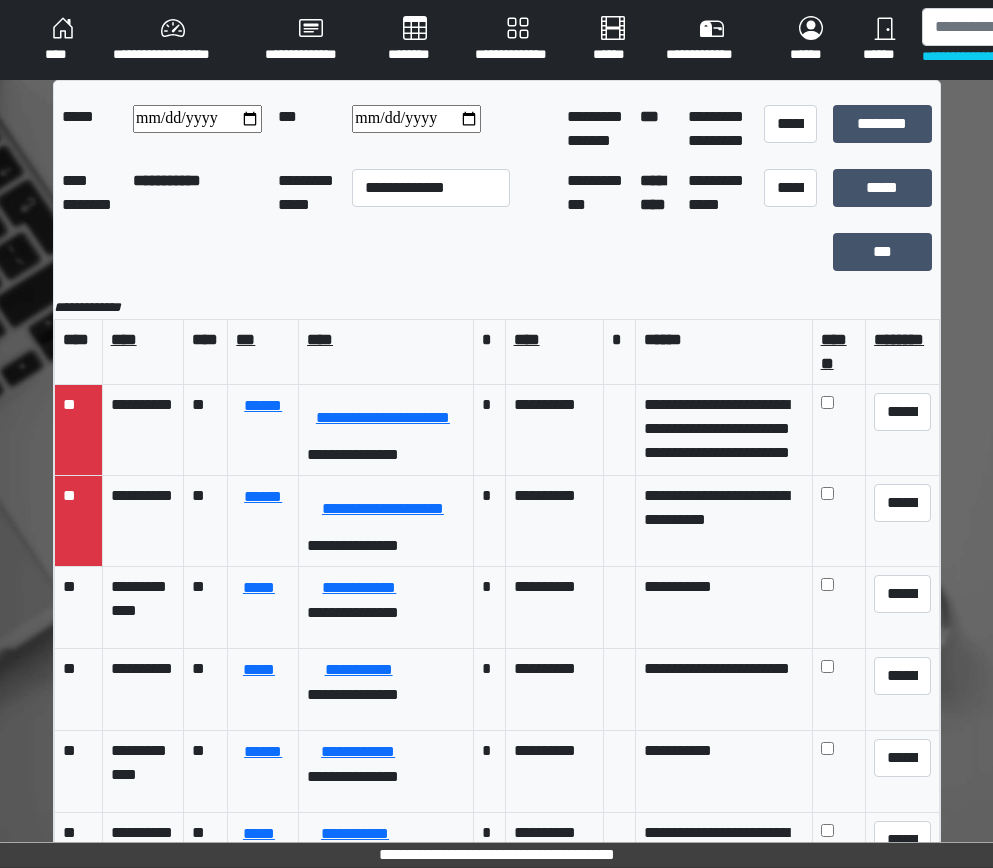 click on "**********" at bounding box center (197, 193) 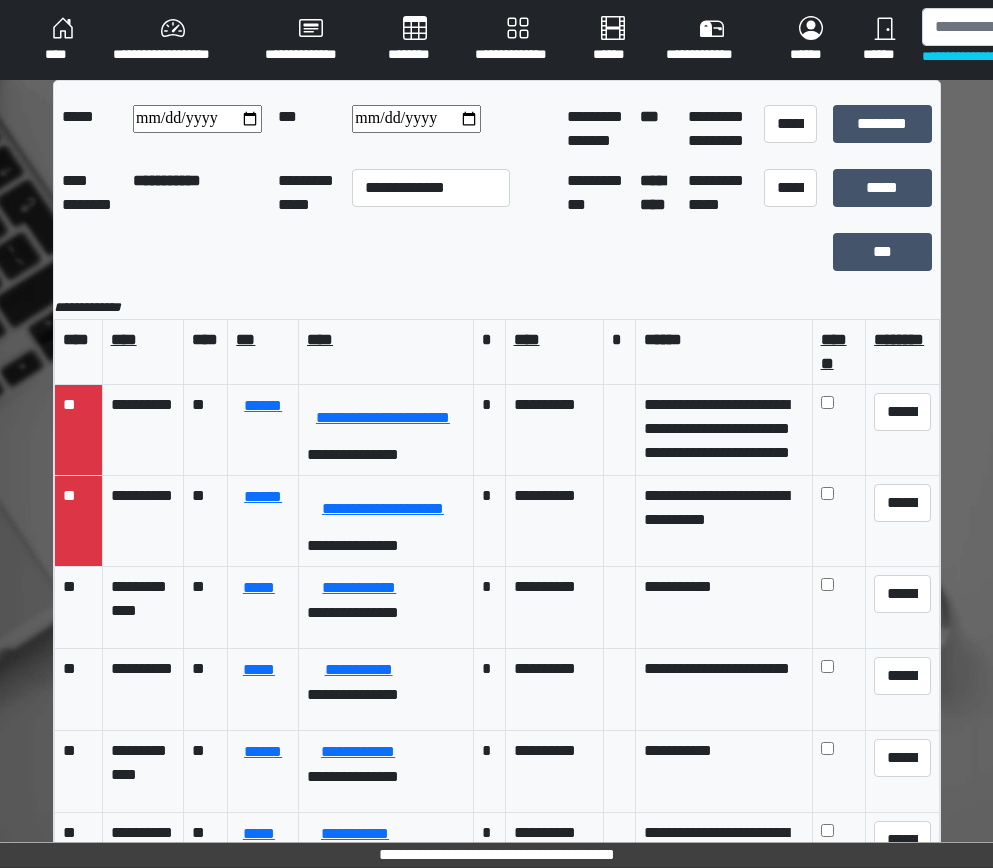 click on "********" at bounding box center [415, 40] 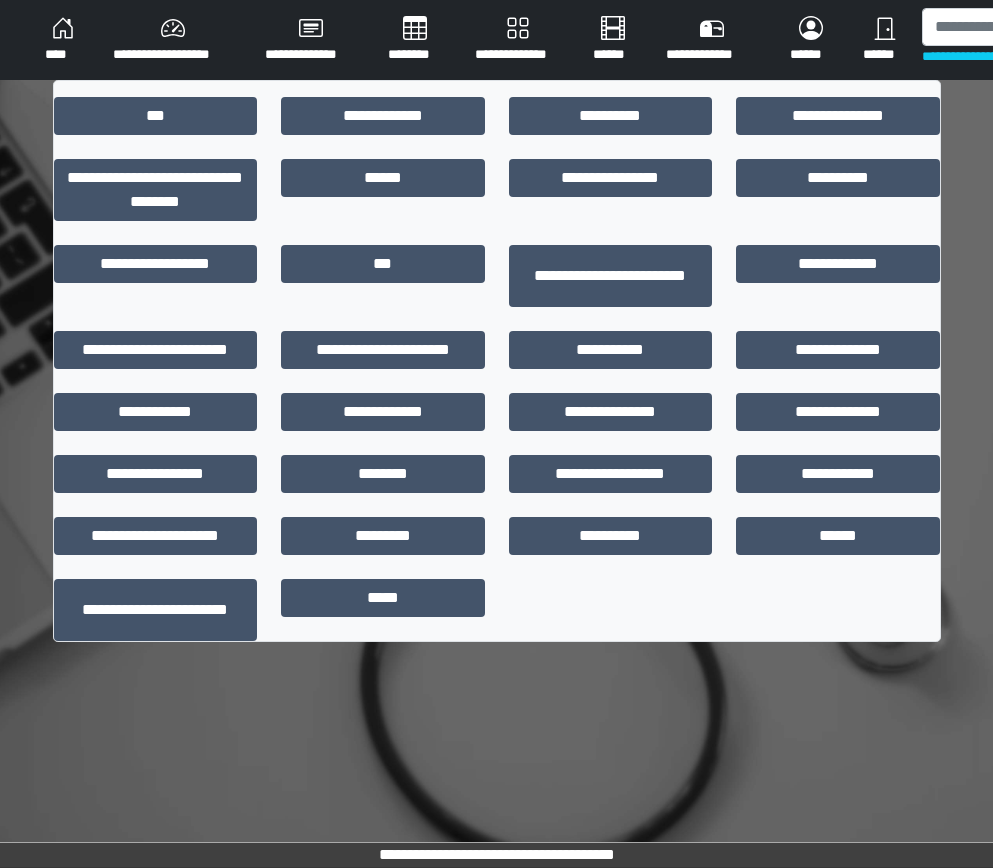 click on "**********" at bounding box center [518, 40] 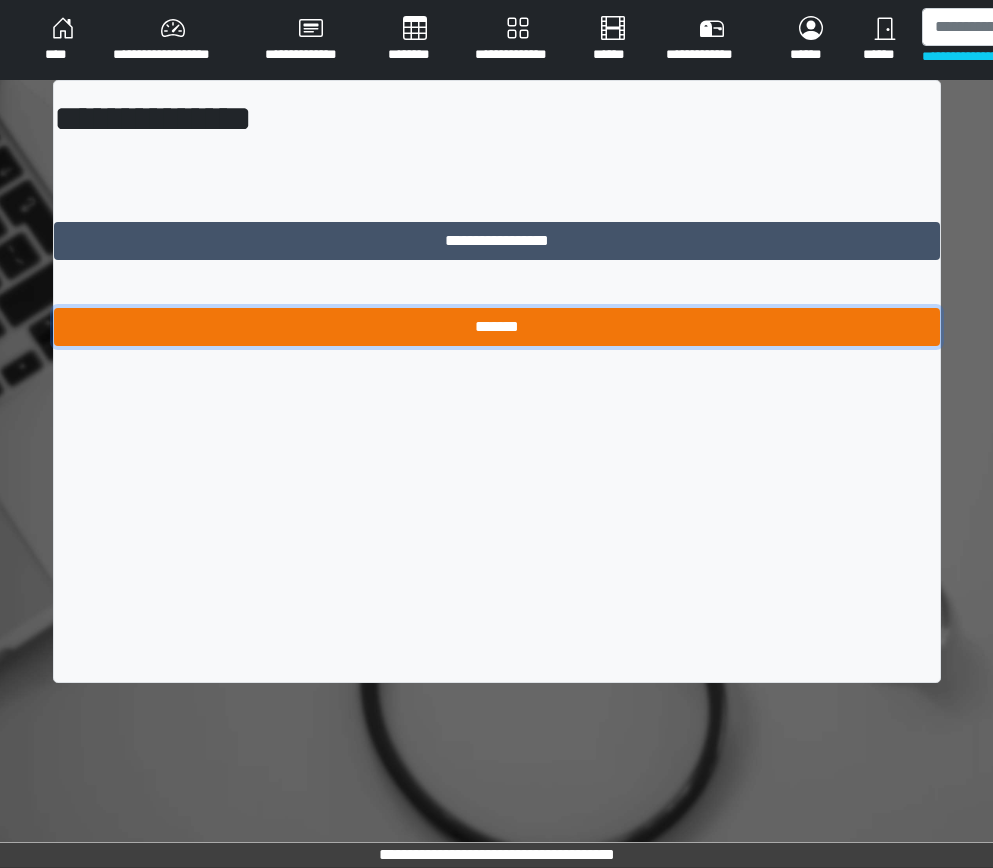 click on "*******" at bounding box center [497, 327] 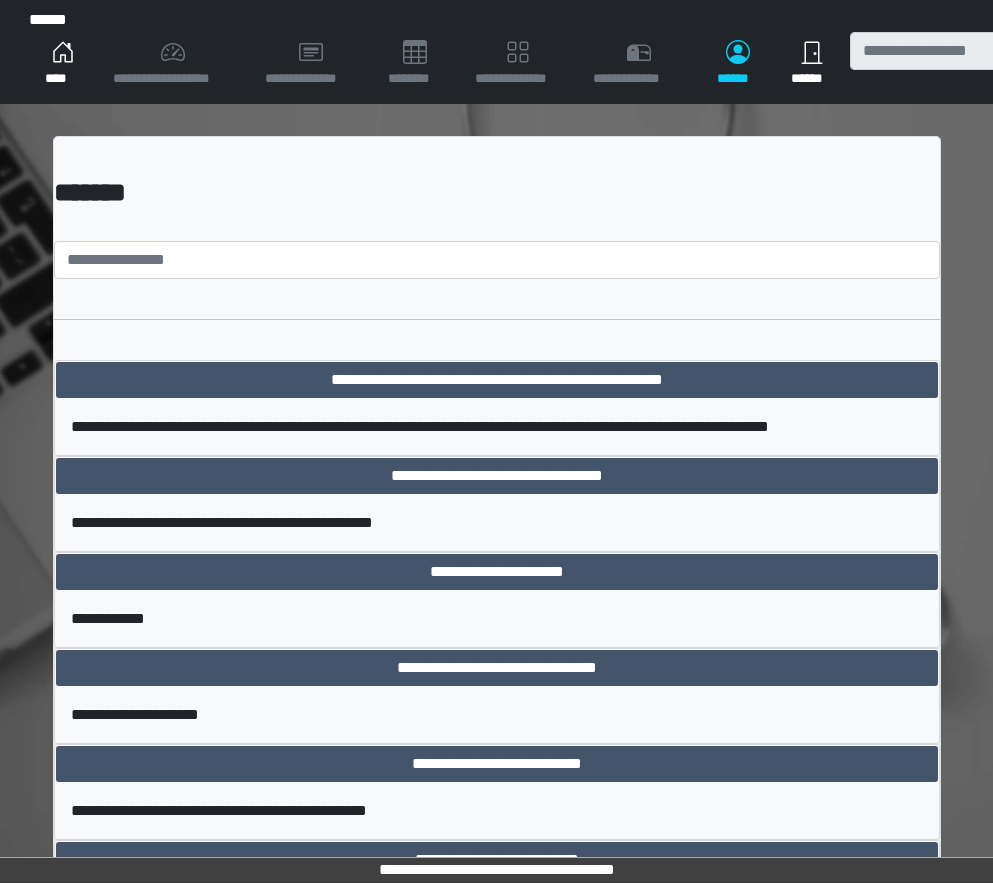 scroll, scrollTop: 0, scrollLeft: 0, axis: both 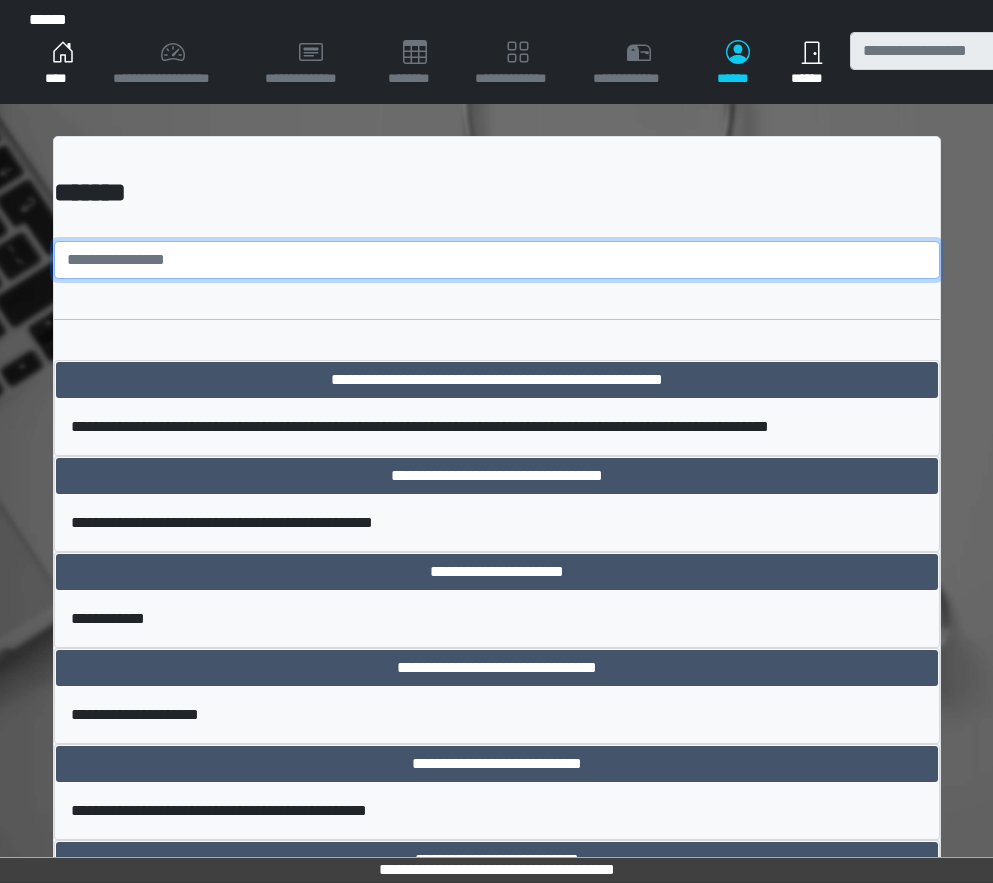 click at bounding box center [497, 260] 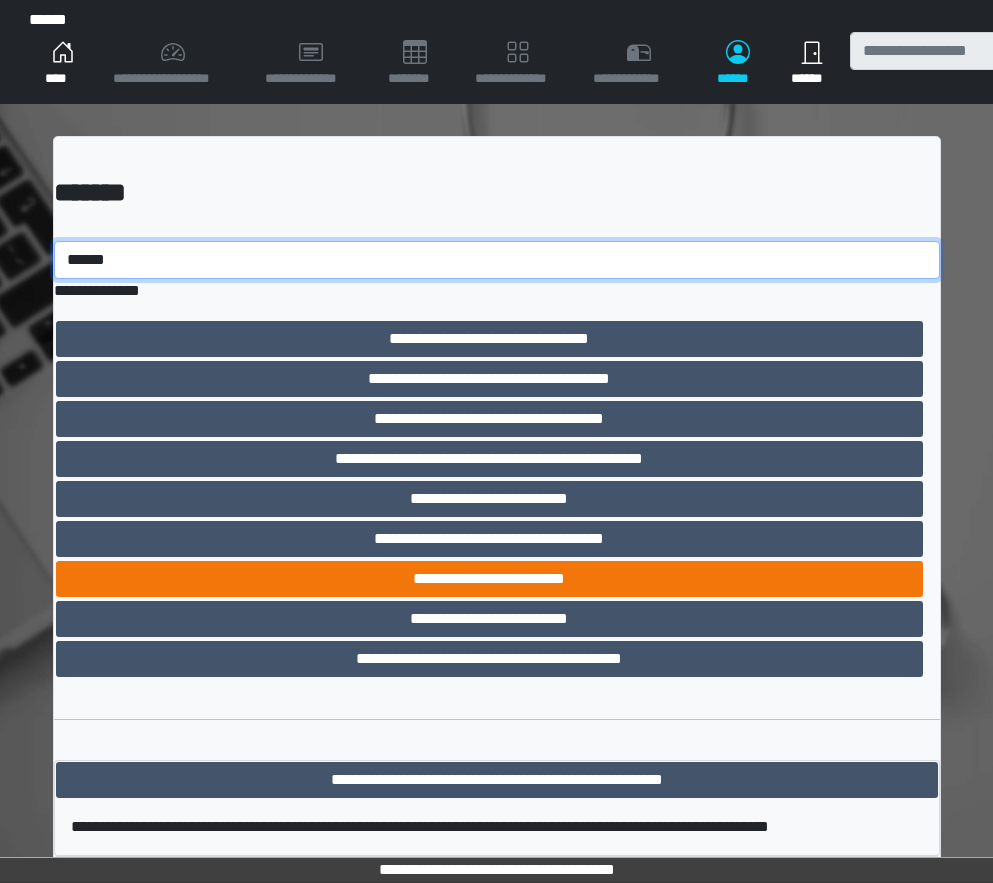 type on "******" 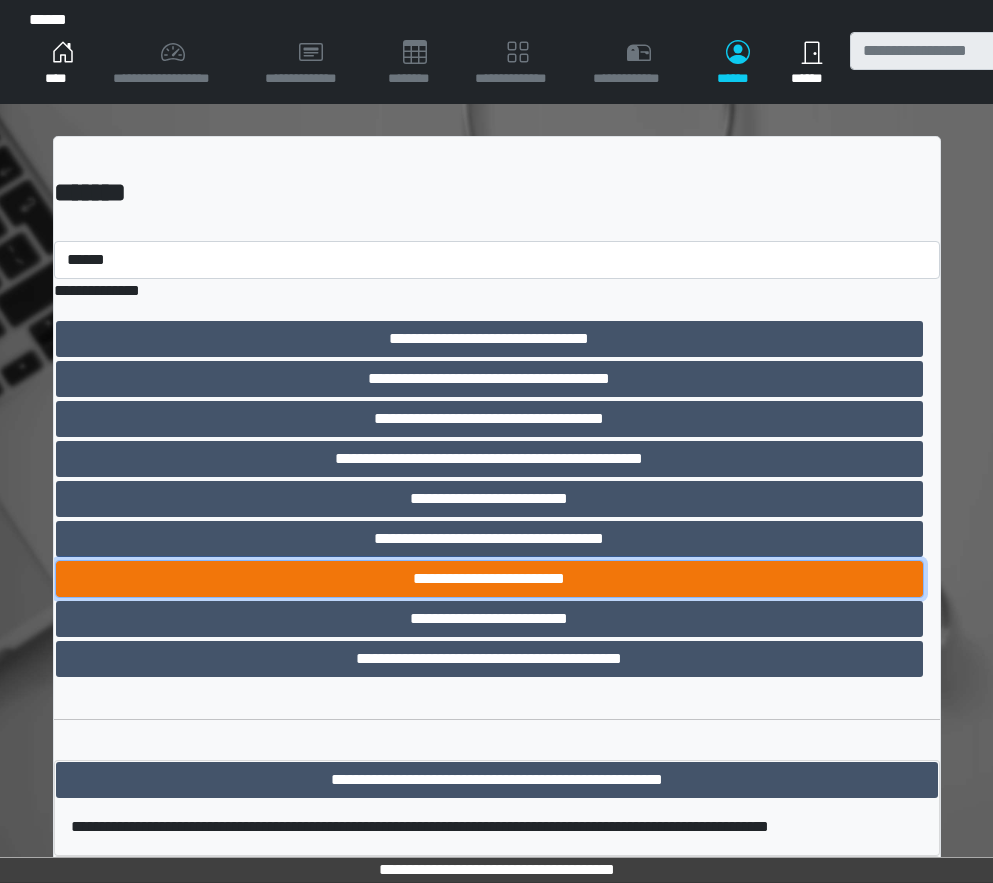 click on "**********" at bounding box center [489, 579] 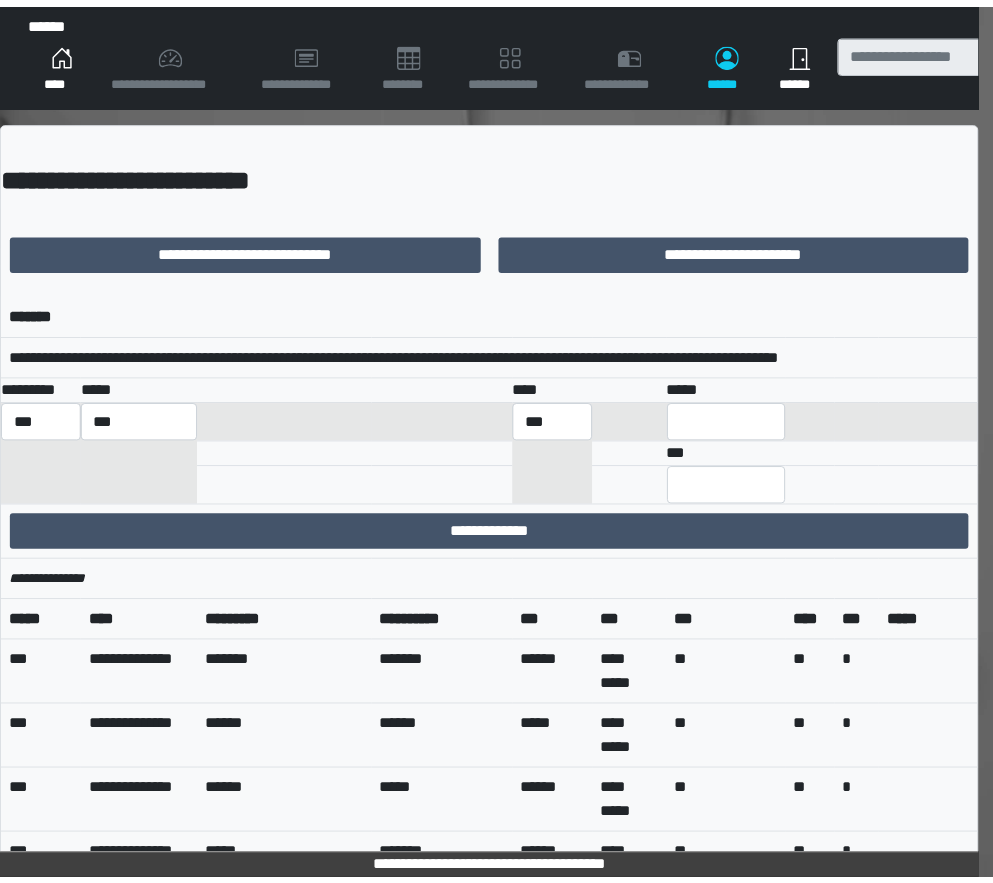 scroll, scrollTop: 0, scrollLeft: 0, axis: both 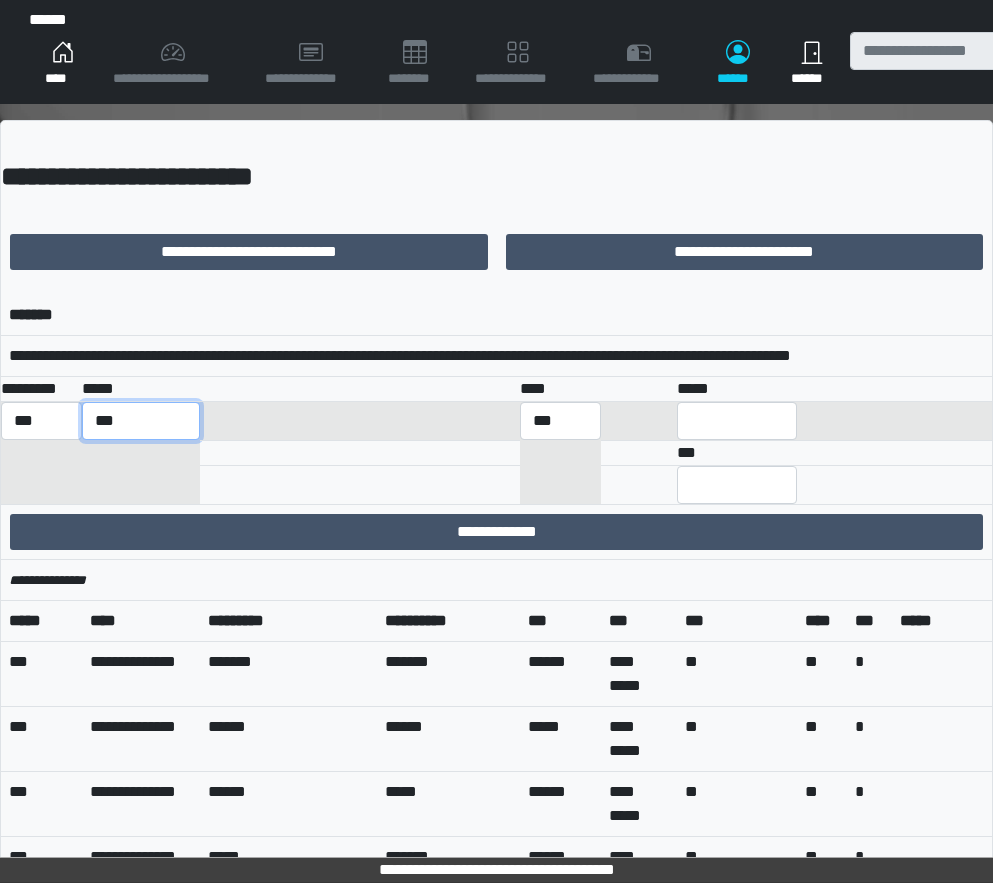 click on "**********" at bounding box center (141, 421) 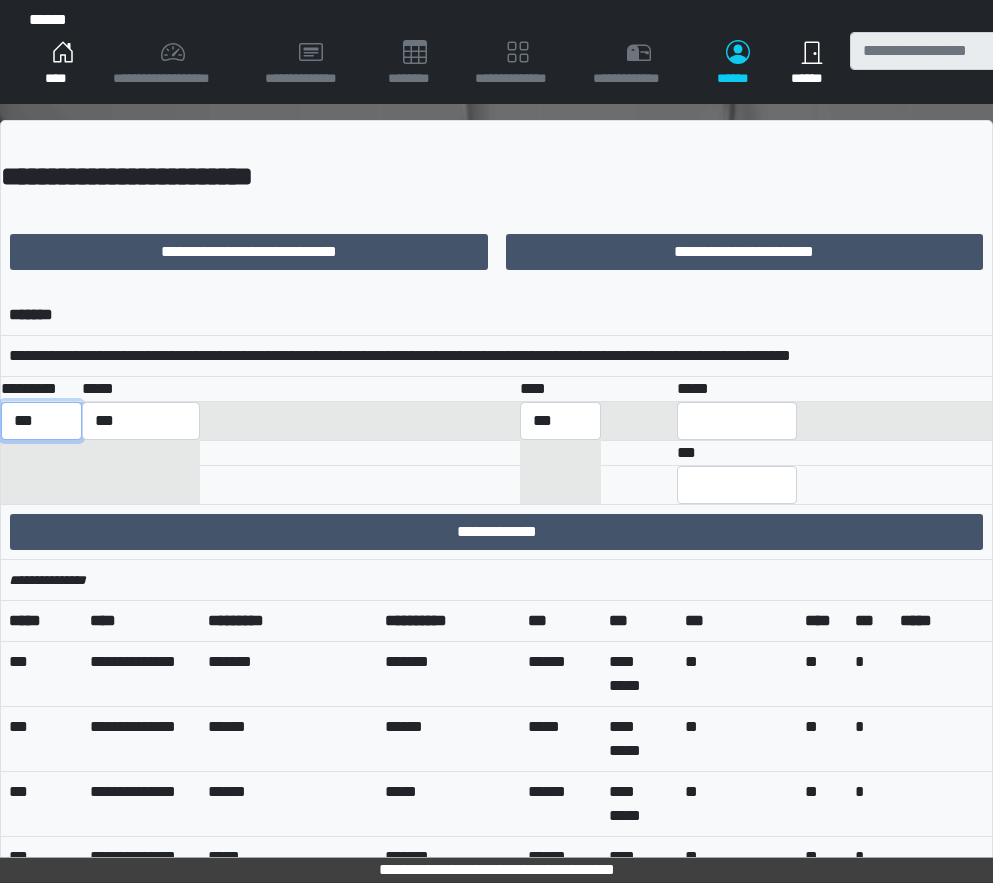 click on "*** *** ******** *** ******** ***** ***" at bounding box center (41, 421) 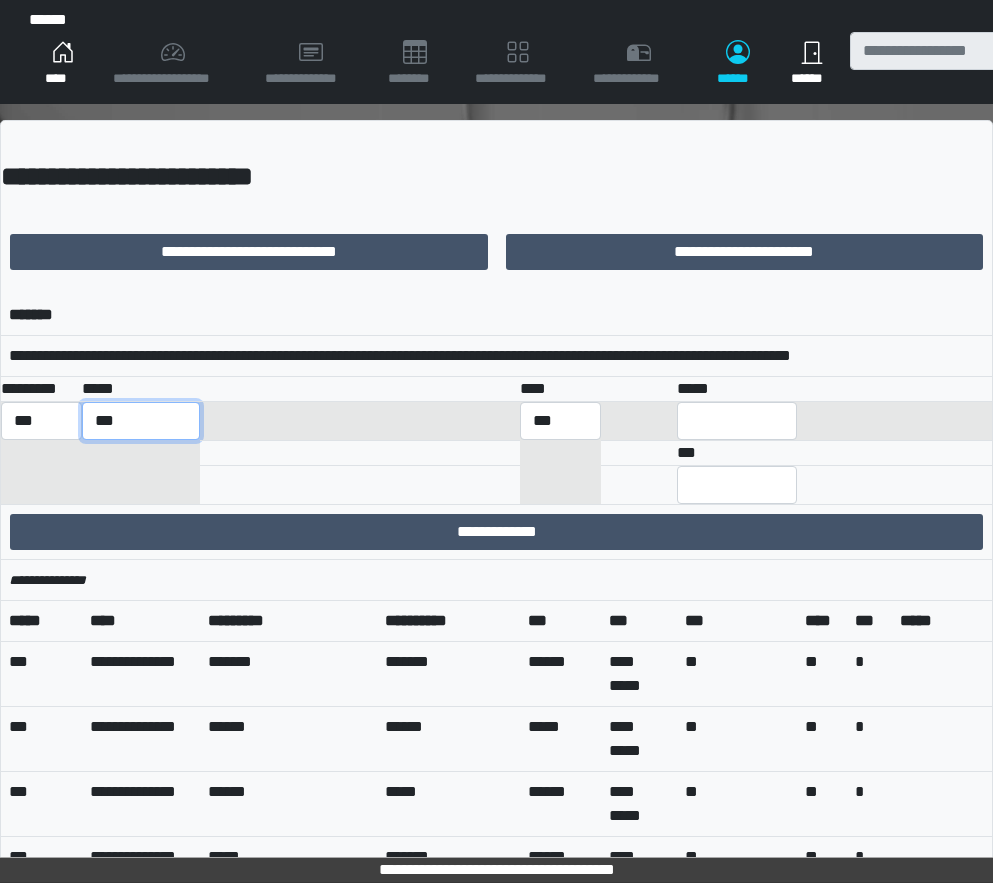 click on "**********" at bounding box center (141, 421) 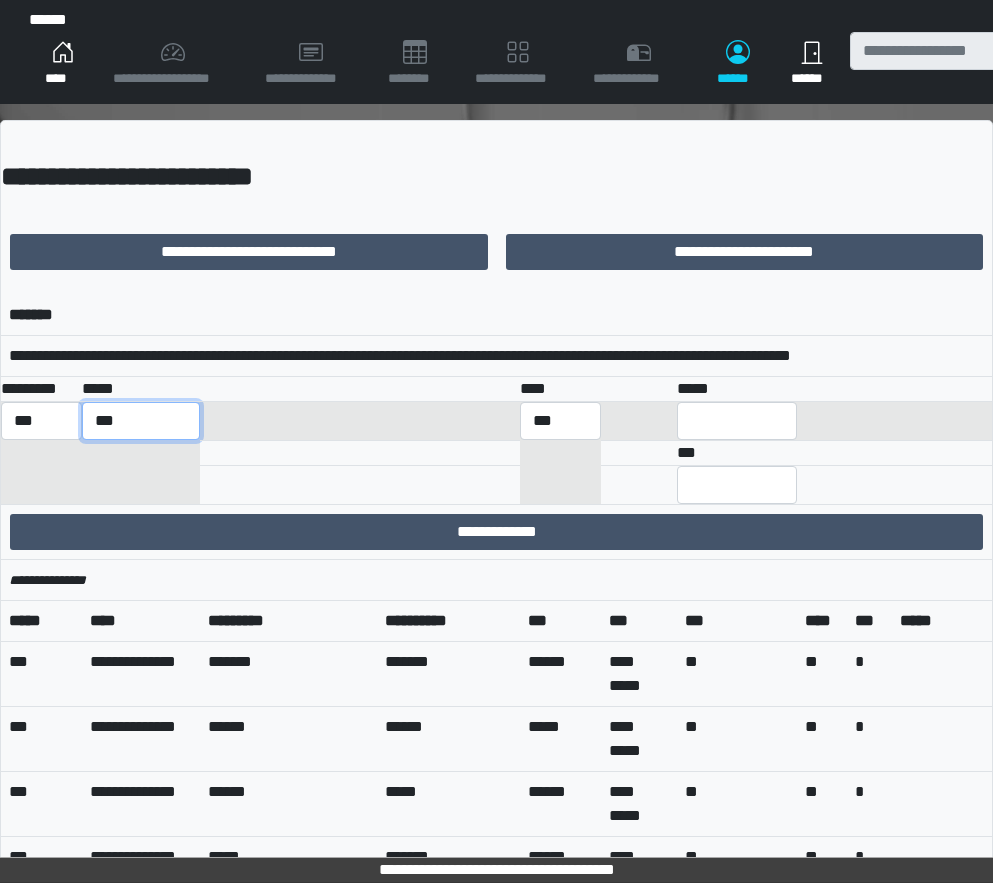 select on "**********" 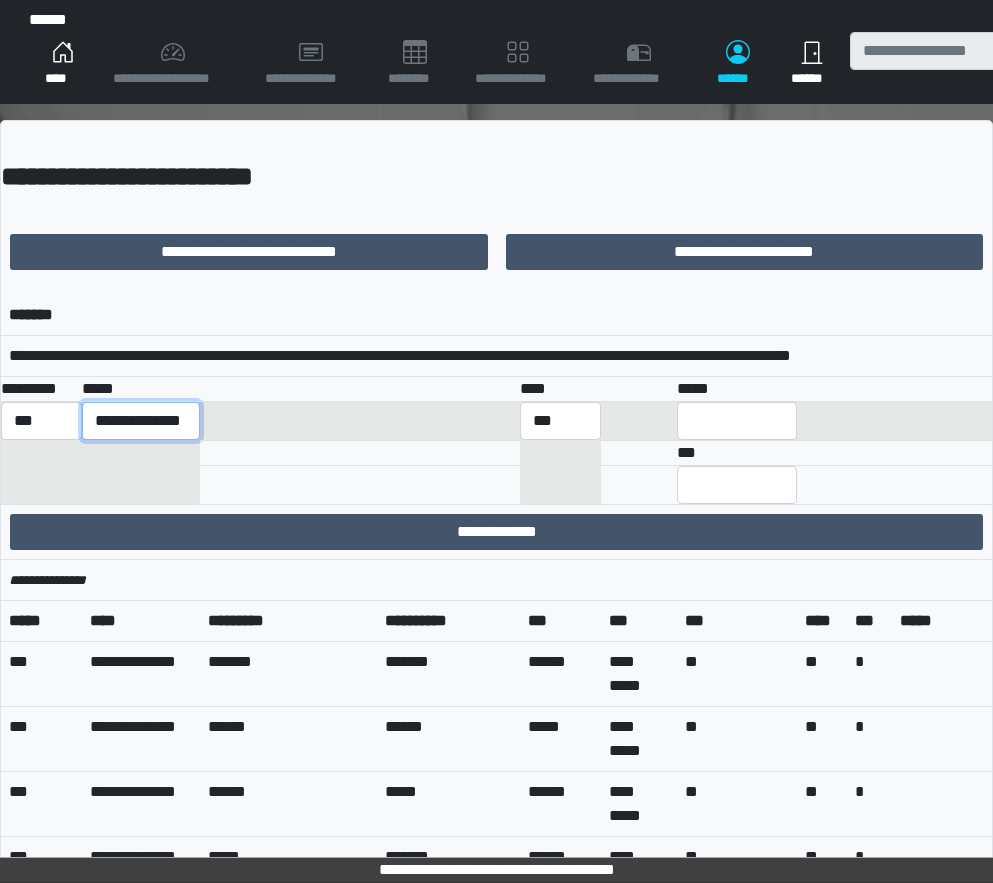 click on "**********" at bounding box center (141, 421) 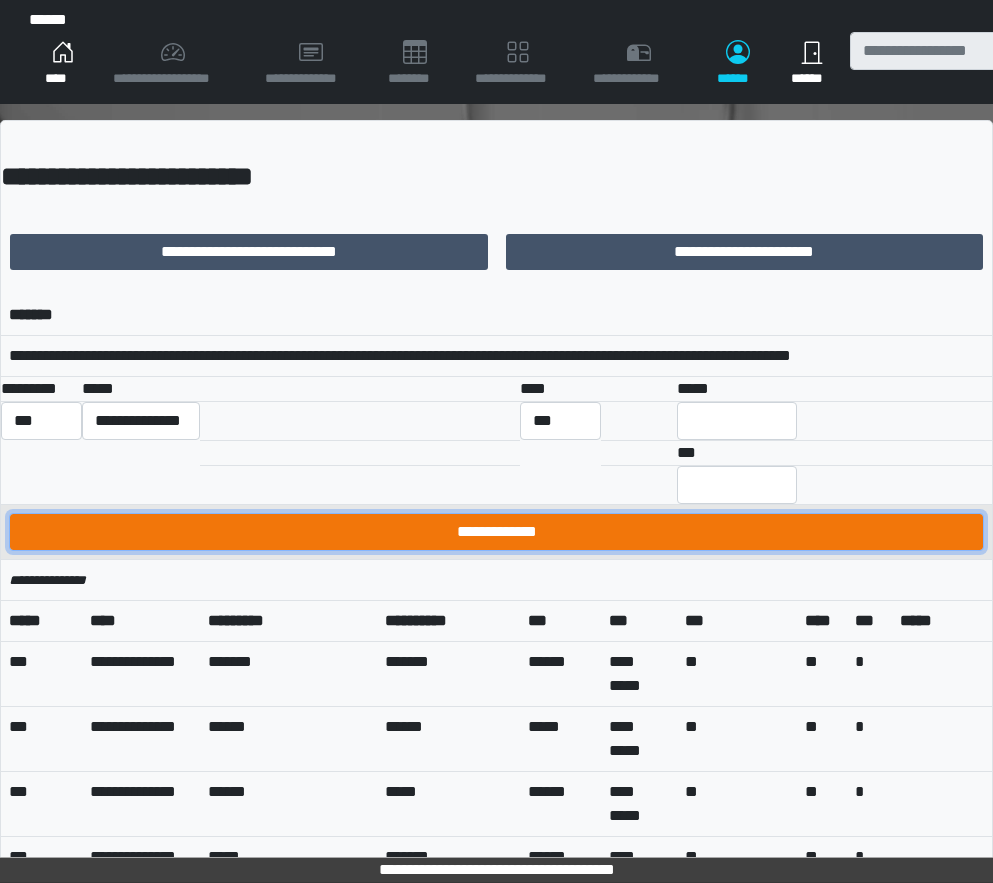 click on "**********" at bounding box center (496, 532) 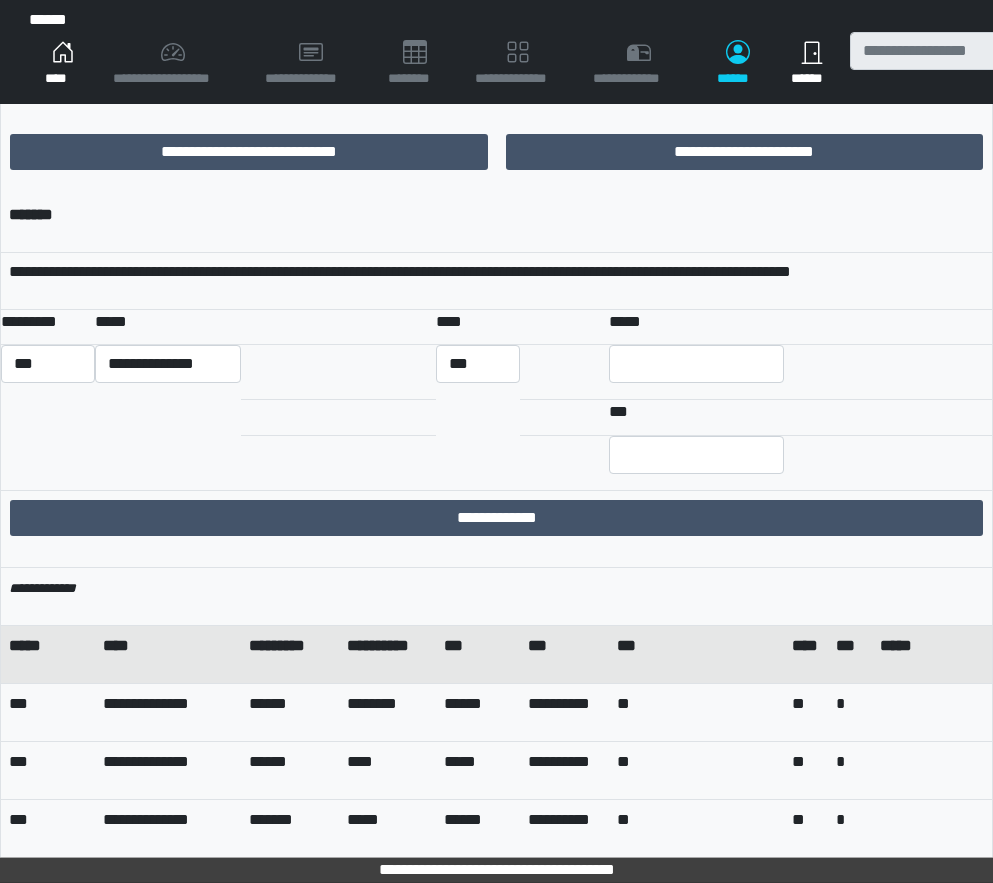 scroll, scrollTop: 0, scrollLeft: 0, axis: both 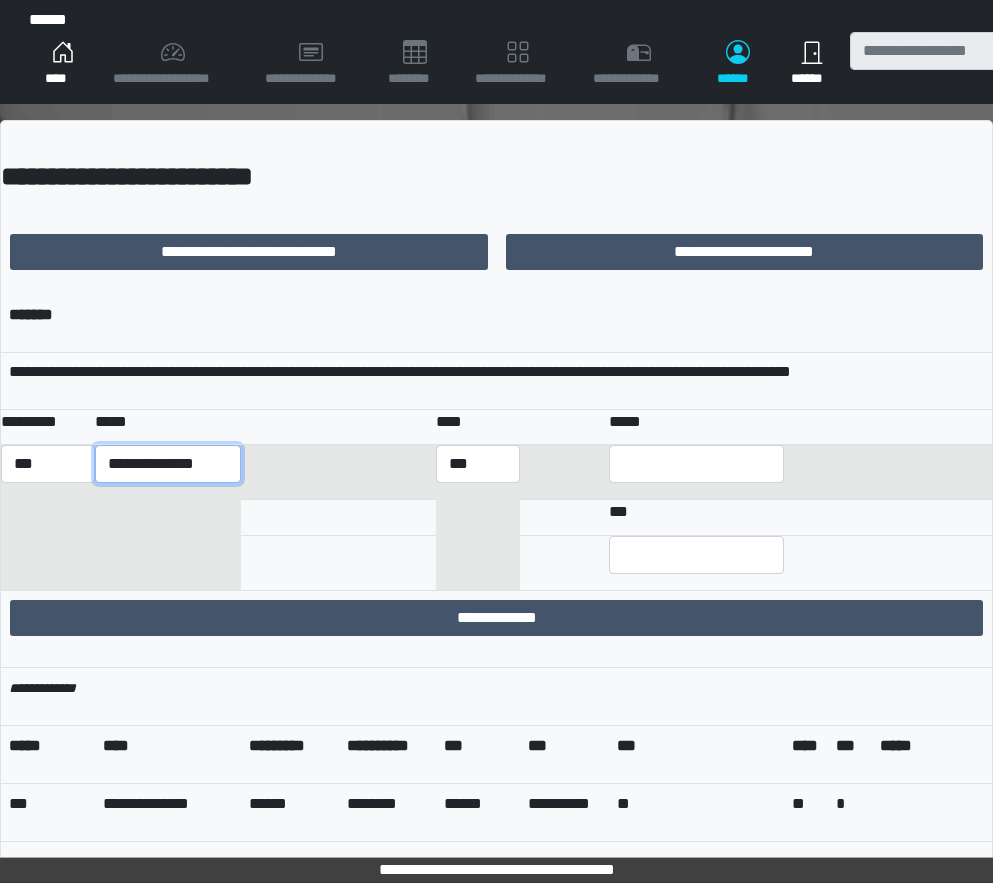 click on "**********" at bounding box center [168, 464] 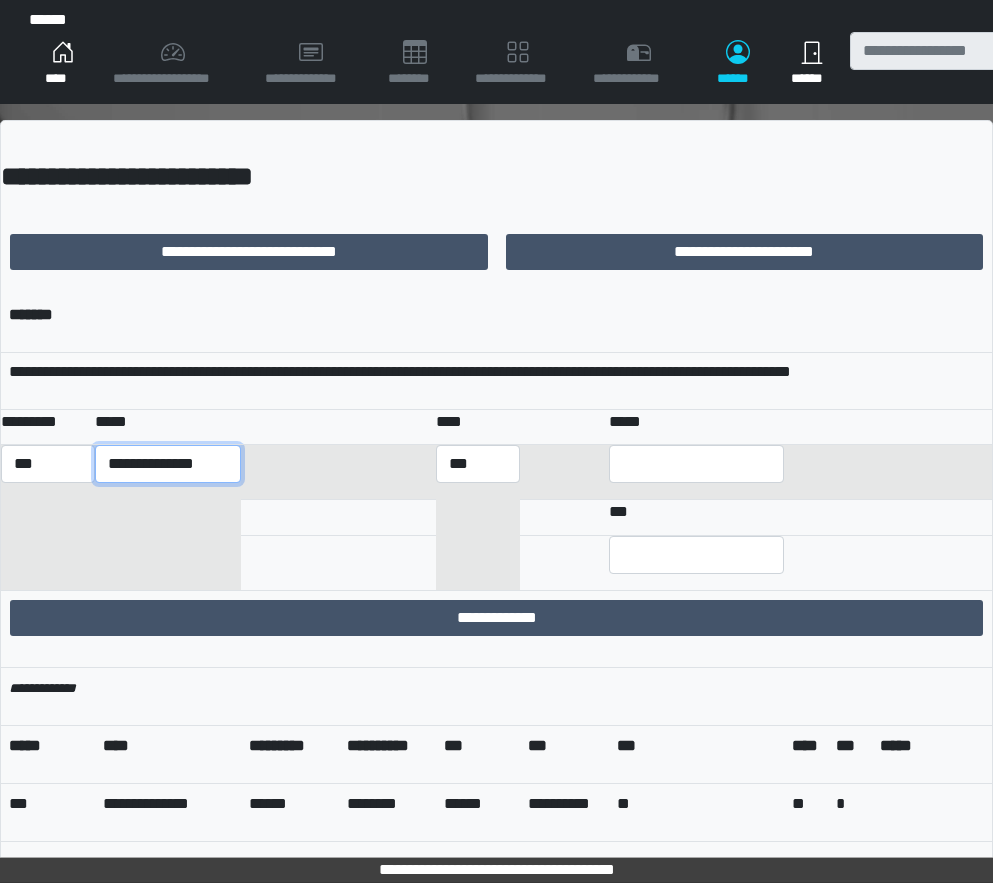 select on "**********" 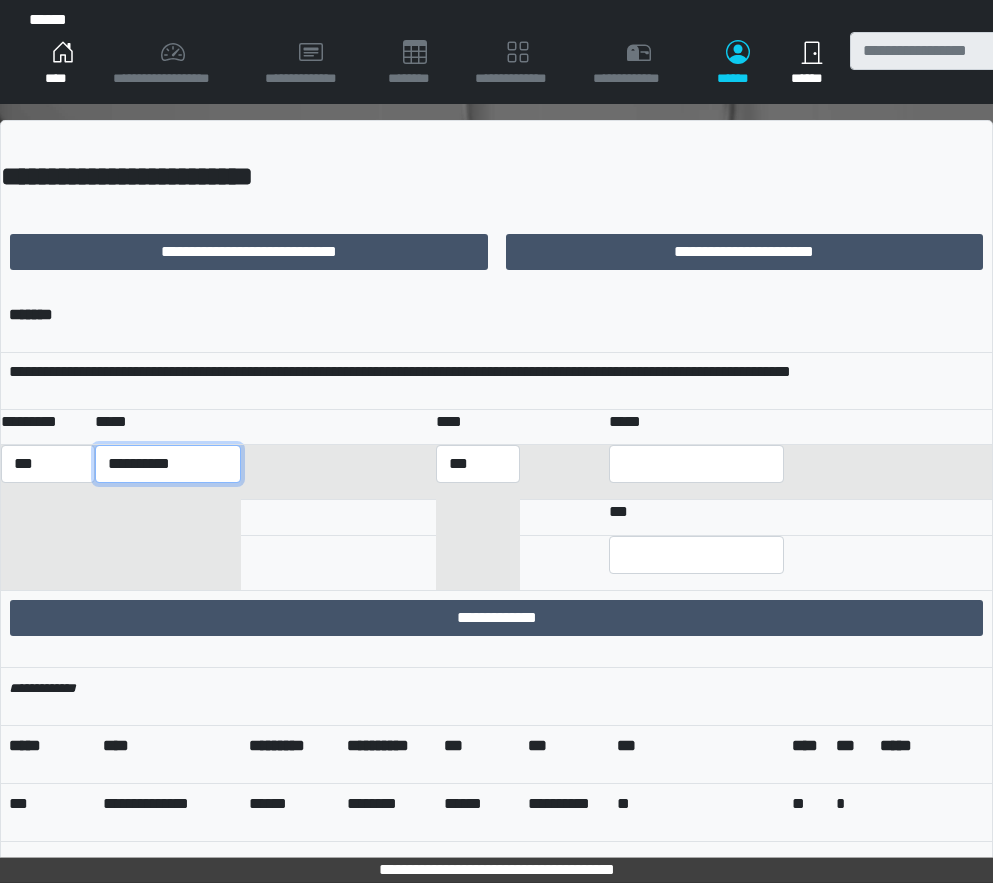 click on "**********" at bounding box center (168, 464) 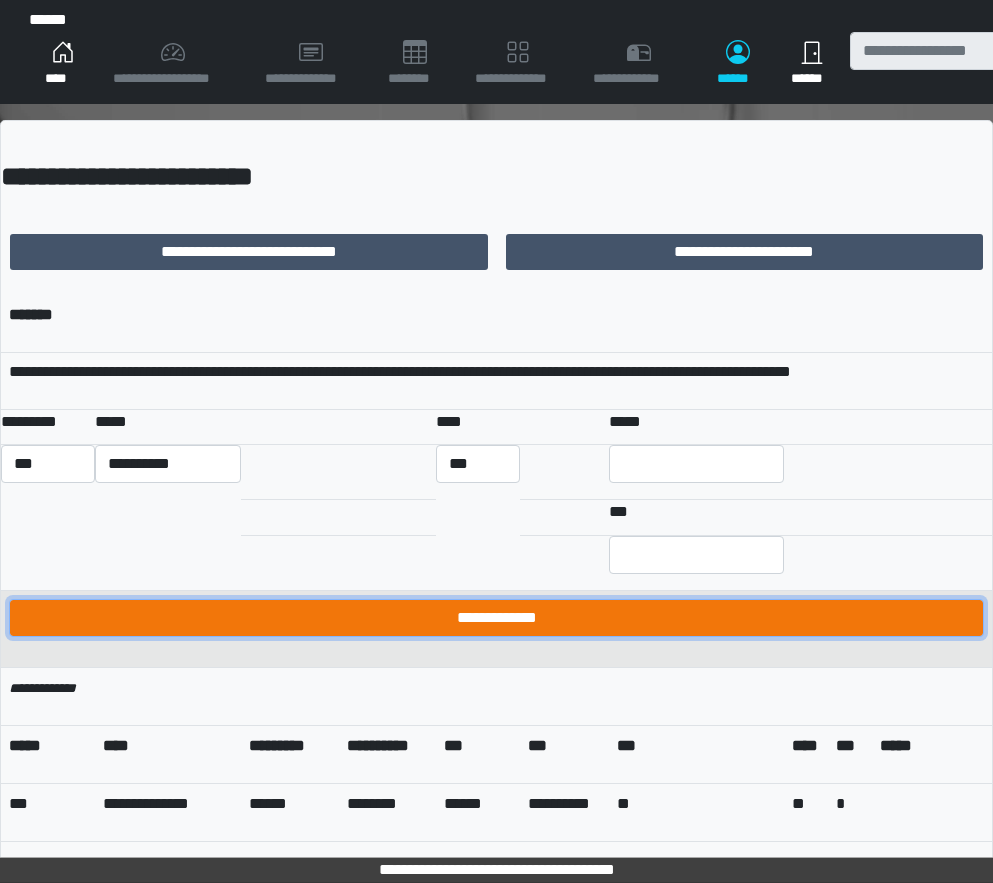 click on "**********" at bounding box center [496, 618] 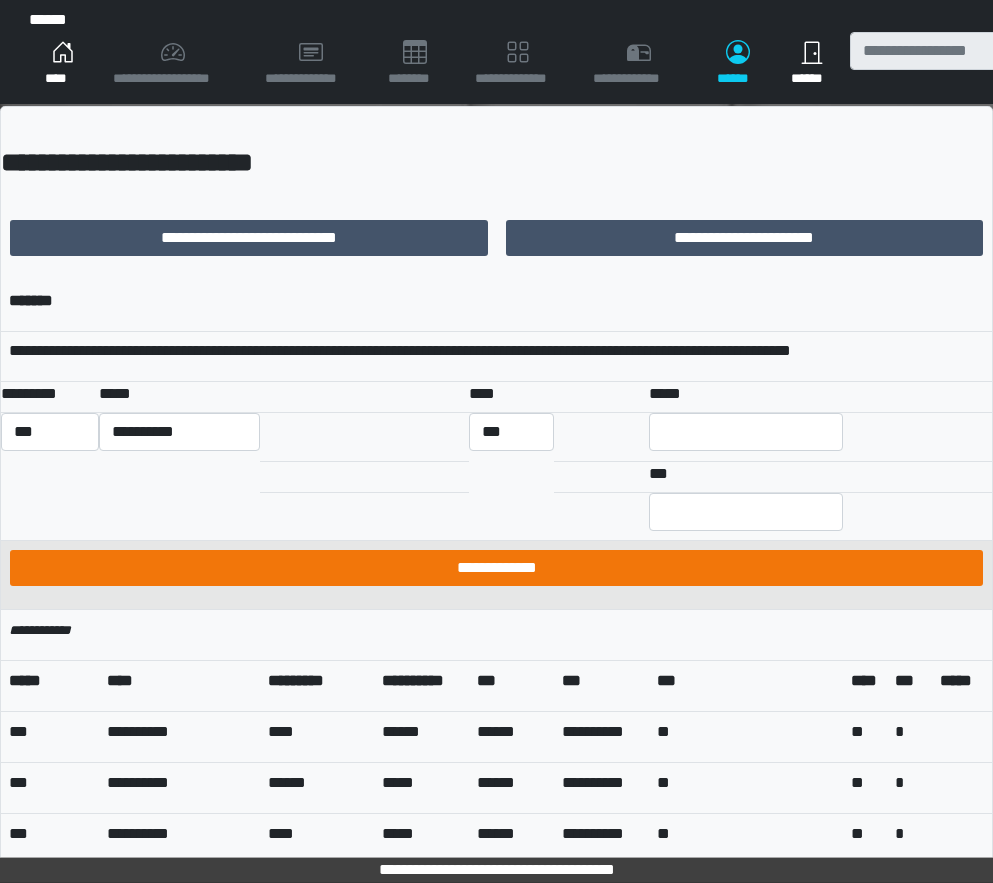 scroll, scrollTop: 0, scrollLeft: 0, axis: both 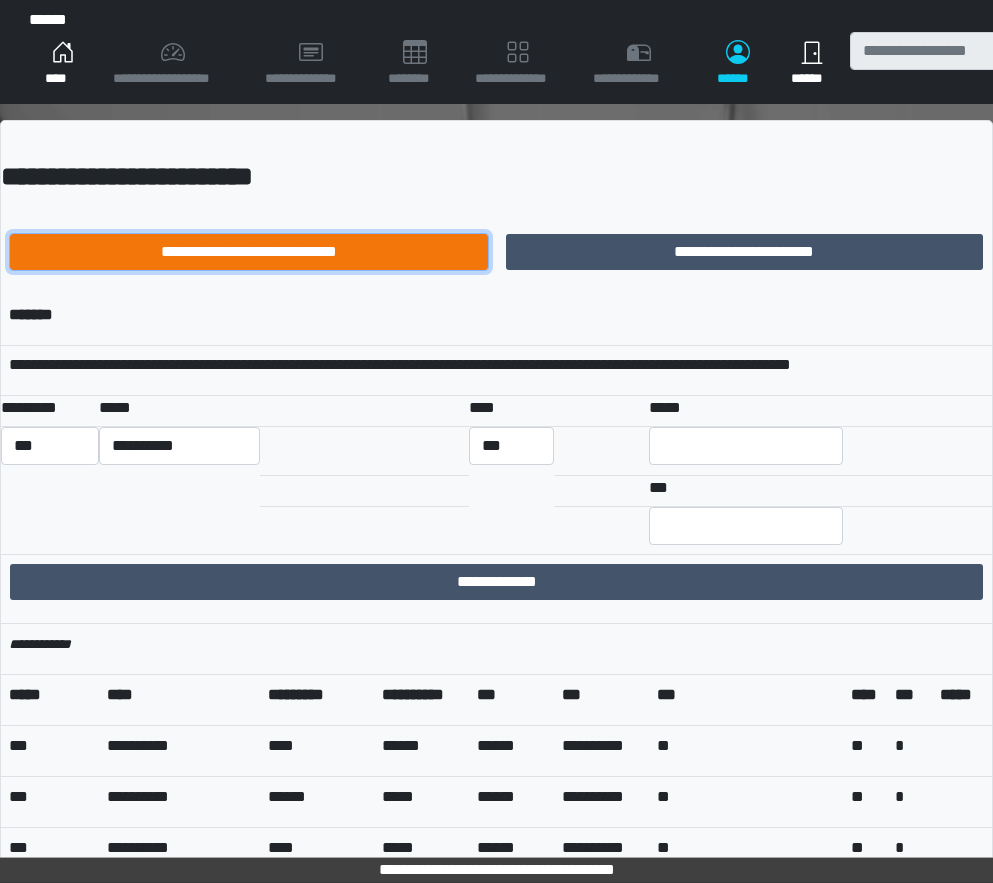 click on "**********" at bounding box center [249, 252] 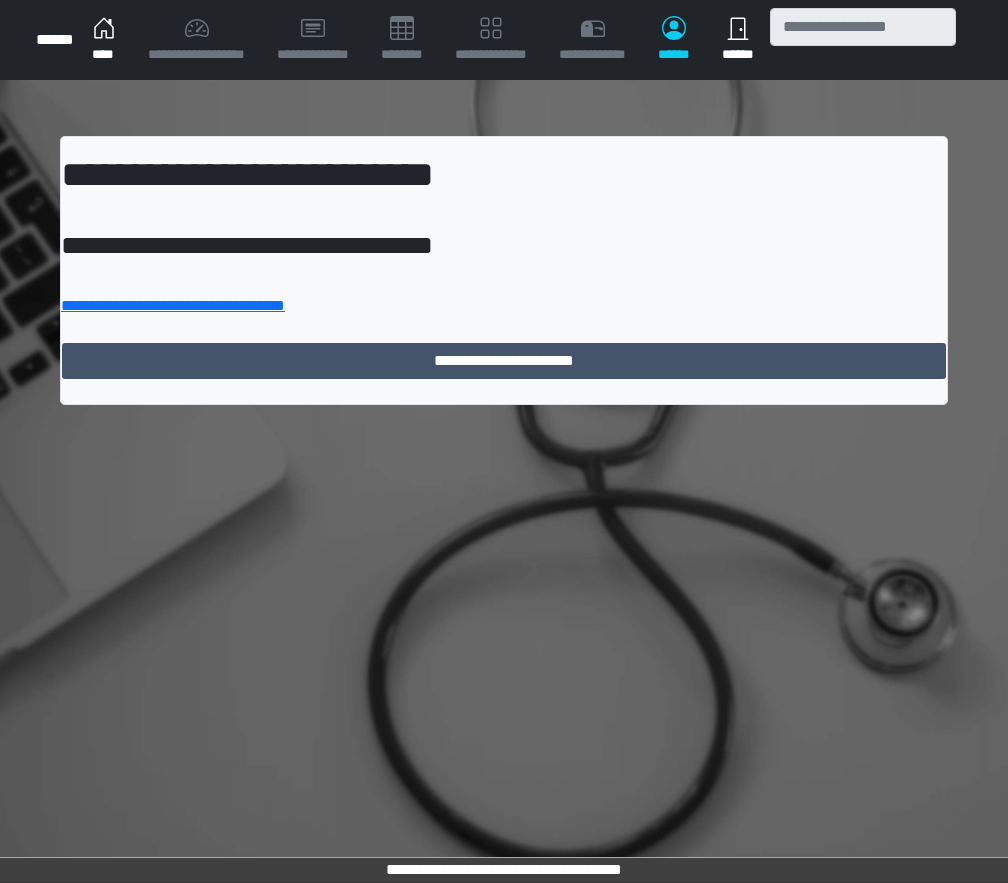 scroll, scrollTop: 0, scrollLeft: 0, axis: both 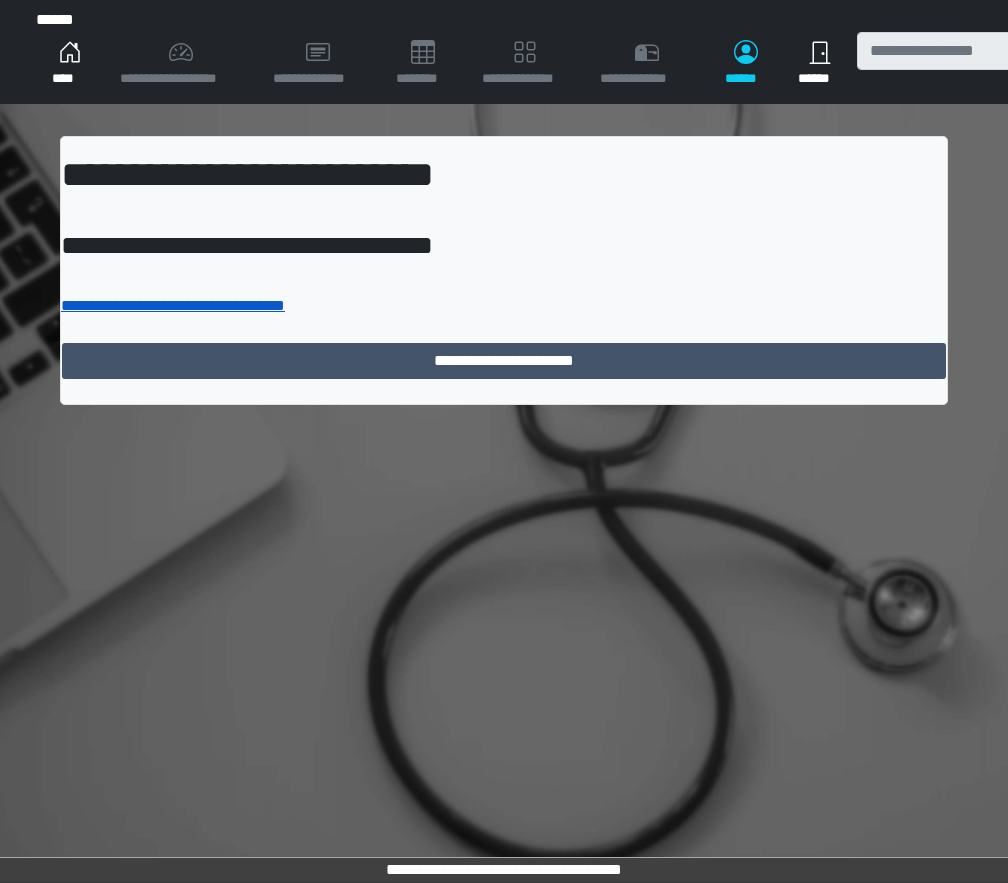 click on "**********" at bounding box center (173, 305) 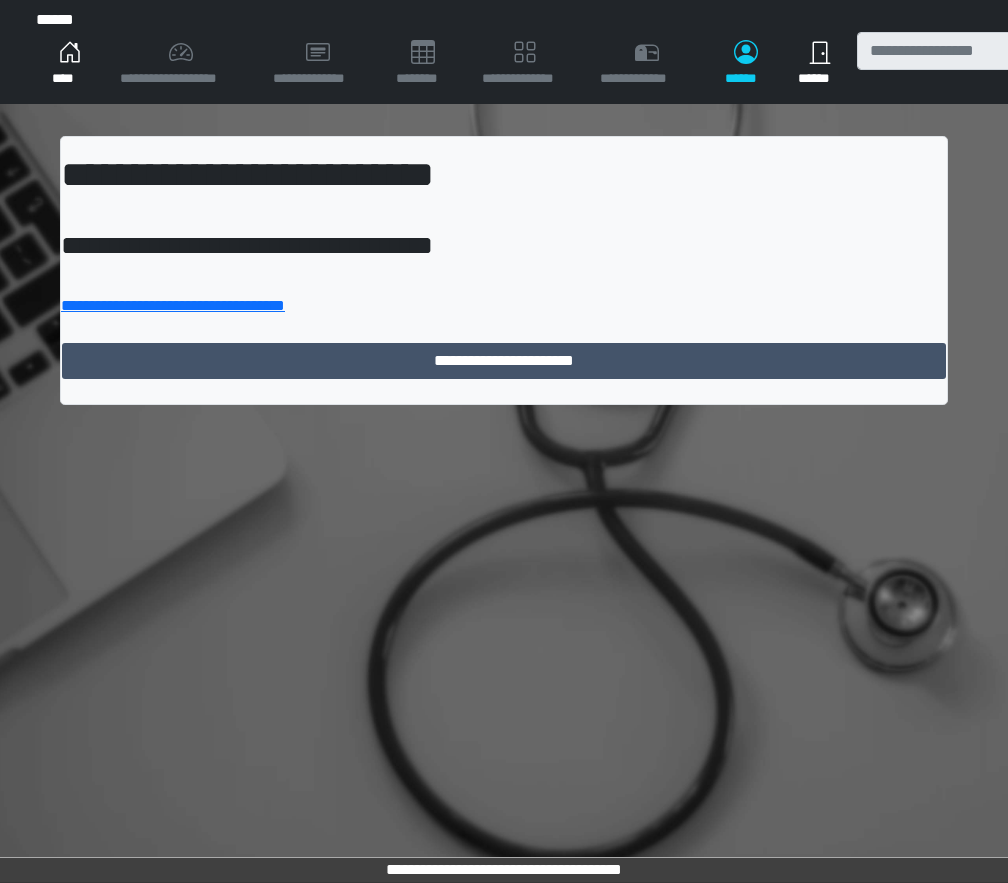 click on "****" at bounding box center [70, 64] 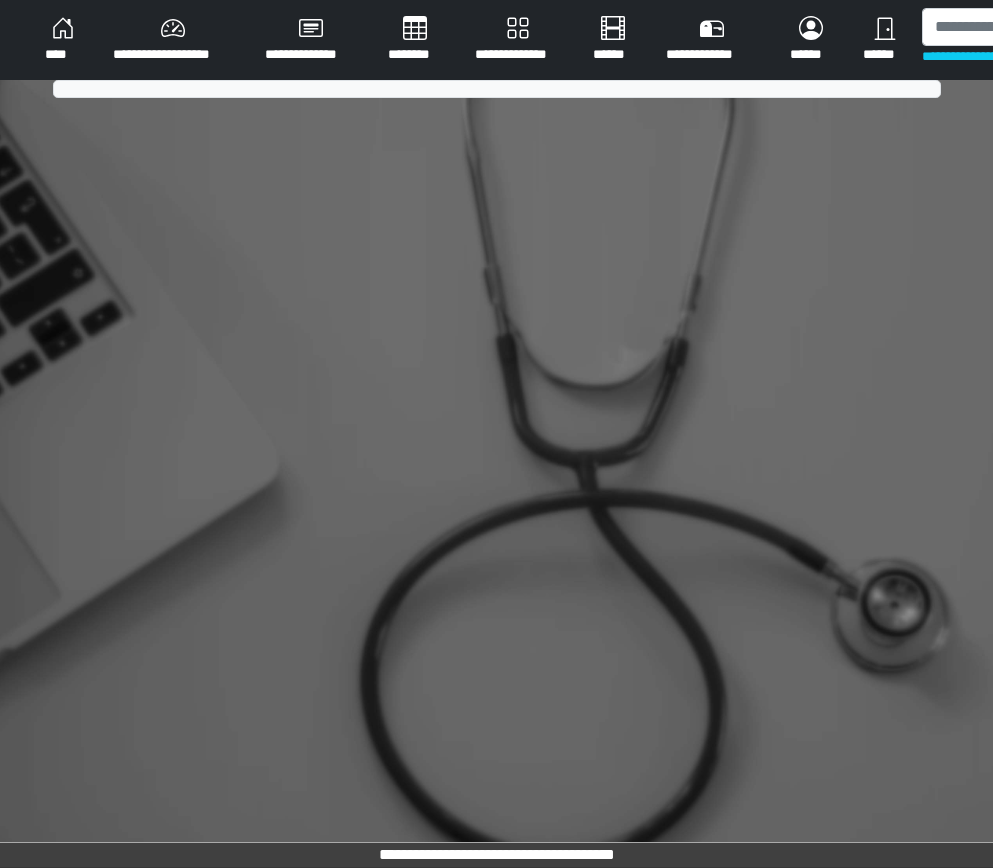 scroll, scrollTop: 0, scrollLeft: 0, axis: both 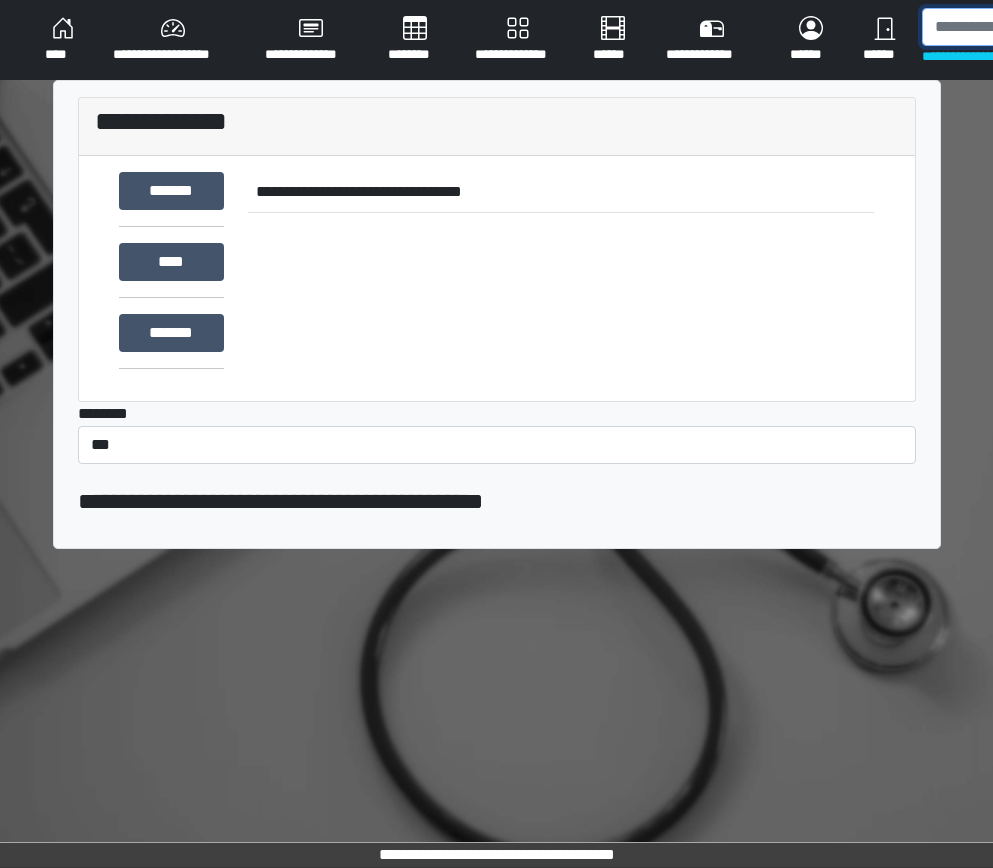 click at bounding box center (1025, 27) 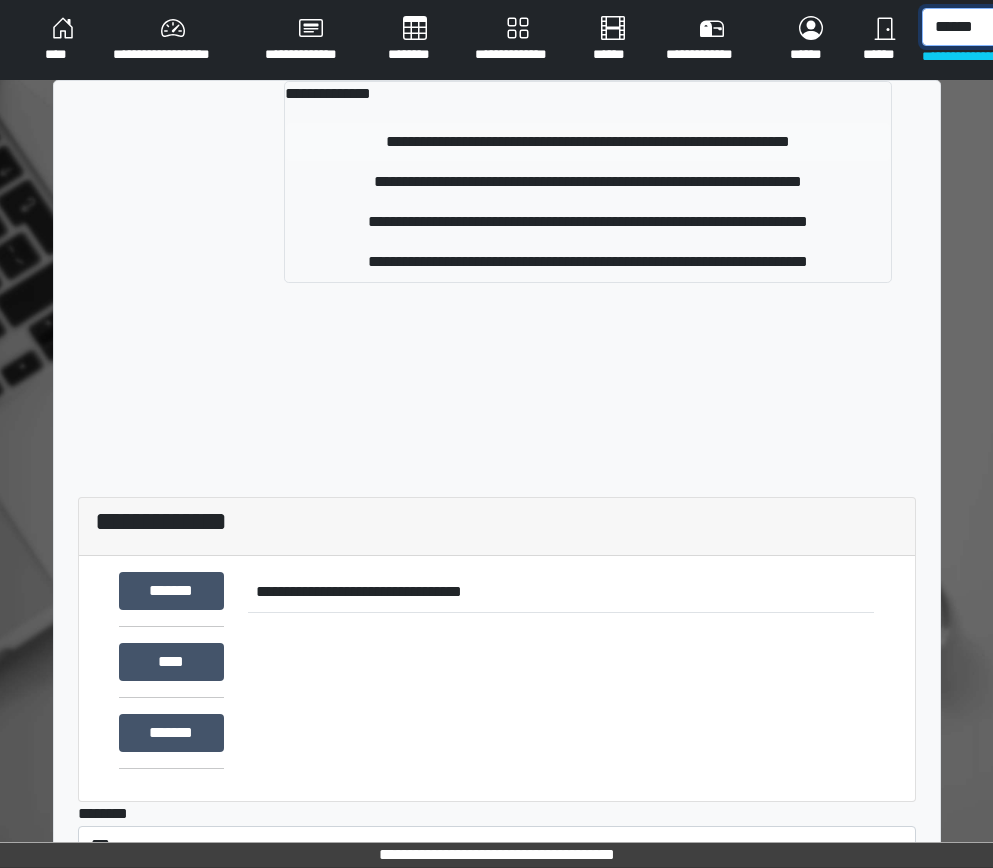 type on "******" 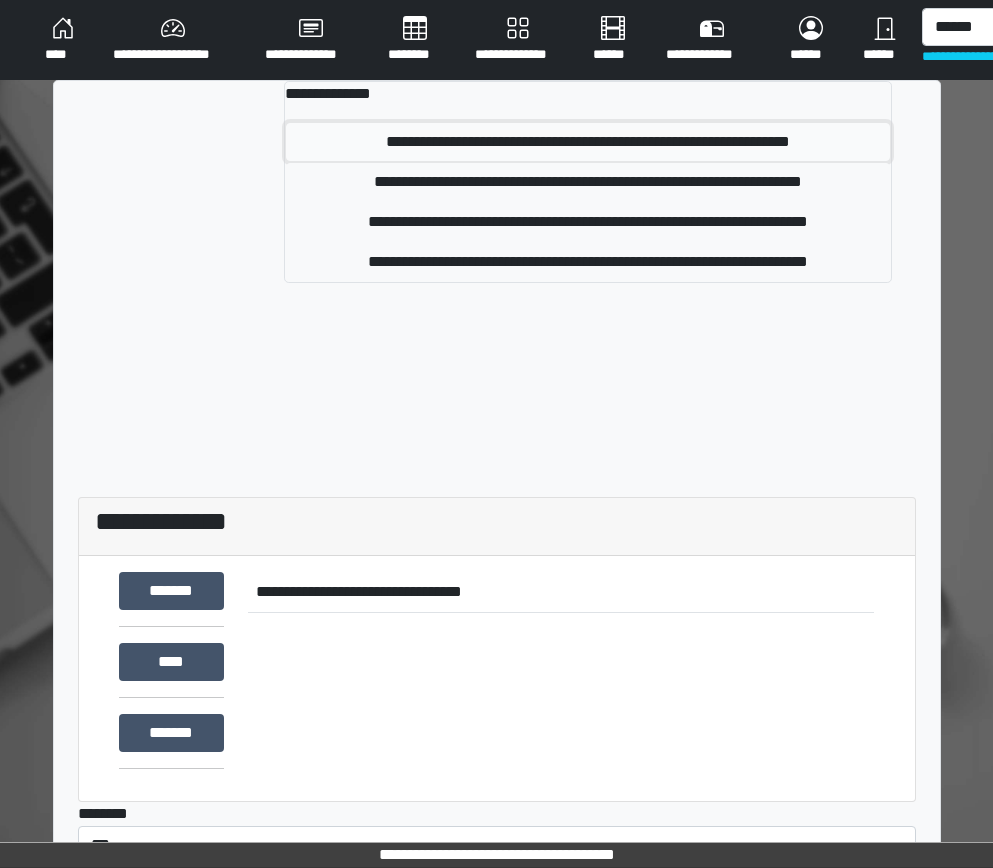 click on "**********" at bounding box center (587, 142) 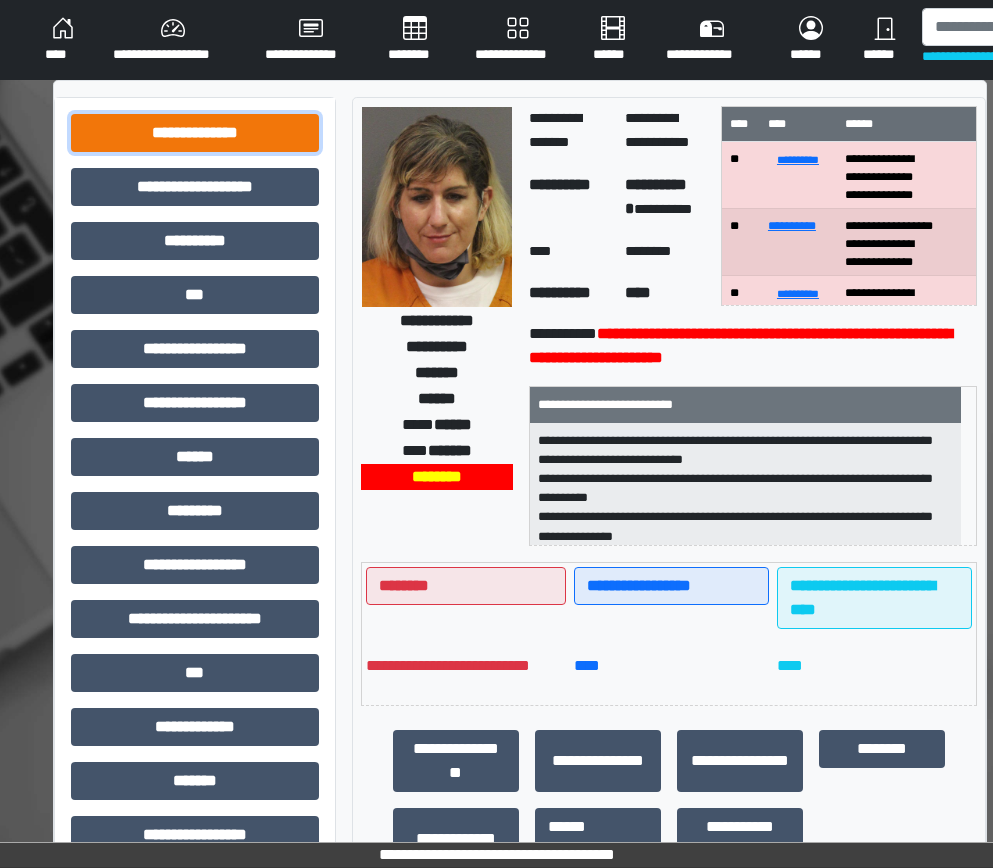 click on "**********" at bounding box center [195, 133] 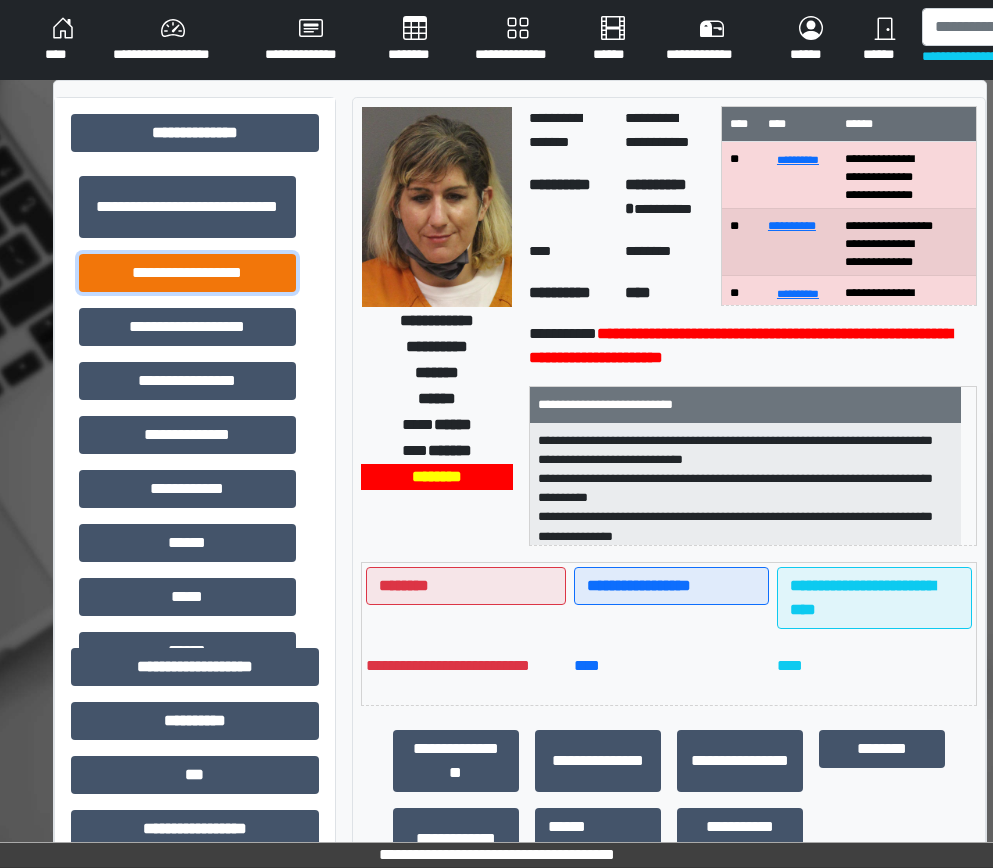 click on "**********" at bounding box center [187, 273] 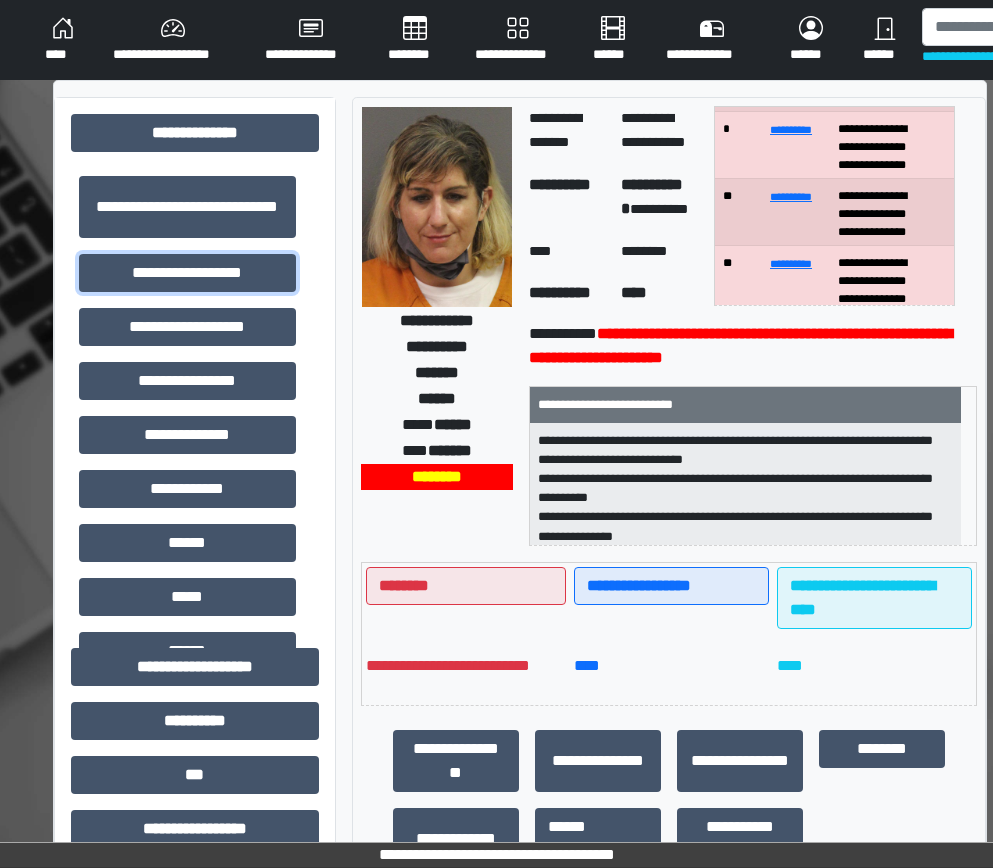 scroll, scrollTop: 800, scrollLeft: 0, axis: vertical 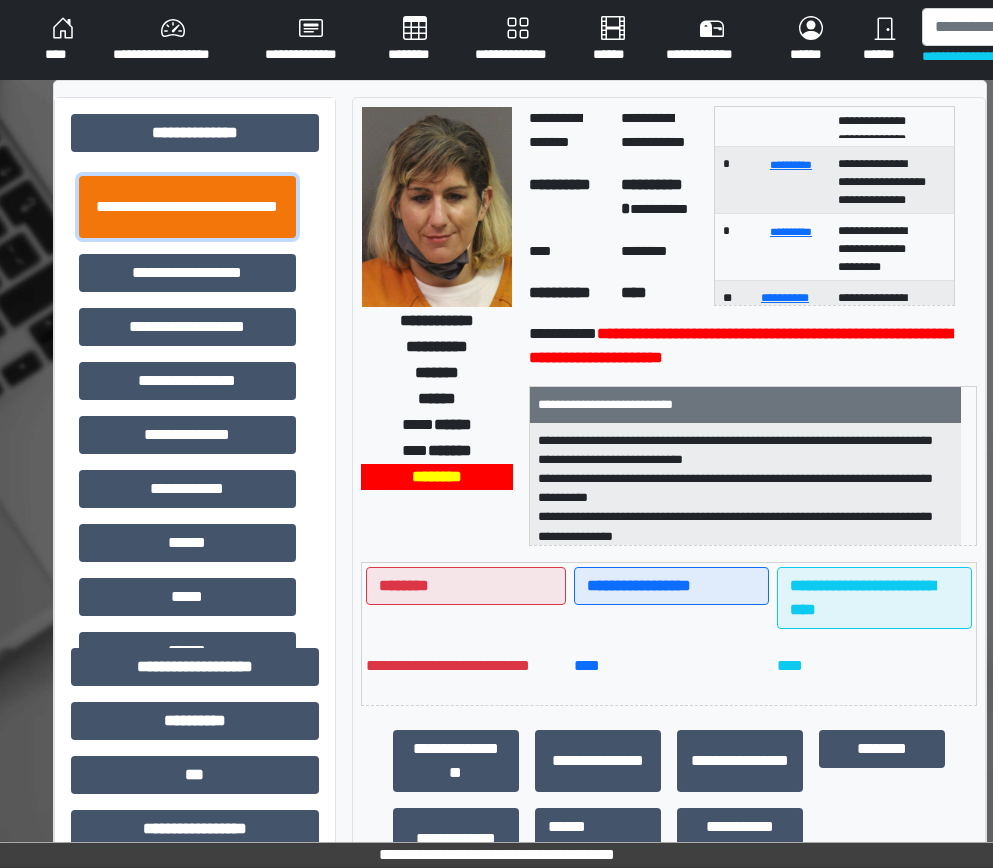 click on "**********" at bounding box center (187, 207) 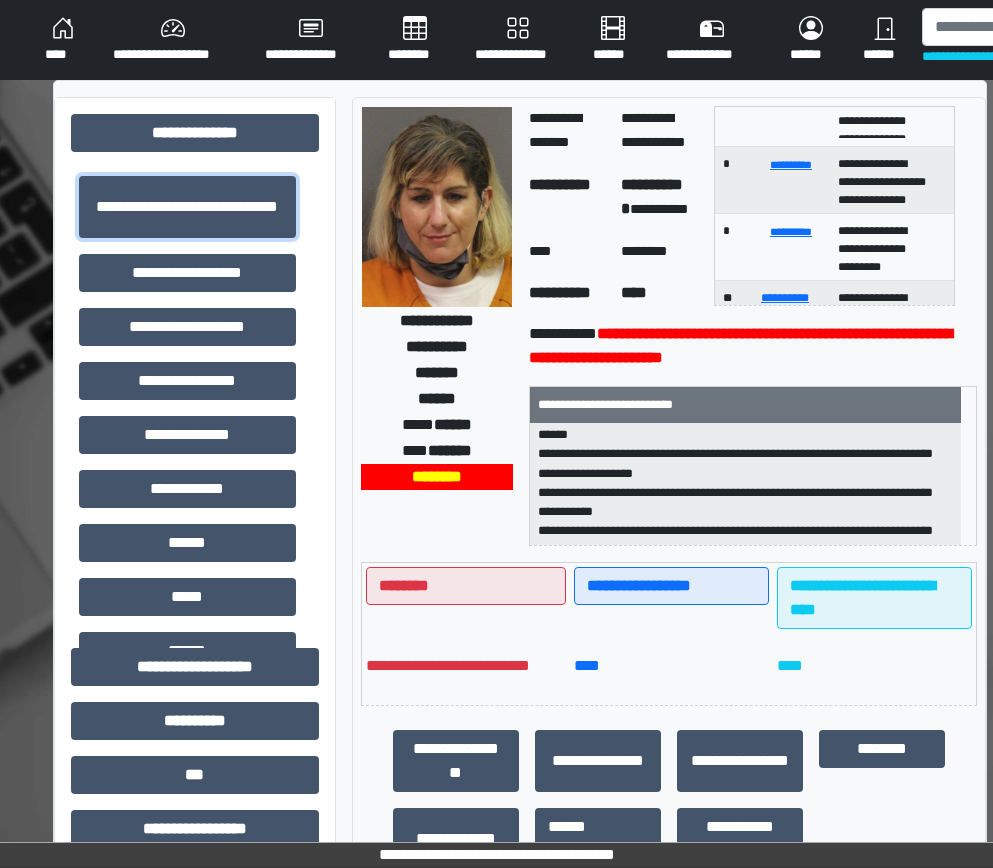 scroll, scrollTop: 505, scrollLeft: 0, axis: vertical 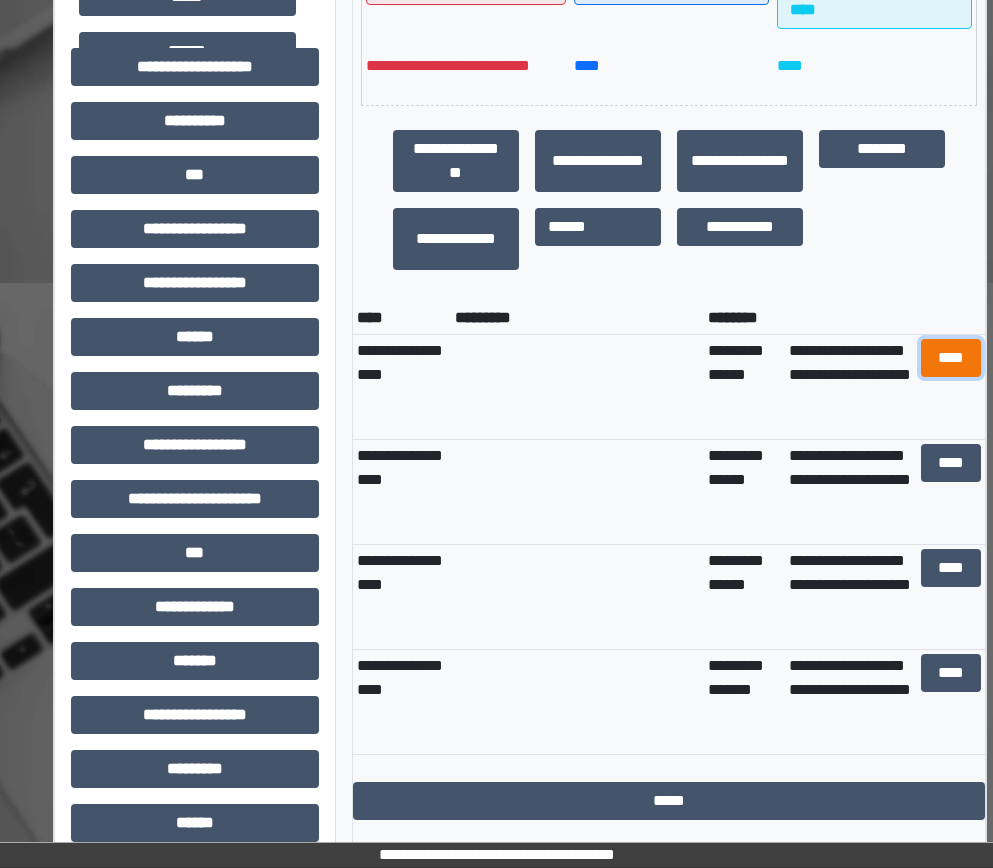 click on "****" at bounding box center [951, 358] 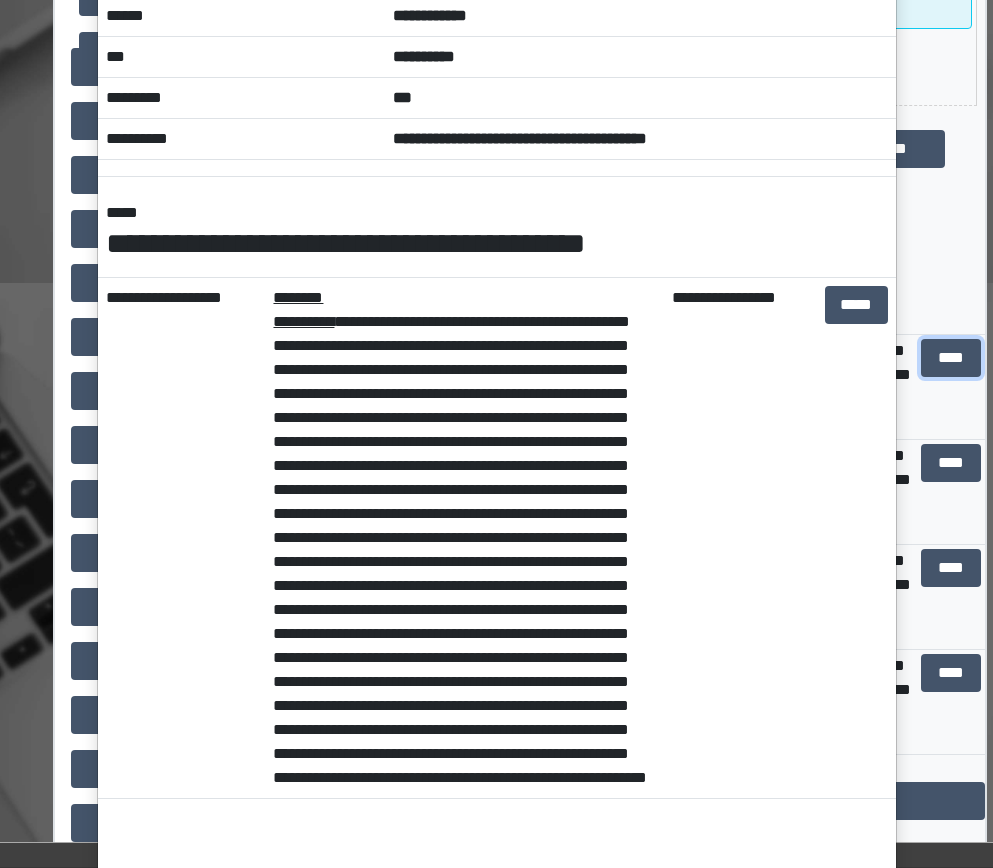 scroll, scrollTop: 0, scrollLeft: 0, axis: both 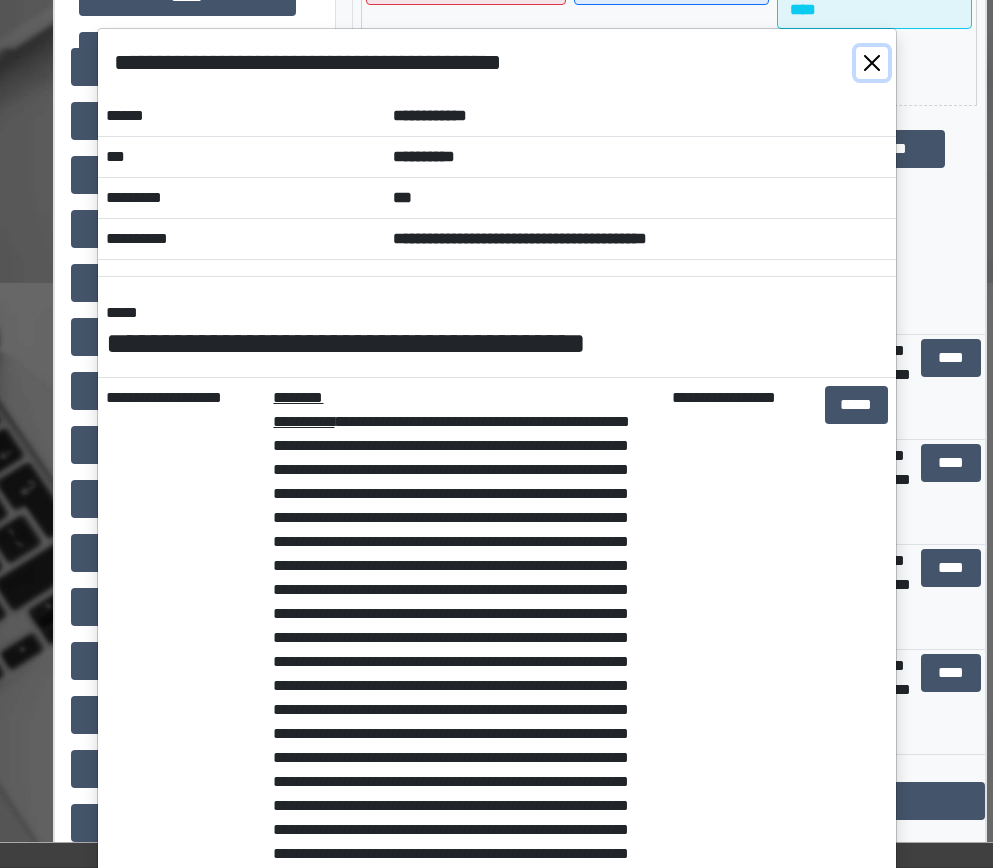 click at bounding box center (872, 63) 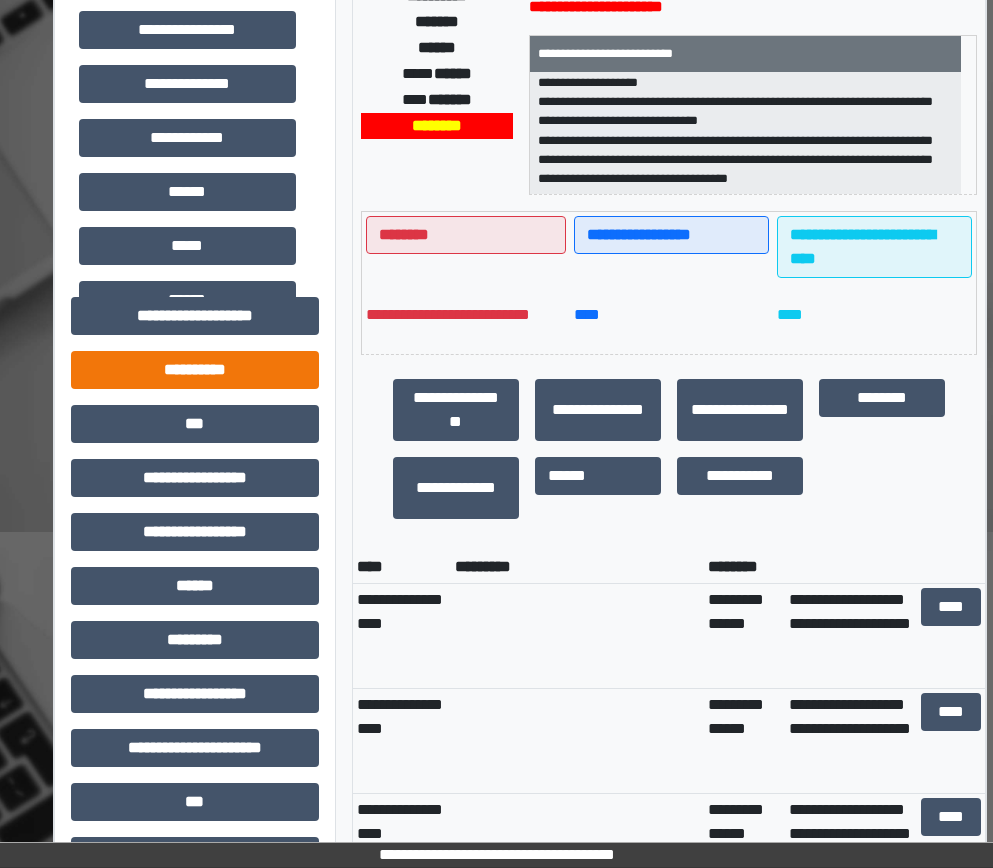 scroll, scrollTop: 200, scrollLeft: 0, axis: vertical 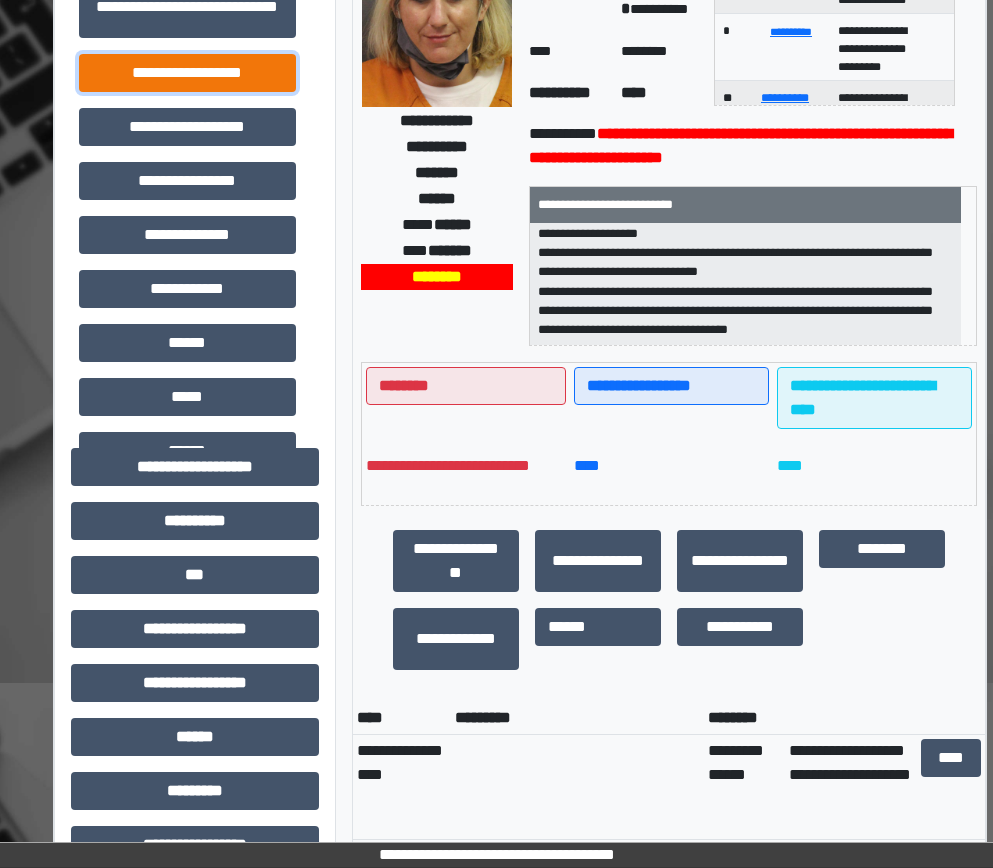 click on "**********" at bounding box center (187, 73) 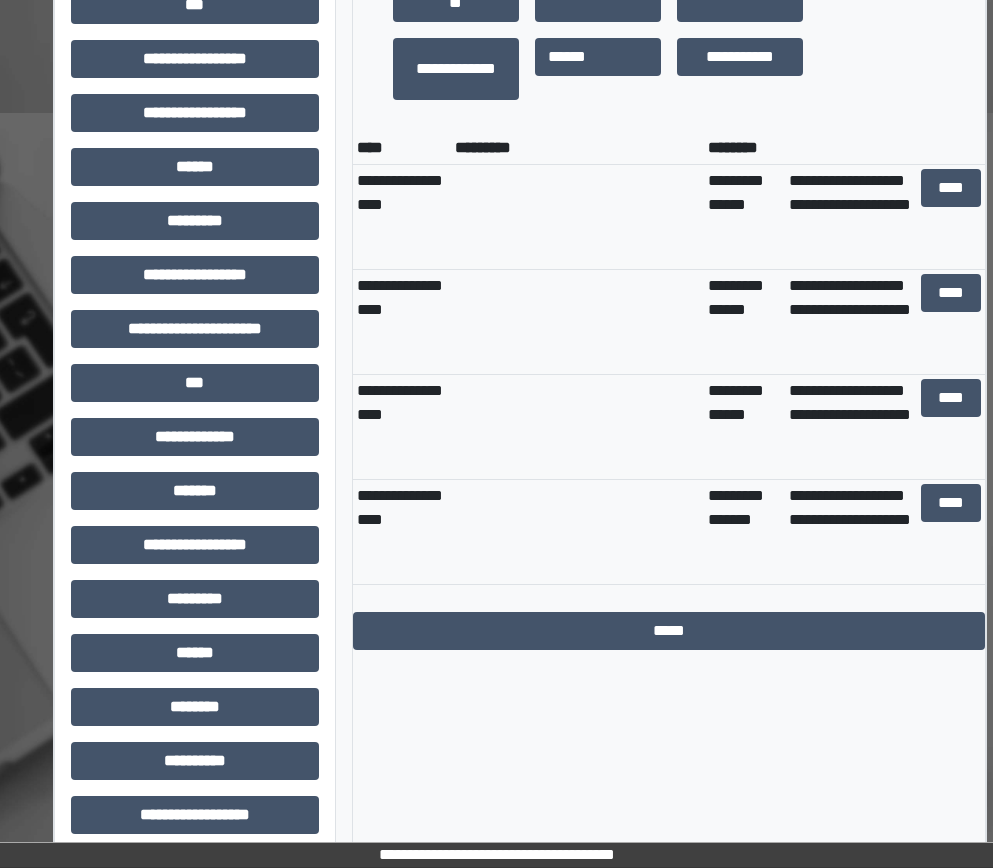 scroll, scrollTop: 786, scrollLeft: 0, axis: vertical 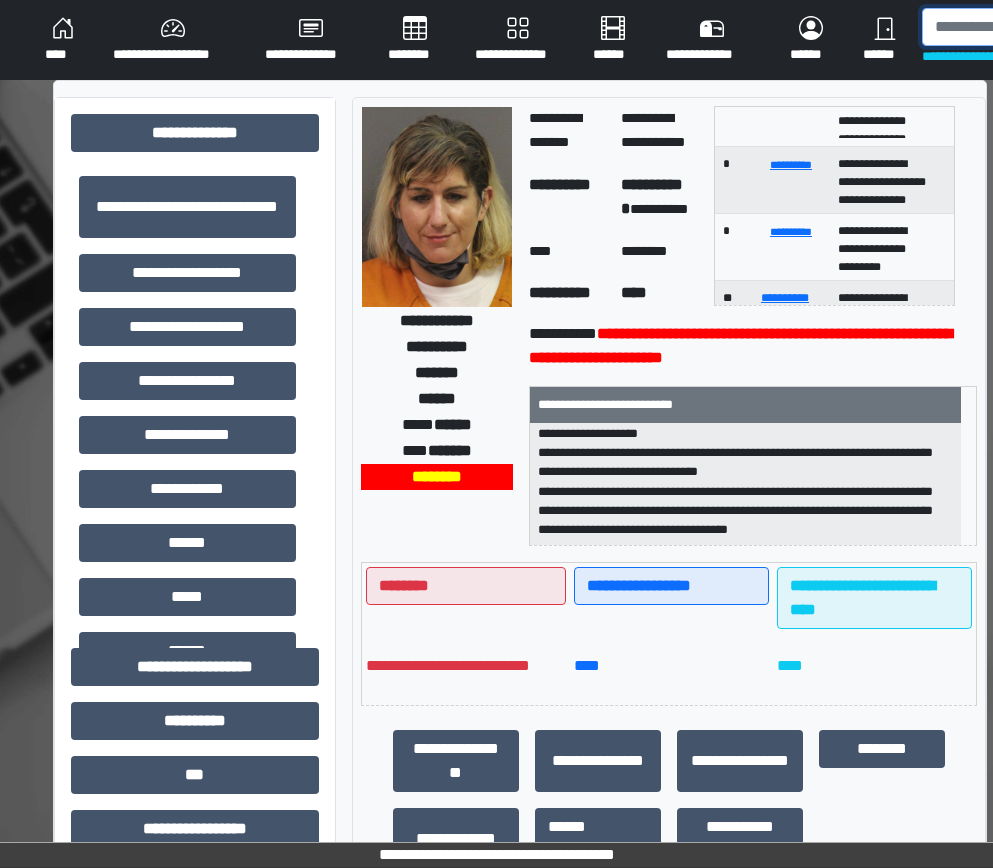 click at bounding box center (1025, 27) 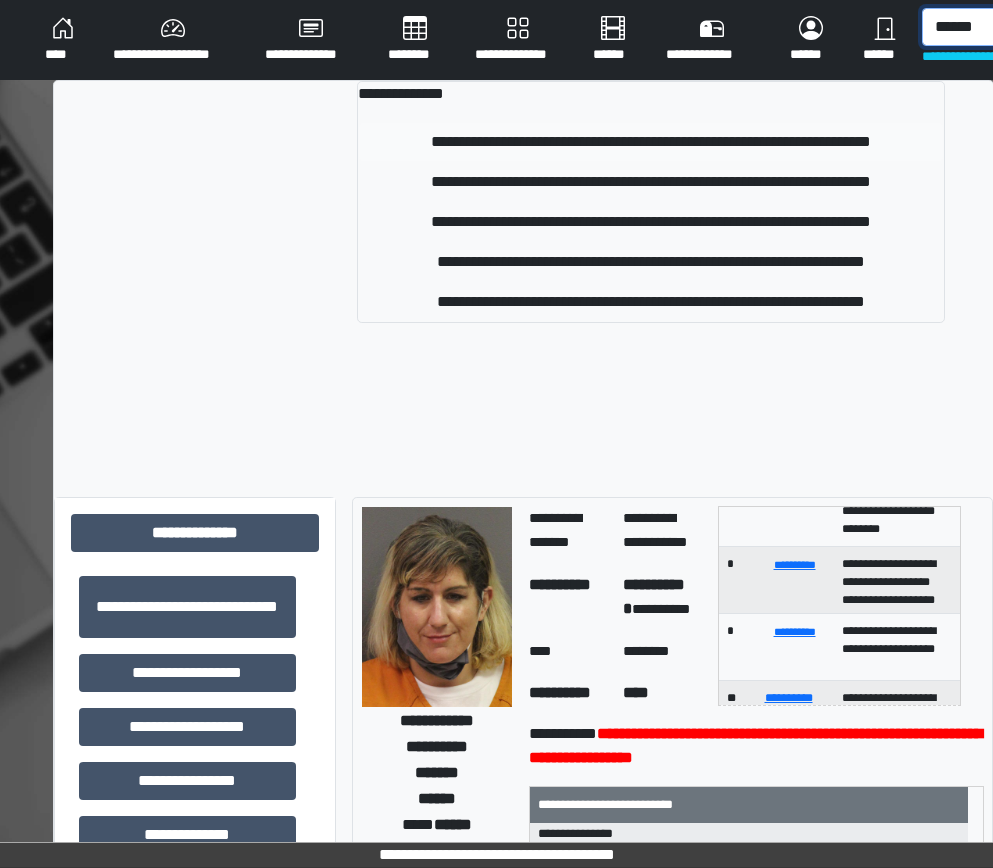type on "******" 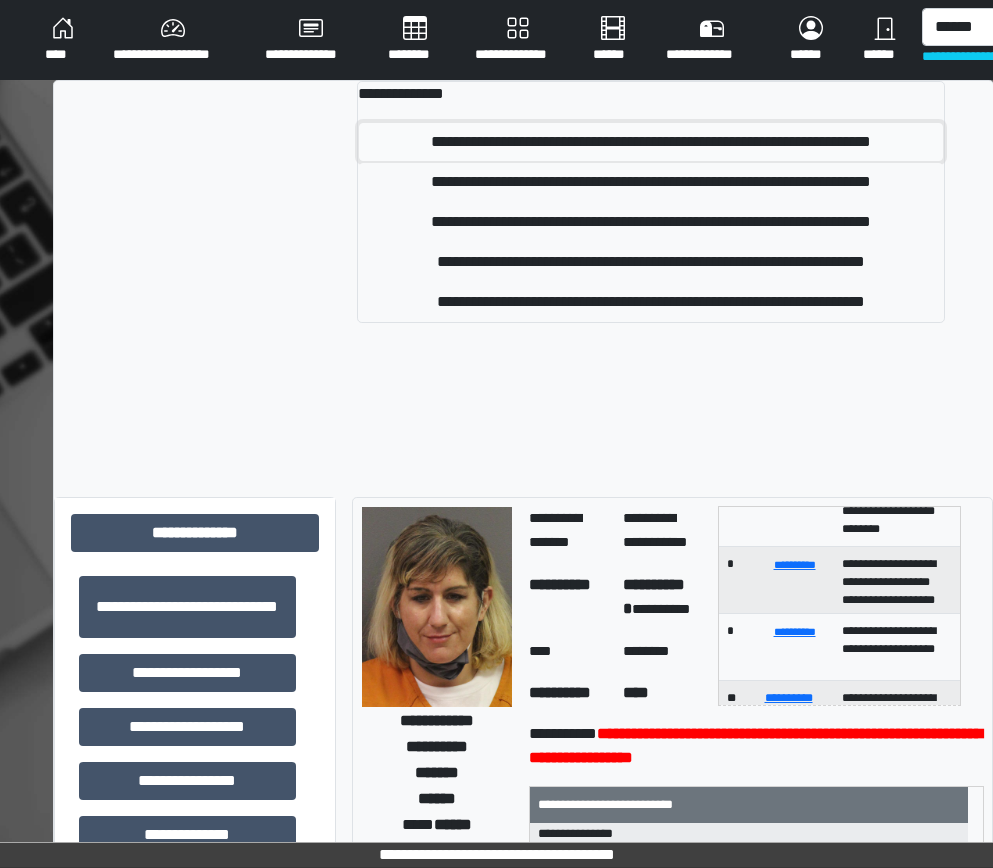 click on "**********" at bounding box center (651, 142) 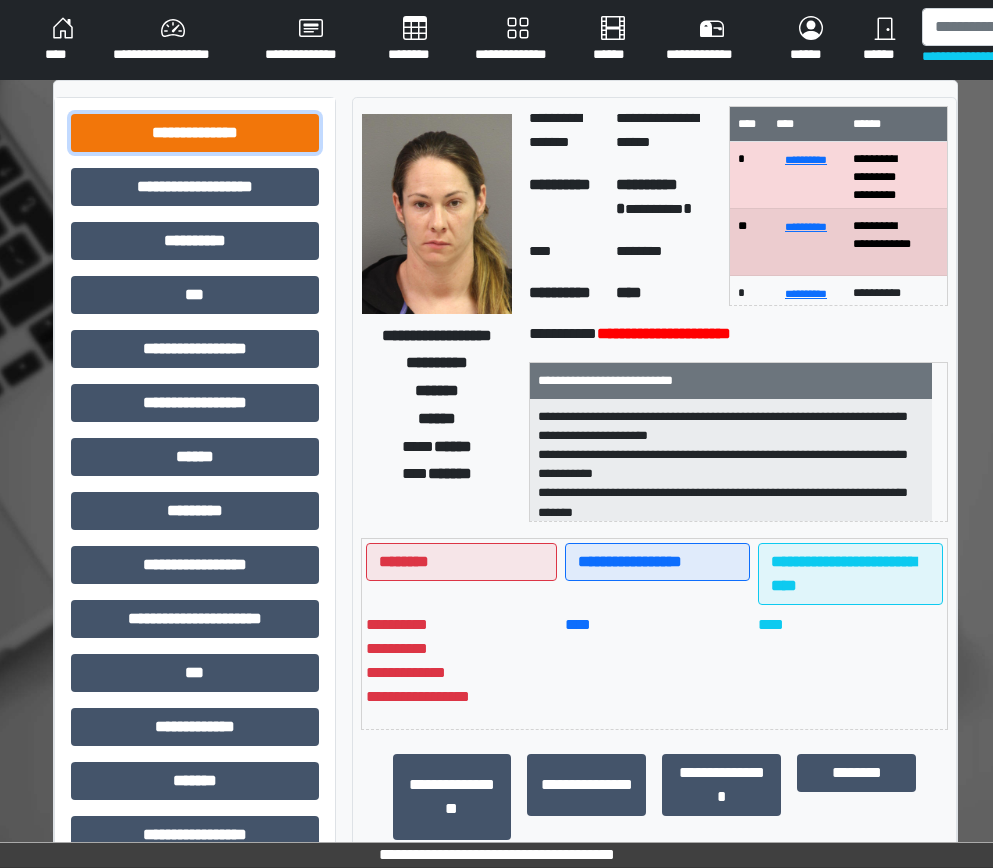 click on "**********" at bounding box center (195, 133) 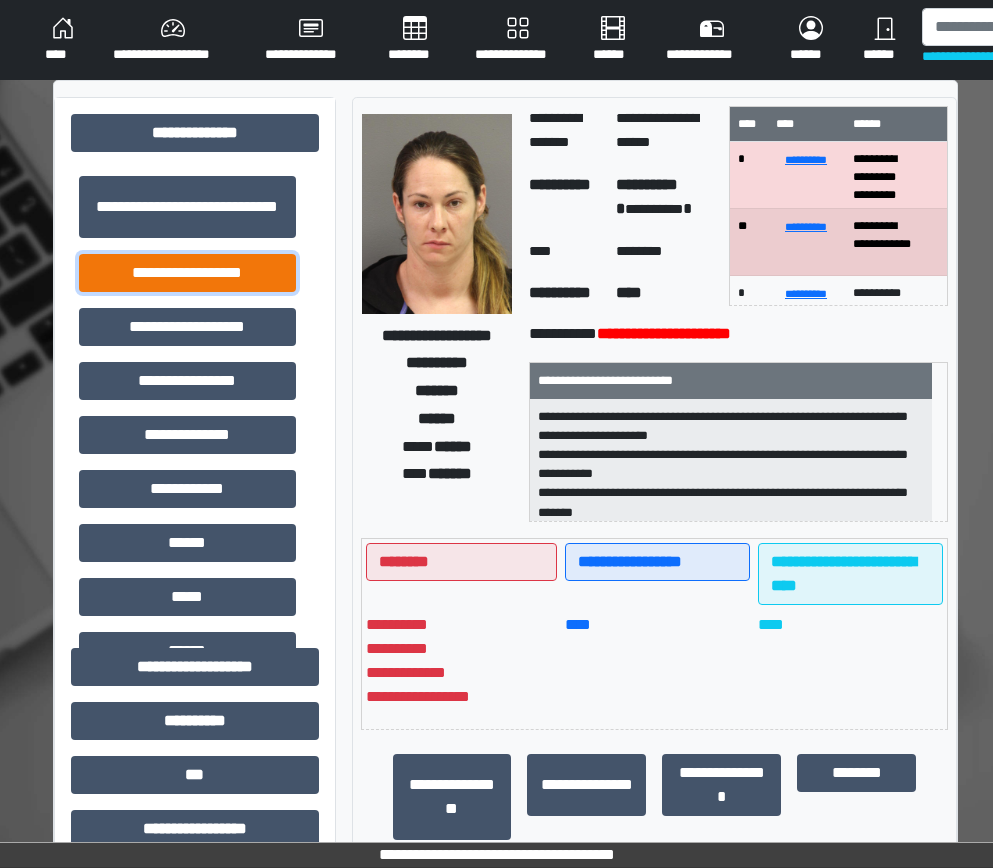 click on "**********" at bounding box center [187, 273] 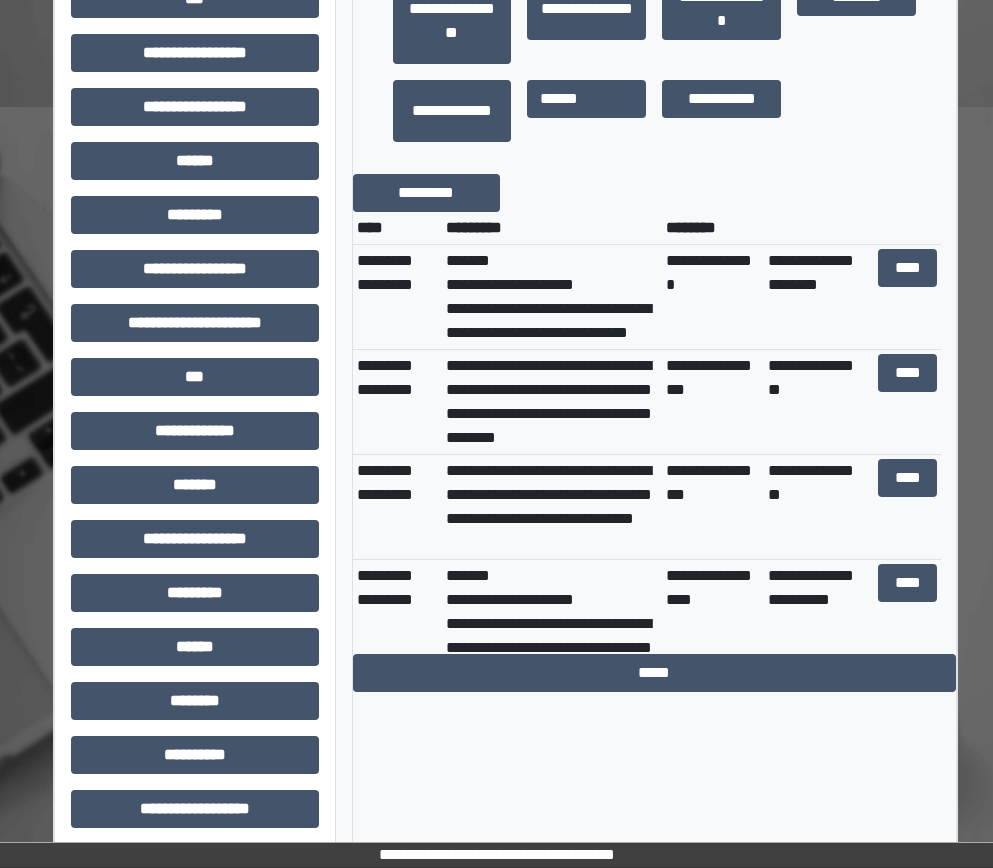 scroll, scrollTop: 786, scrollLeft: 0, axis: vertical 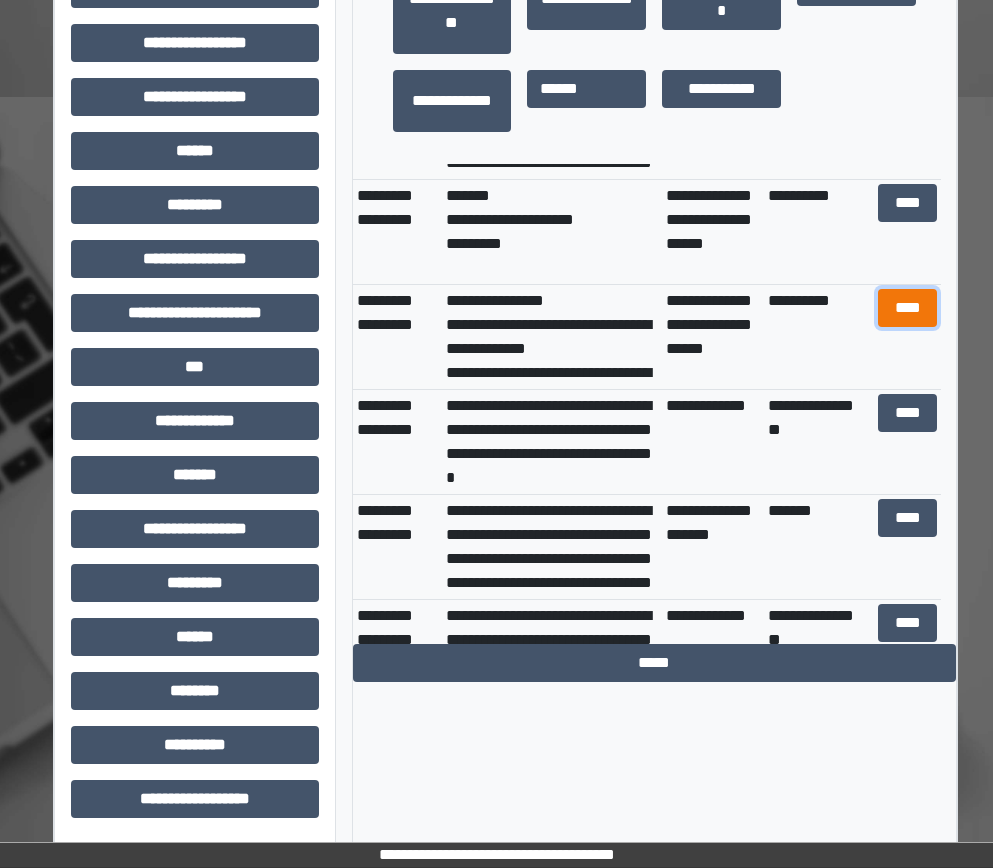 click on "****" at bounding box center [908, 308] 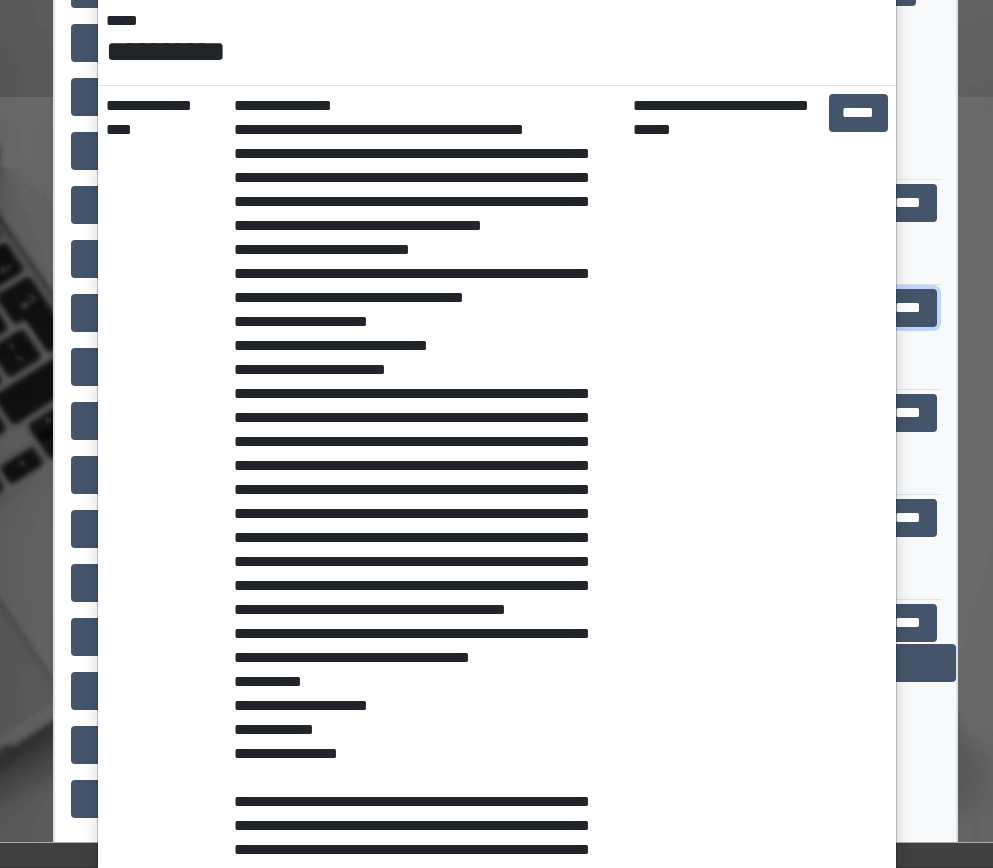scroll, scrollTop: 0, scrollLeft: 0, axis: both 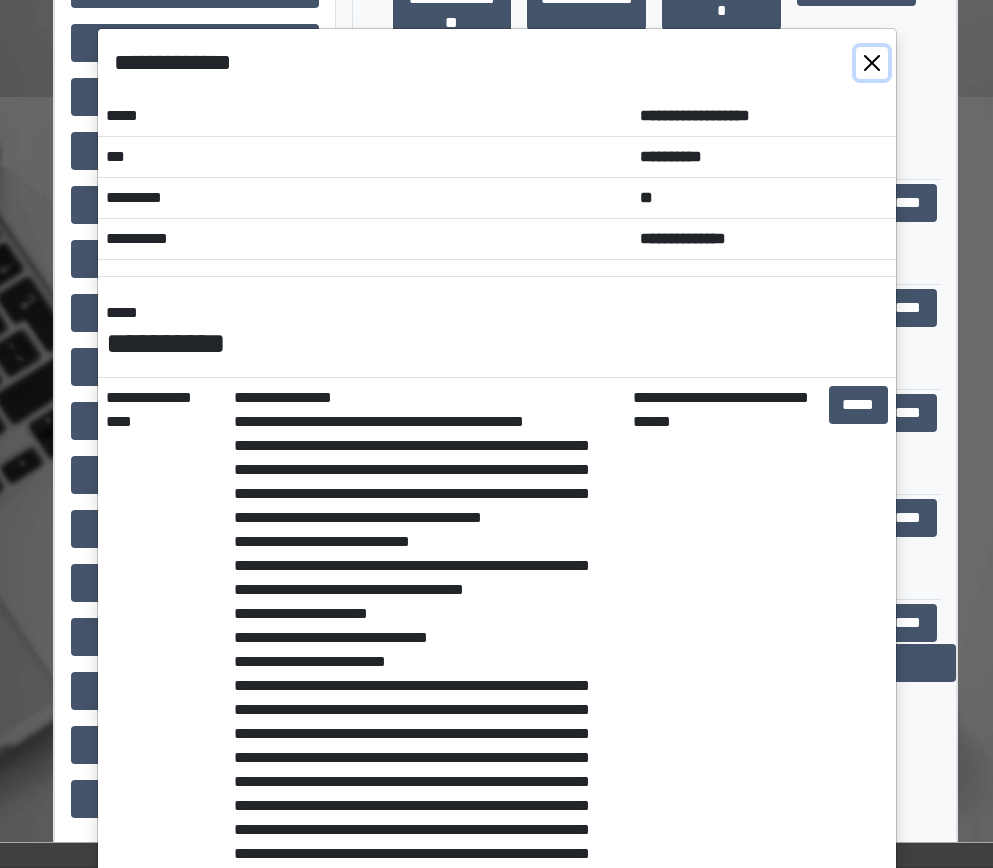 click at bounding box center (872, 63) 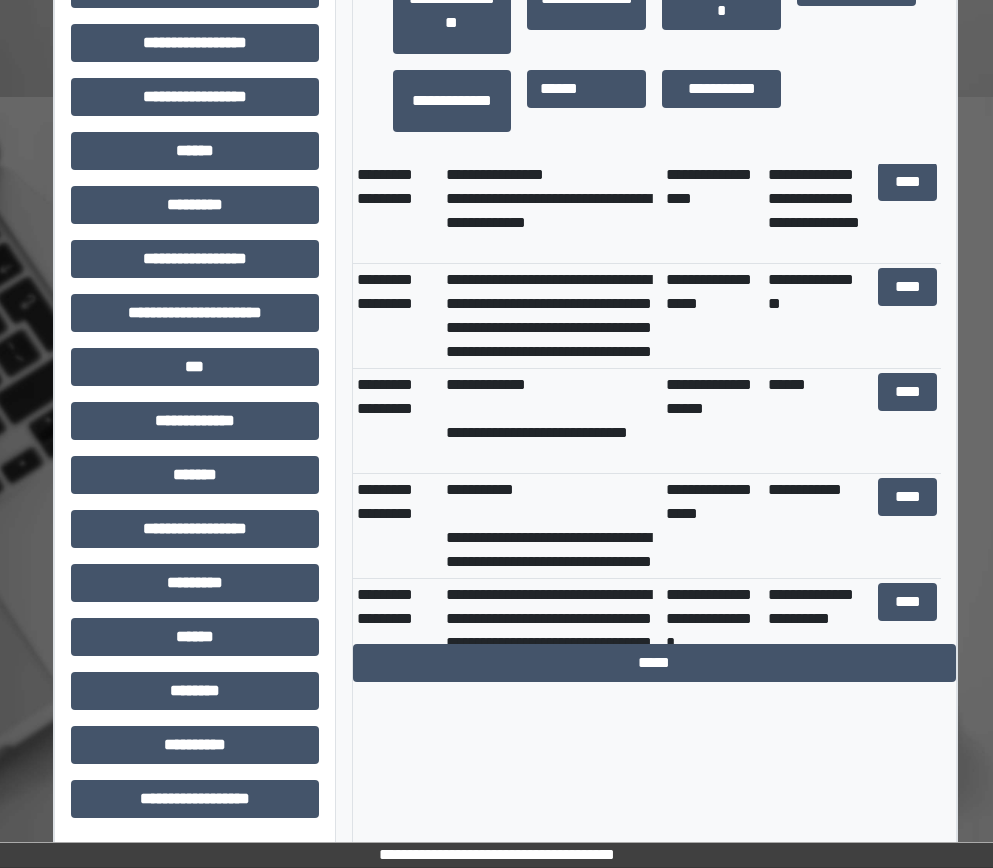 scroll, scrollTop: 5500, scrollLeft: 0, axis: vertical 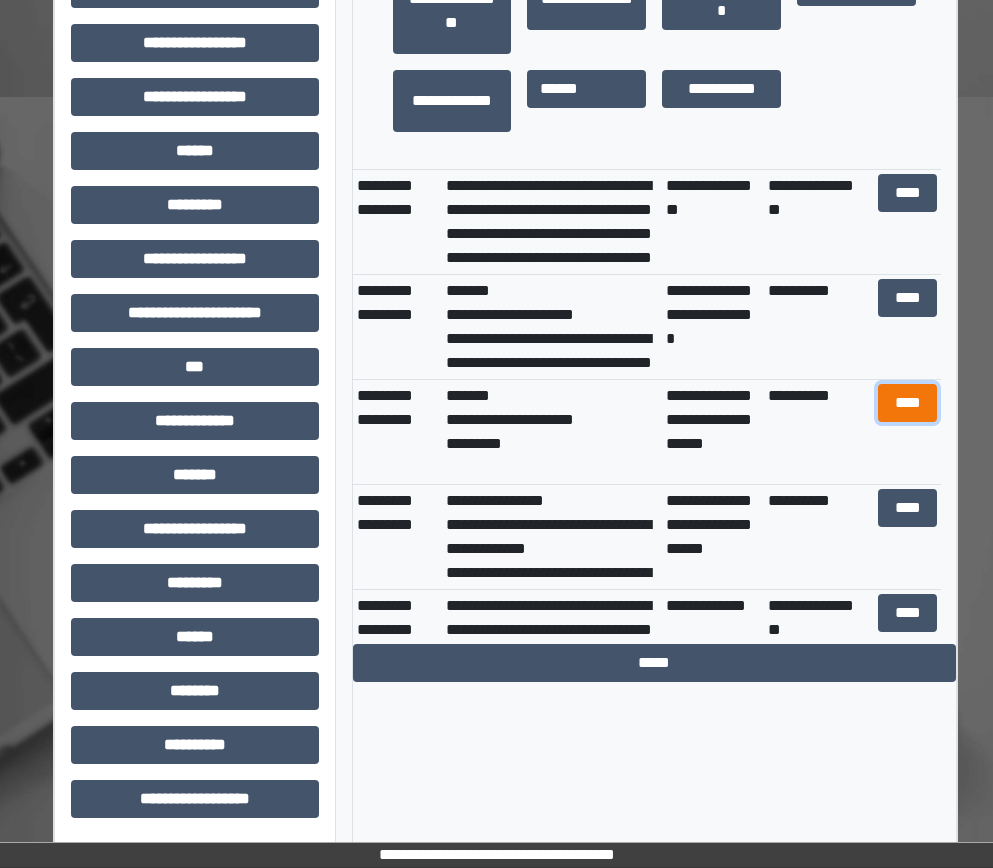 click on "****" at bounding box center (908, 403) 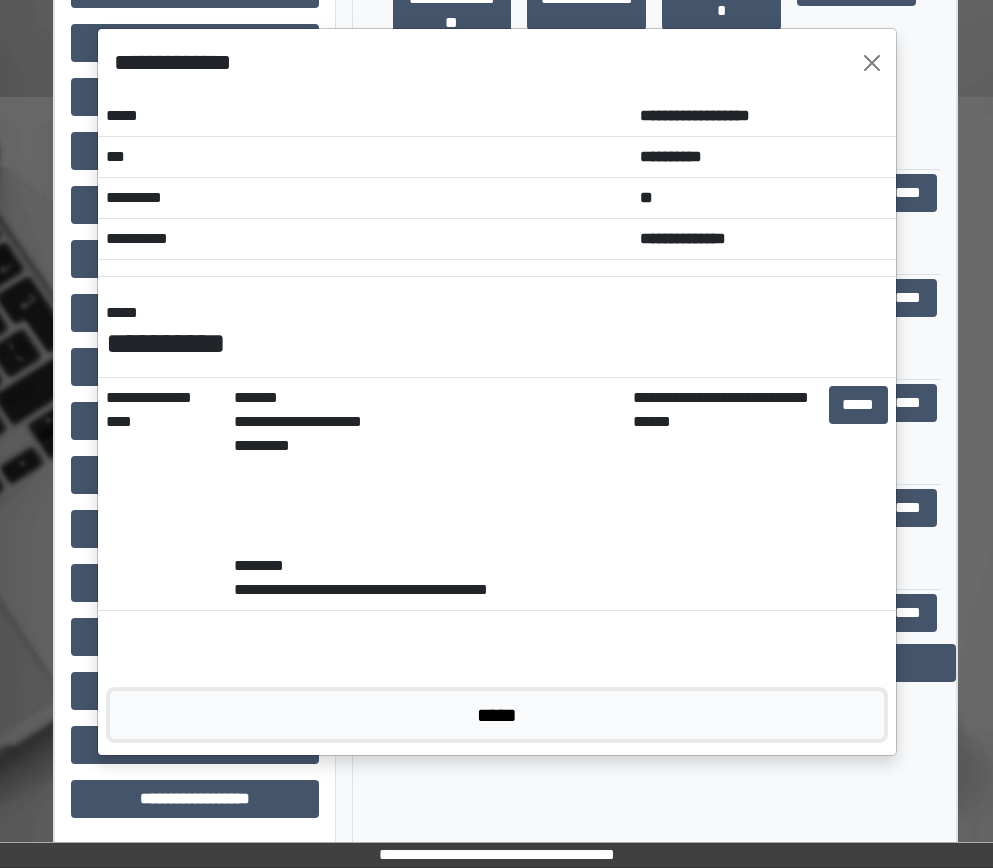 click on "*****" at bounding box center (497, 715) 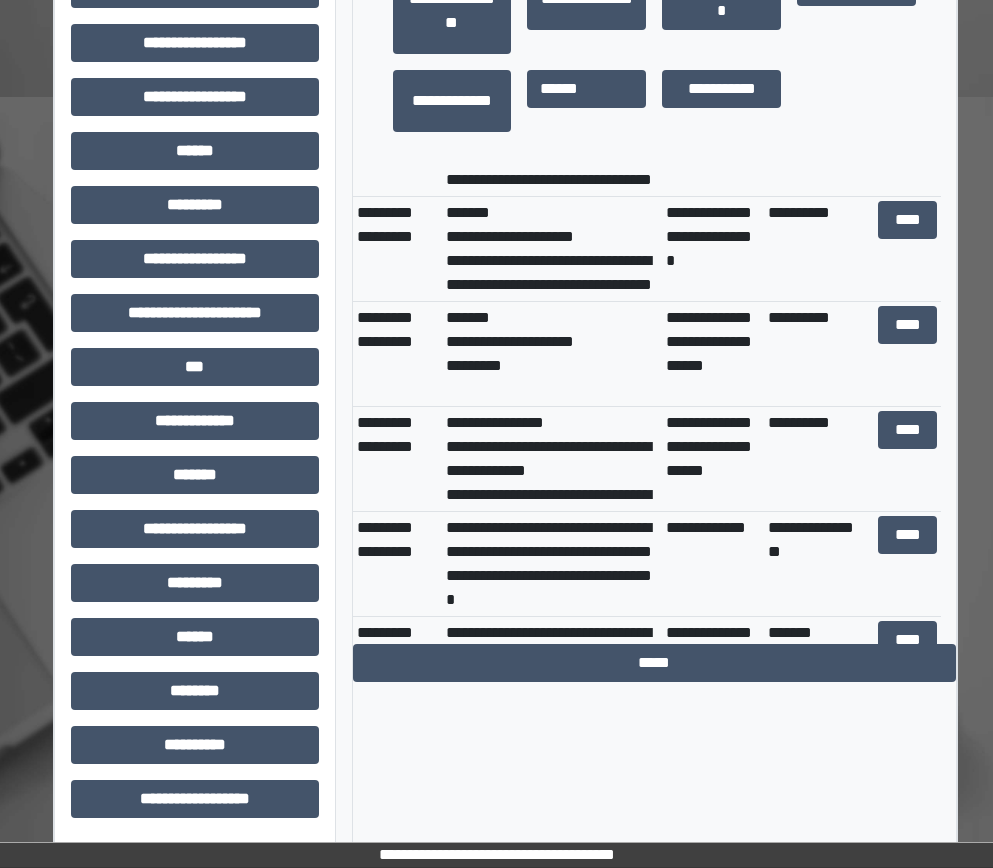 scroll, scrollTop: 900, scrollLeft: 0, axis: vertical 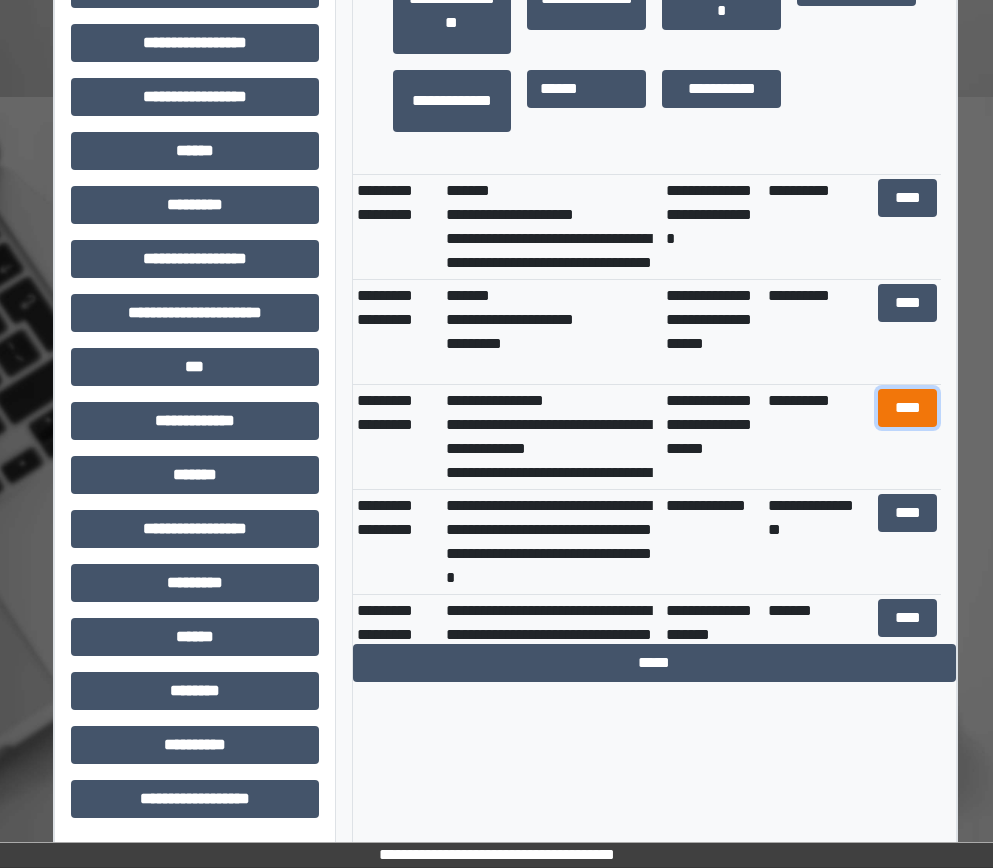 click on "****" at bounding box center [908, 408] 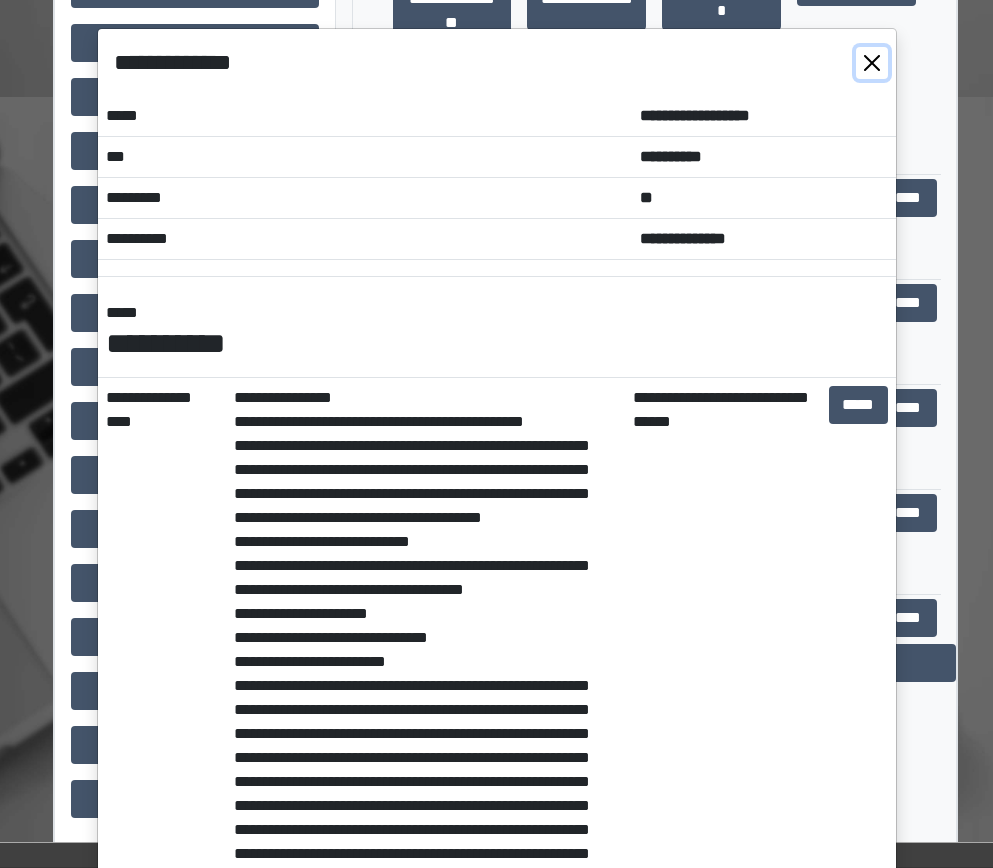 click at bounding box center (872, 63) 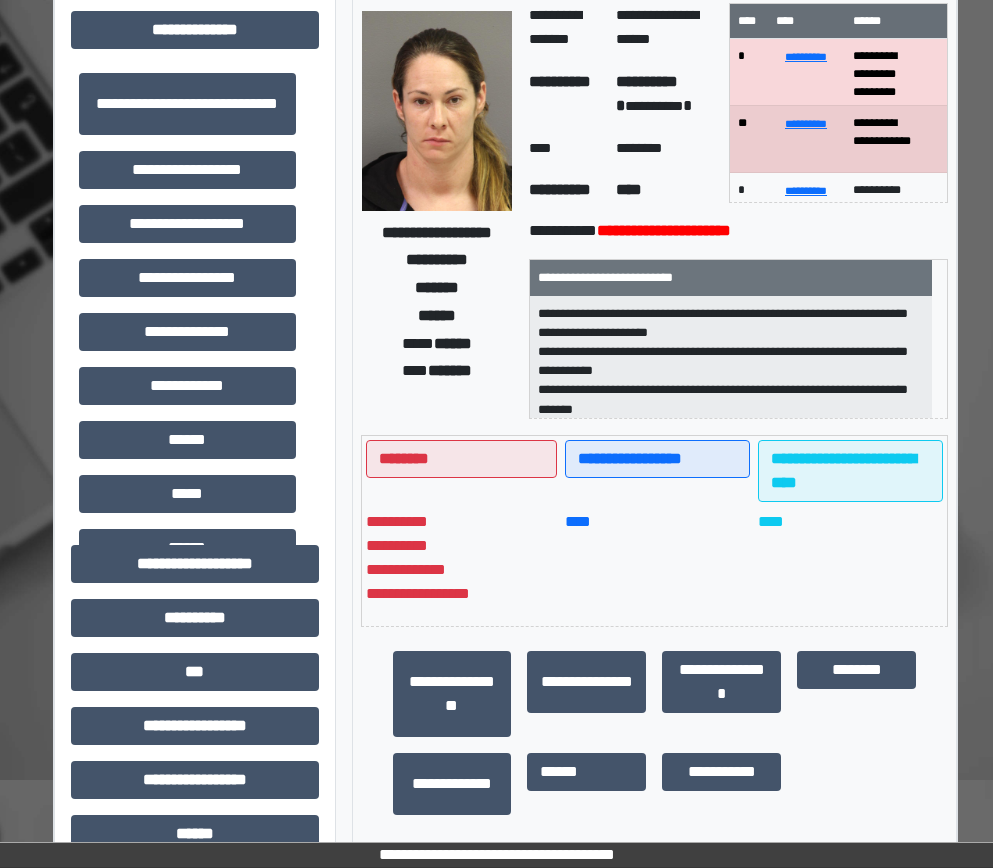 scroll, scrollTop: 0, scrollLeft: 0, axis: both 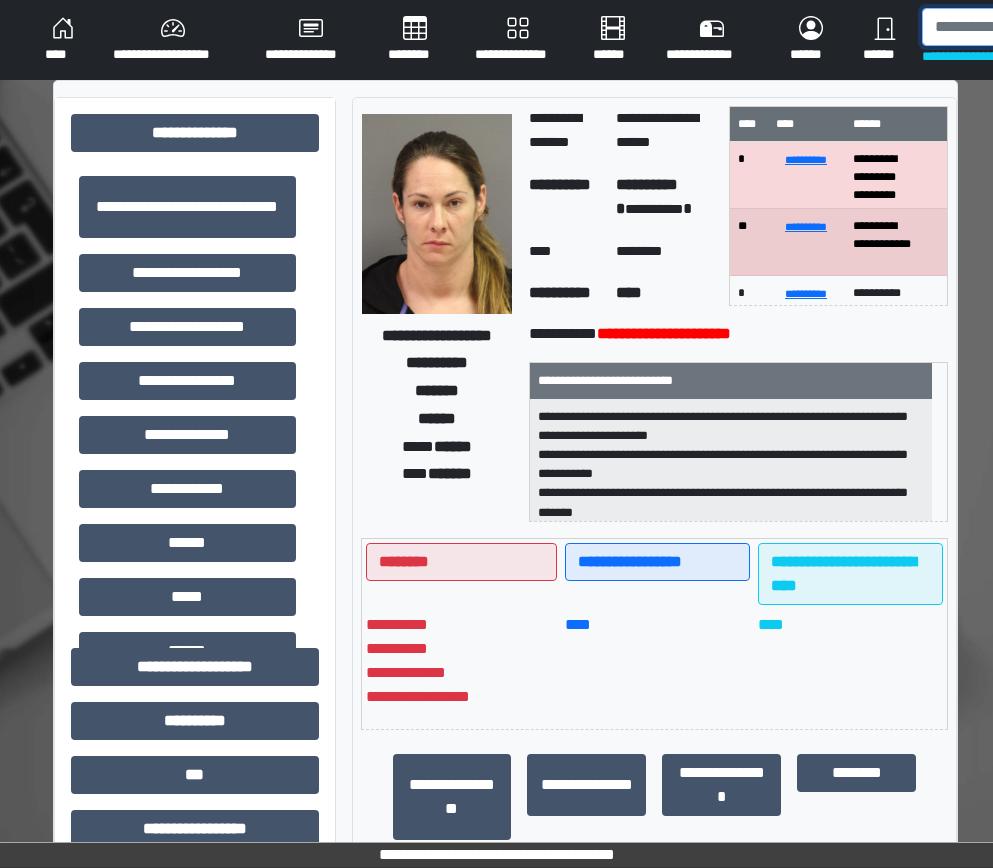 click at bounding box center [1025, 27] 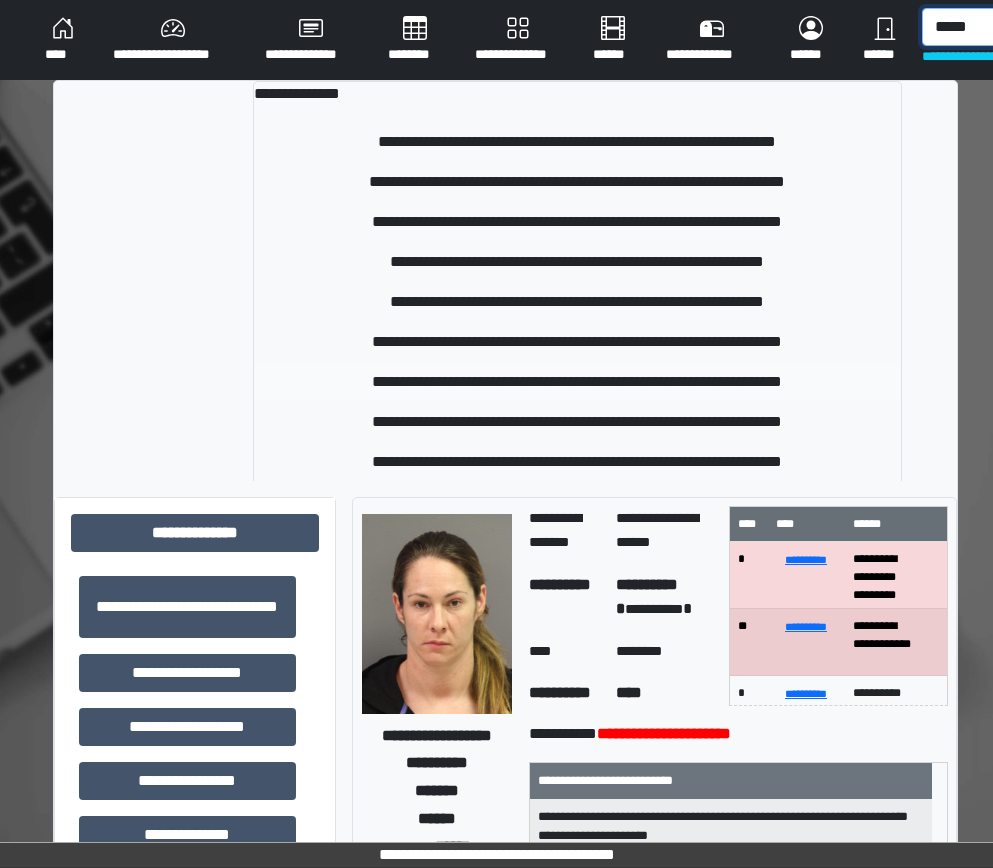 type on "*****" 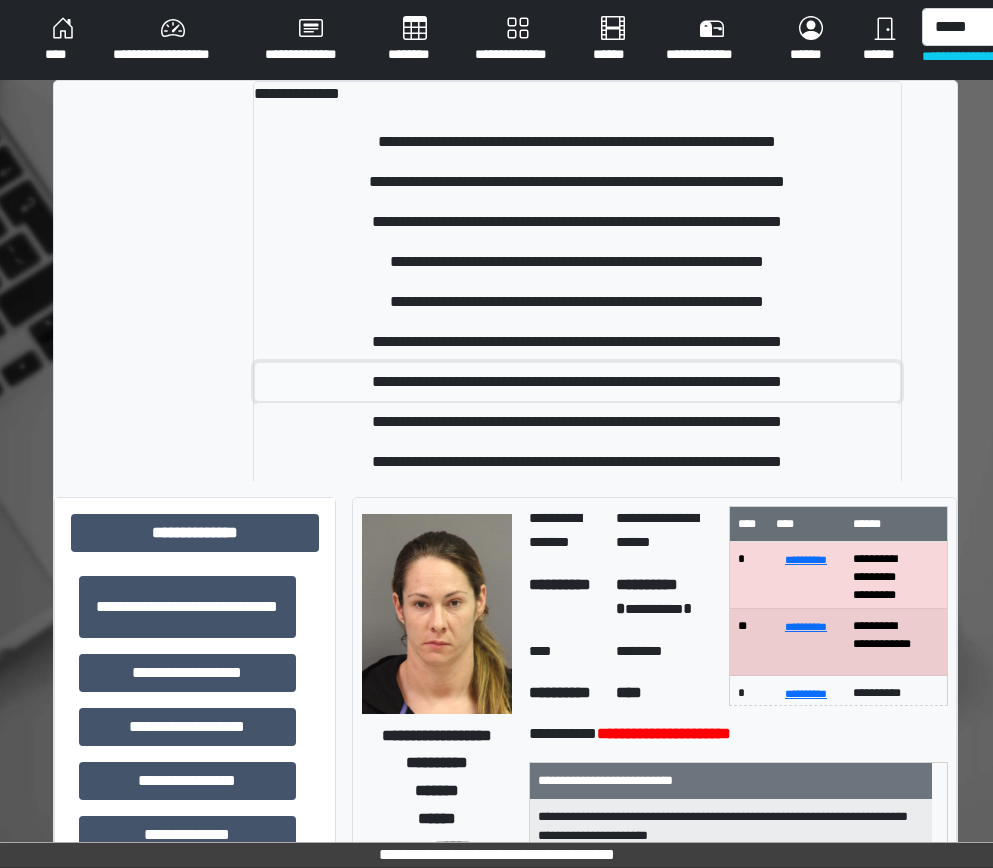 click on "**********" at bounding box center [577, 382] 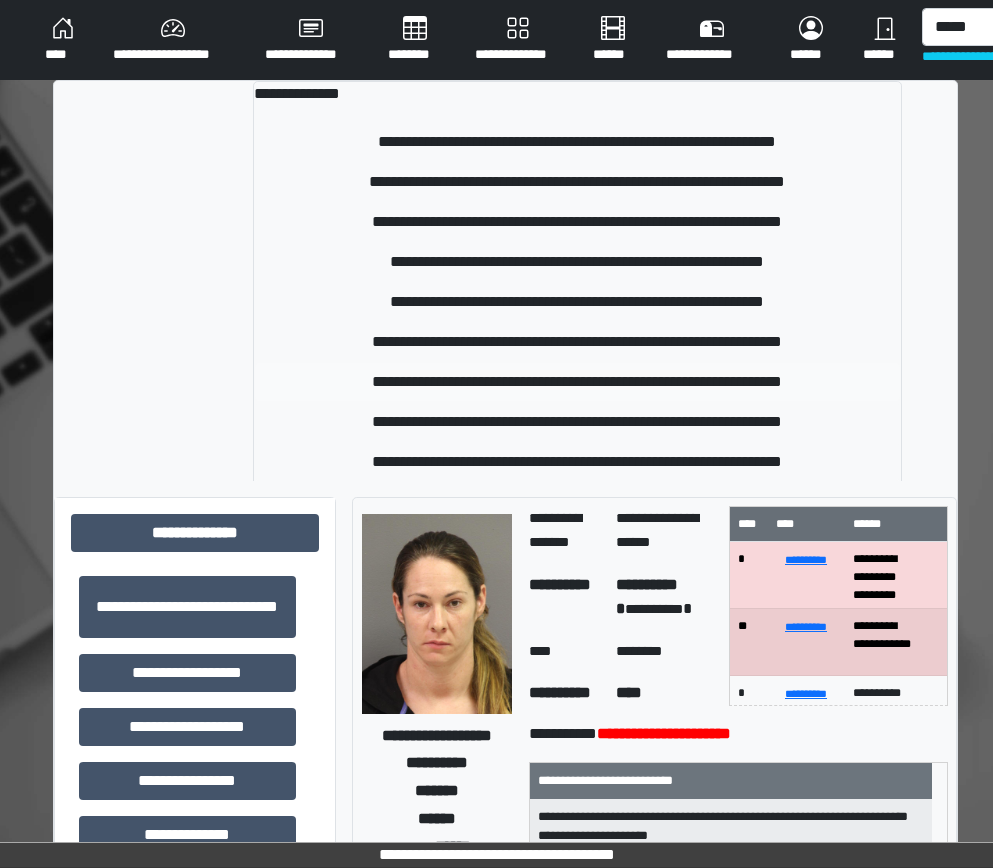 type 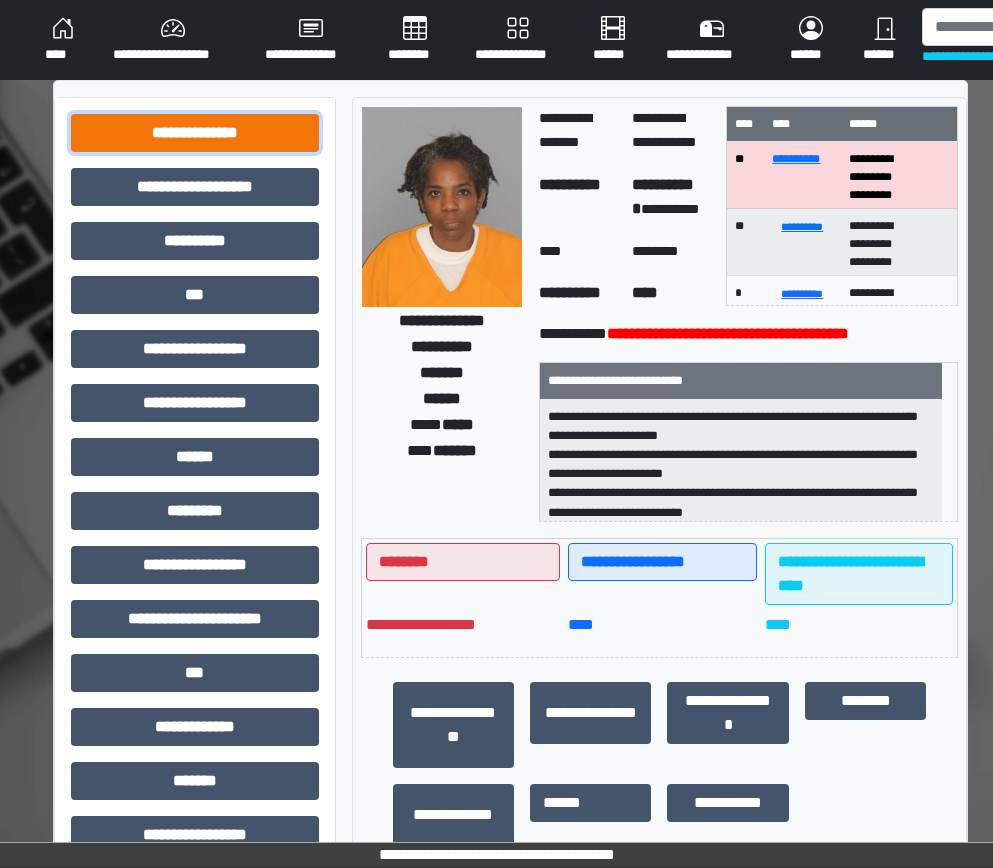 click on "**********" at bounding box center (195, 133) 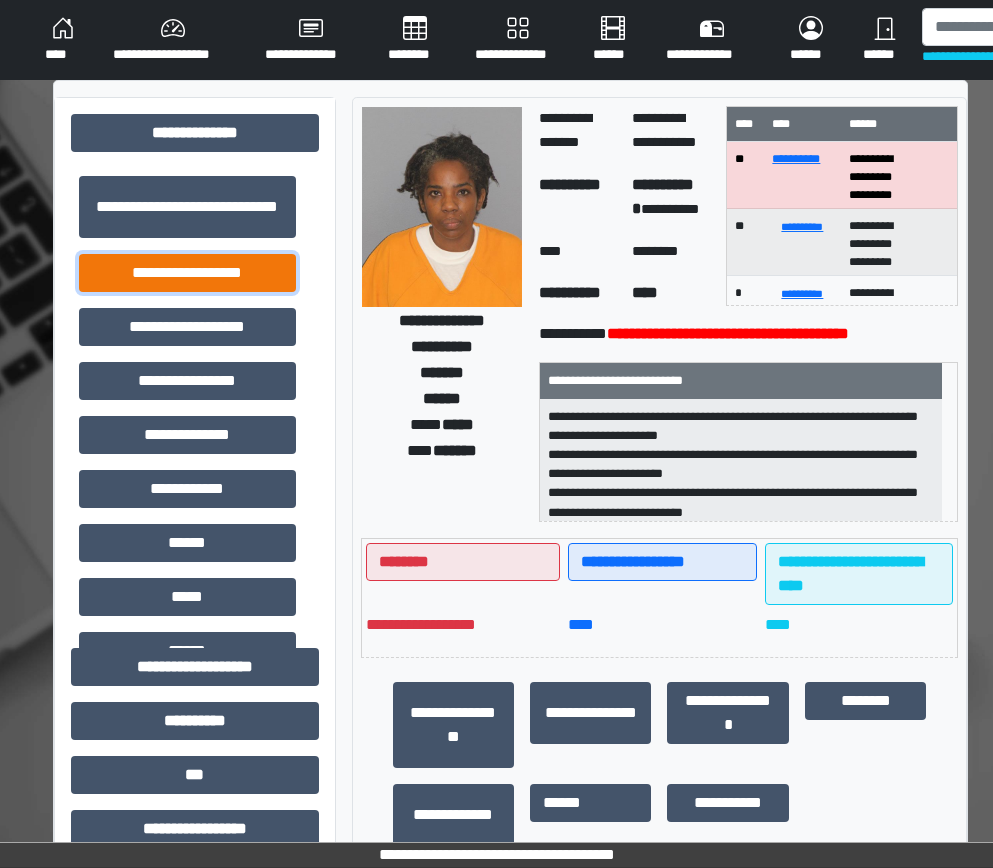 click on "**********" at bounding box center [187, 273] 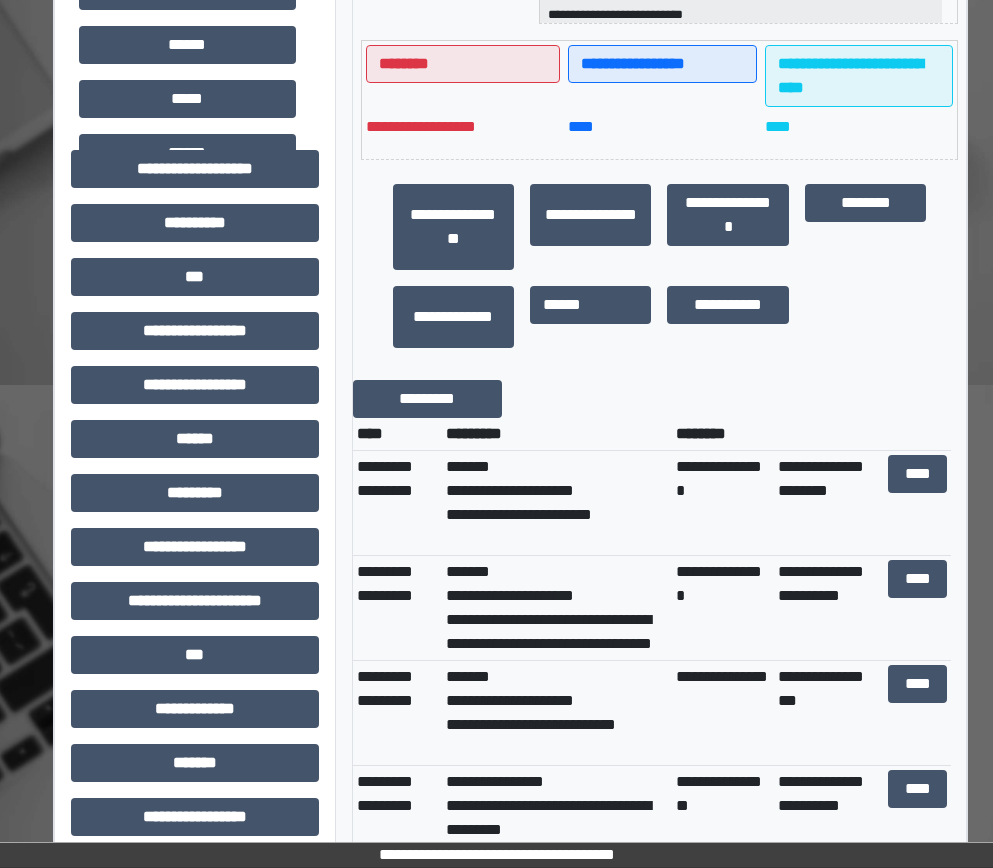 scroll, scrollTop: 500, scrollLeft: 0, axis: vertical 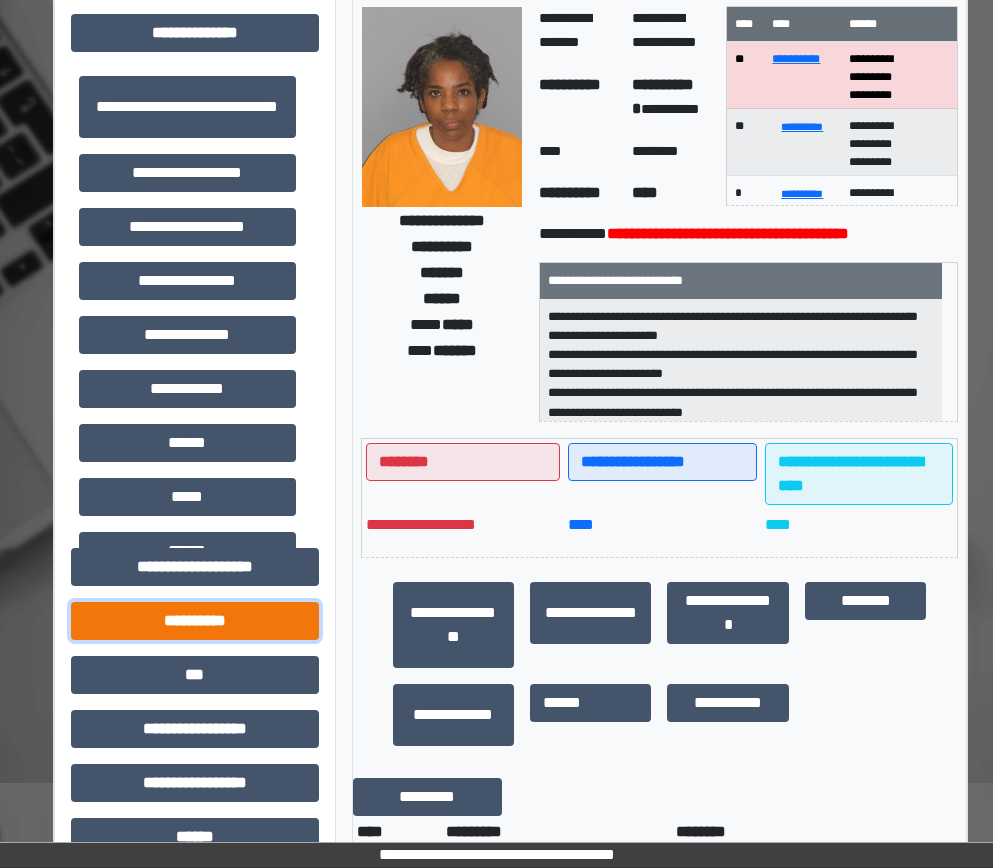 click on "**********" at bounding box center [195, 621] 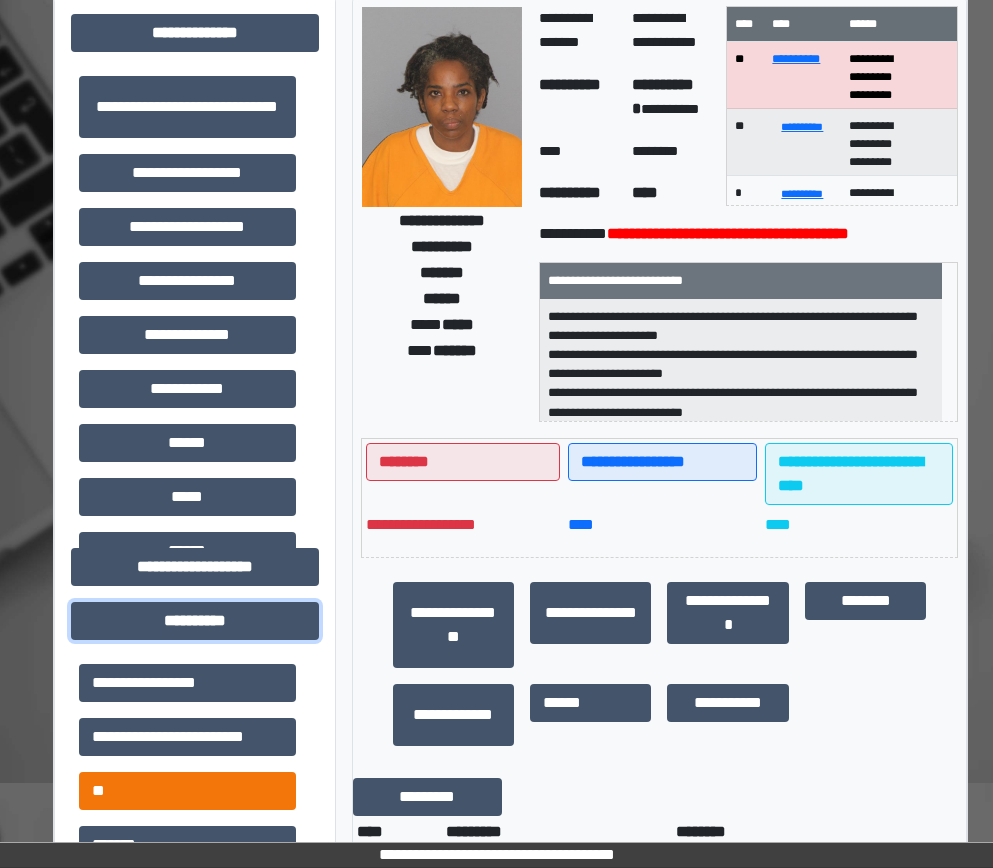 scroll, scrollTop: 200, scrollLeft: 0, axis: vertical 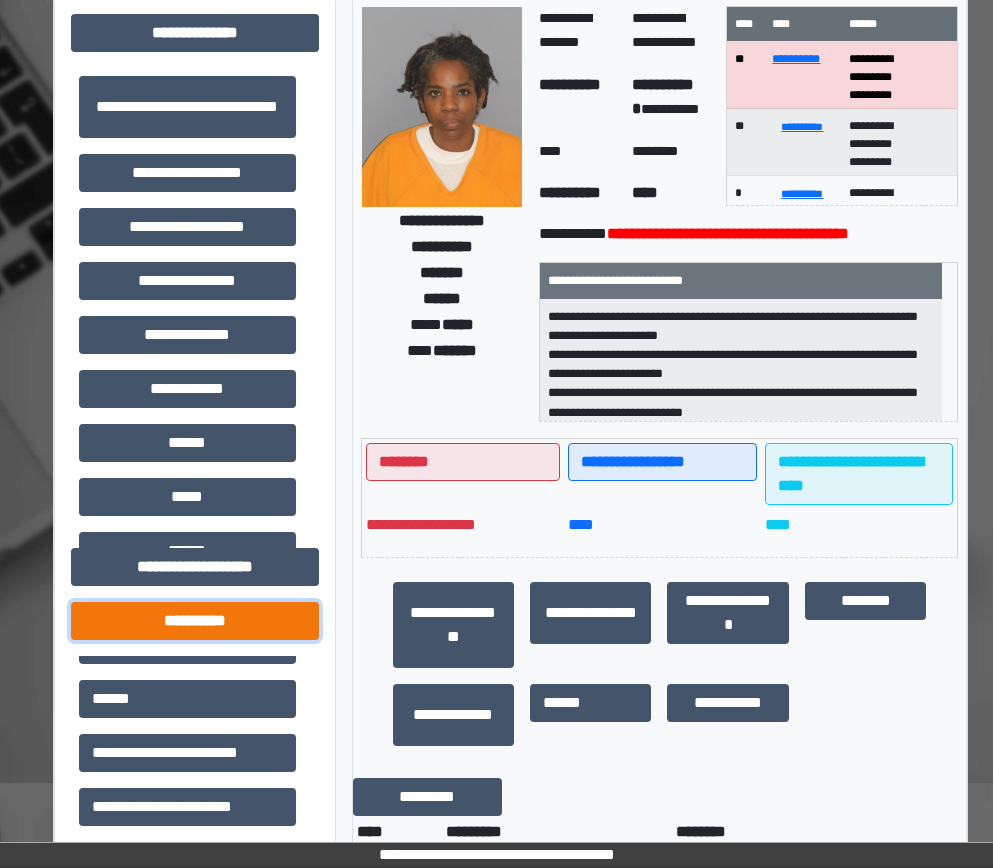 click on "**********" at bounding box center (195, 621) 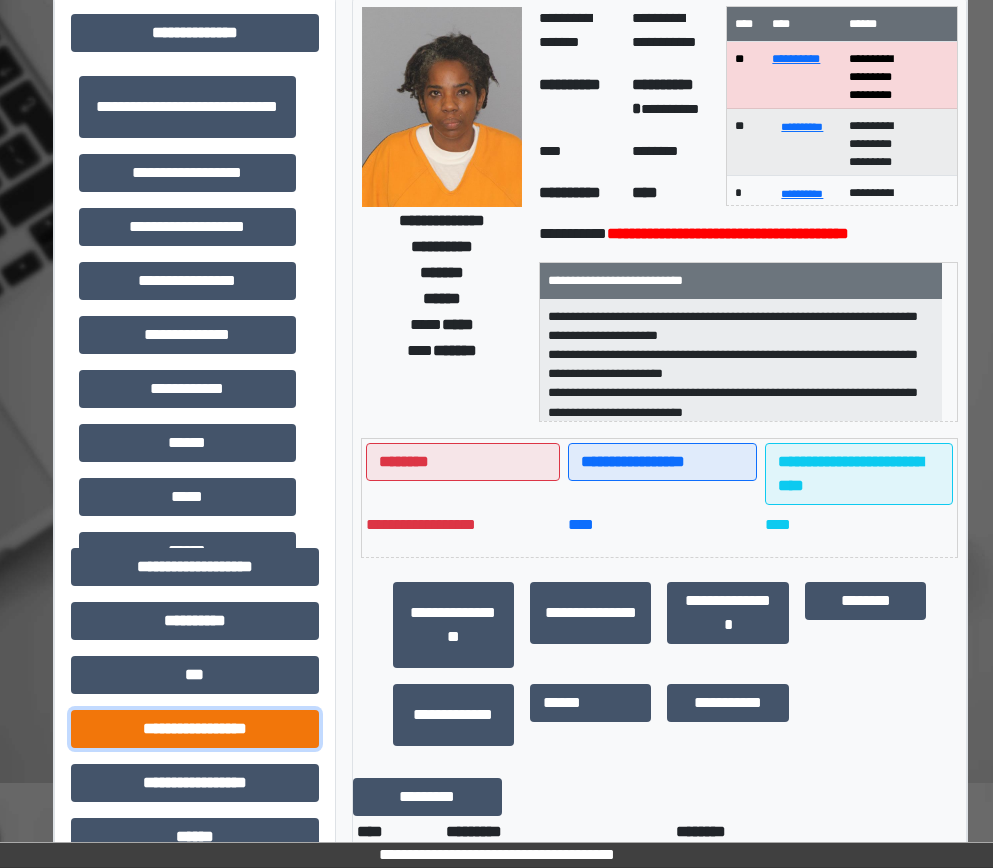 click on "**********" at bounding box center [195, 729] 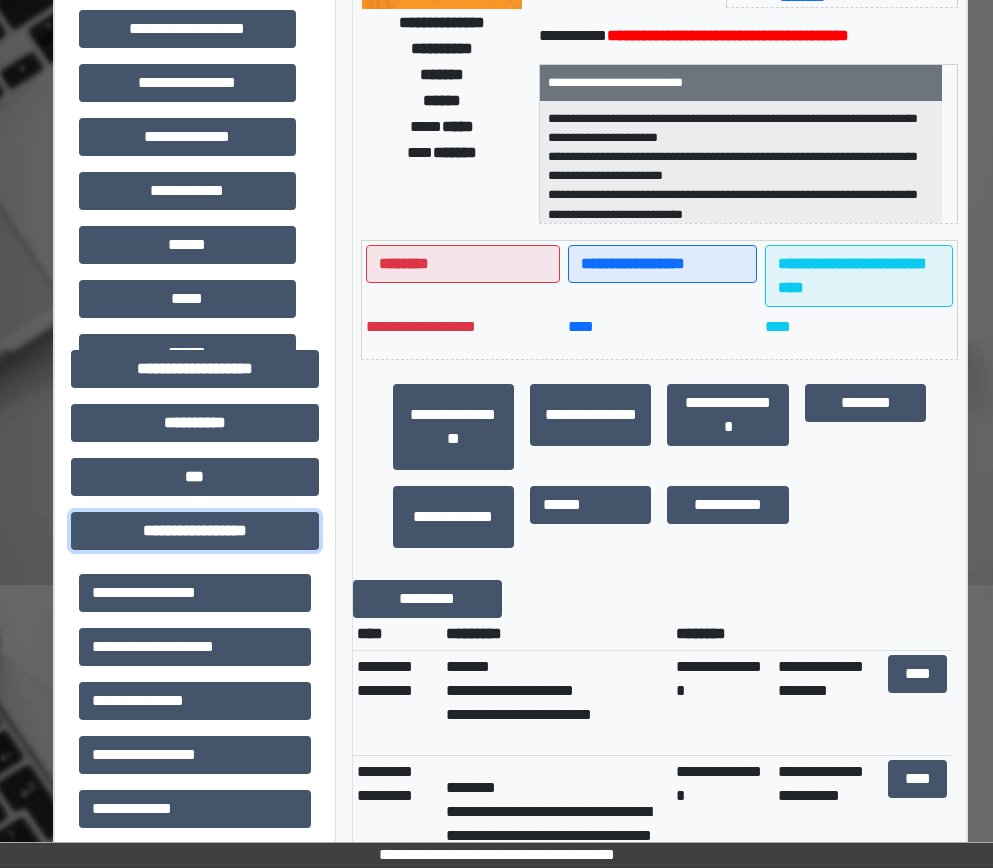 scroll, scrollTop: 300, scrollLeft: 0, axis: vertical 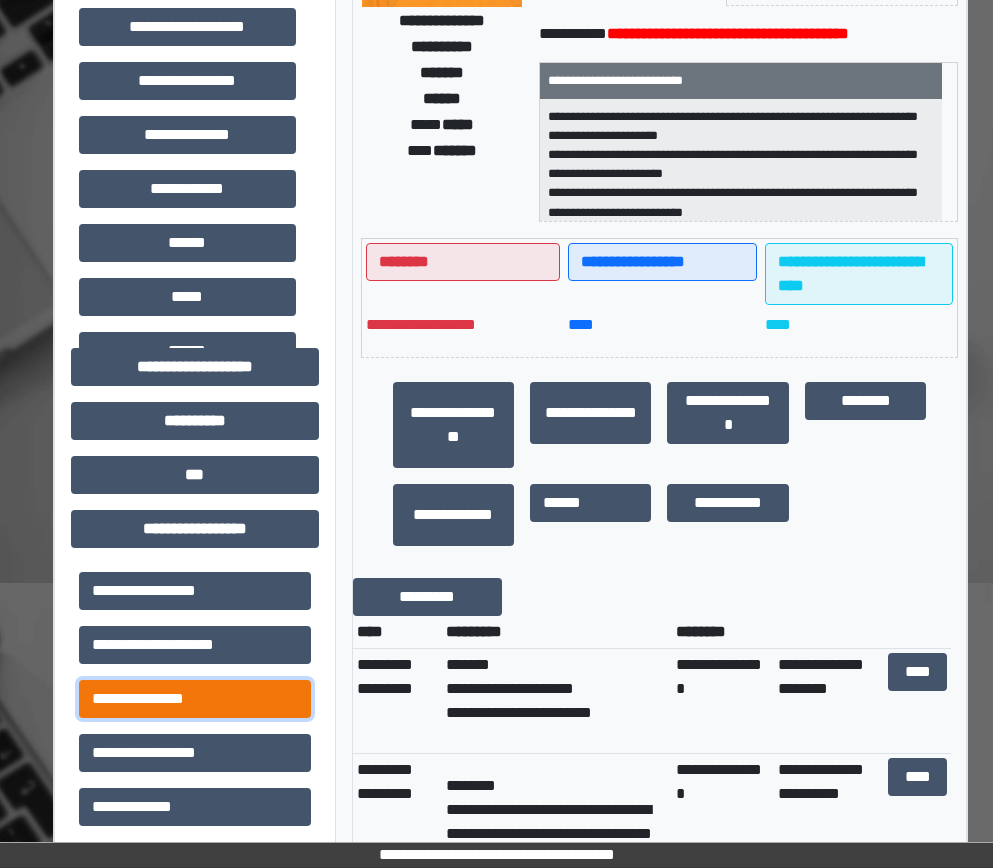 click on "**********" at bounding box center (195, 699) 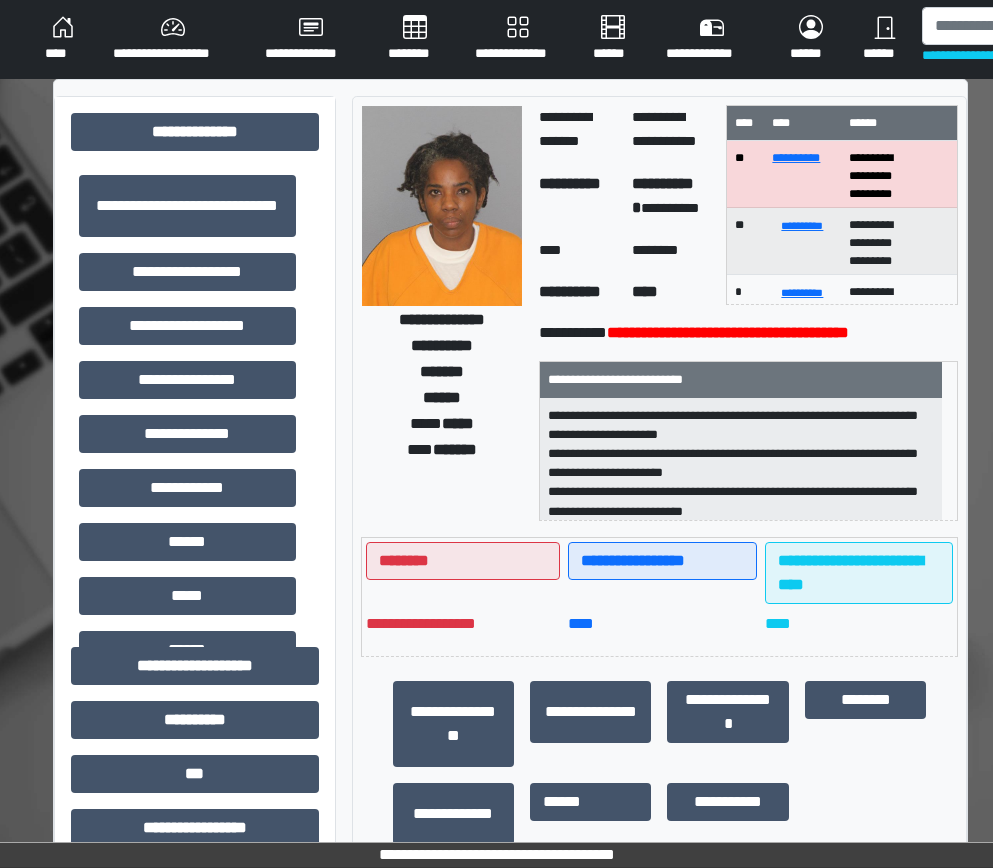 scroll, scrollTop: 0, scrollLeft: 0, axis: both 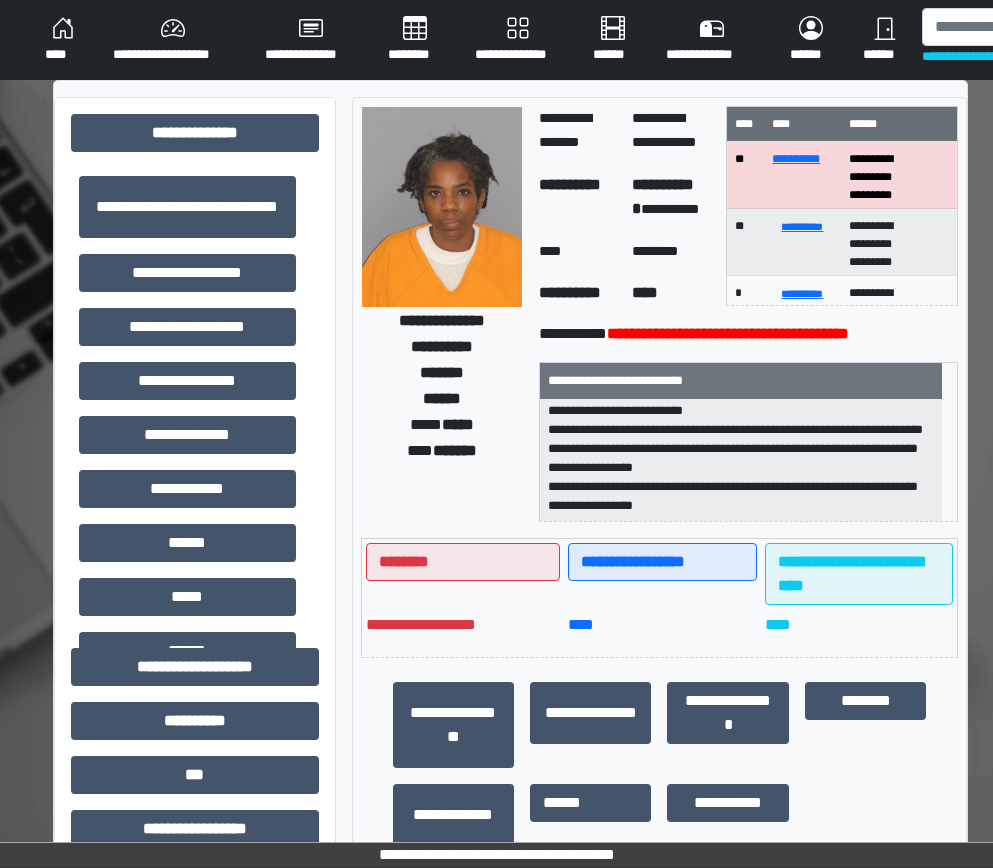 click on "**********" at bounding box center [1001, 56] 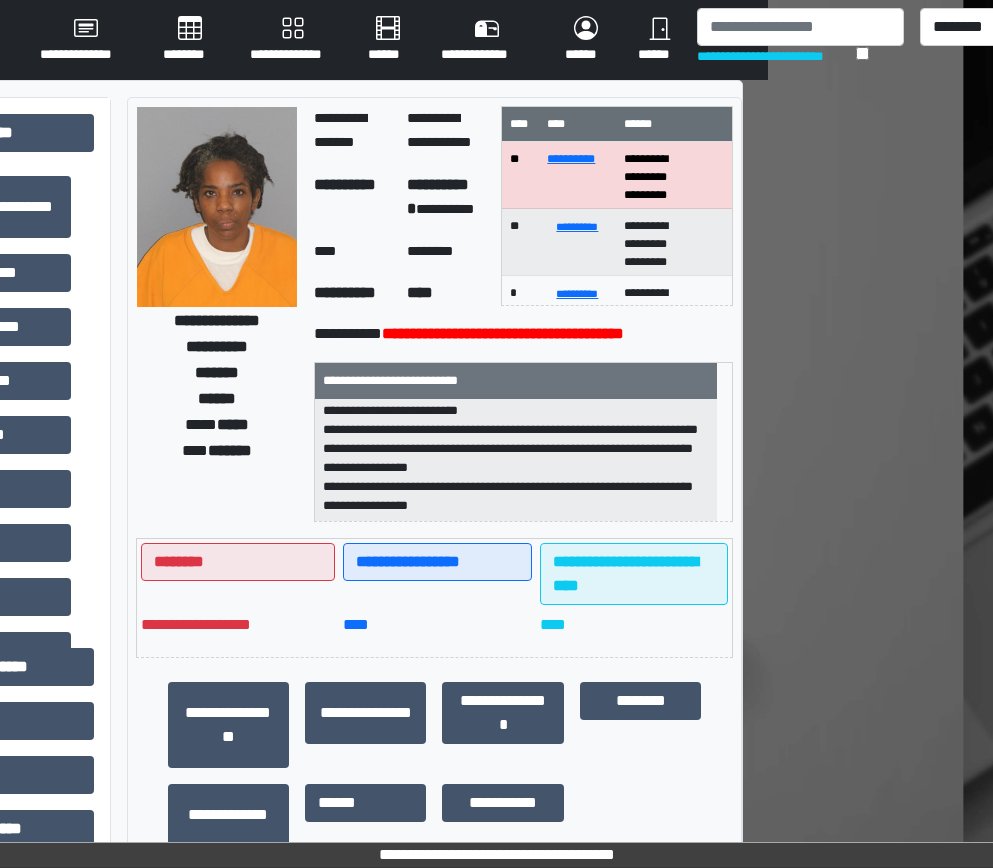 scroll, scrollTop: 0, scrollLeft: 261, axis: horizontal 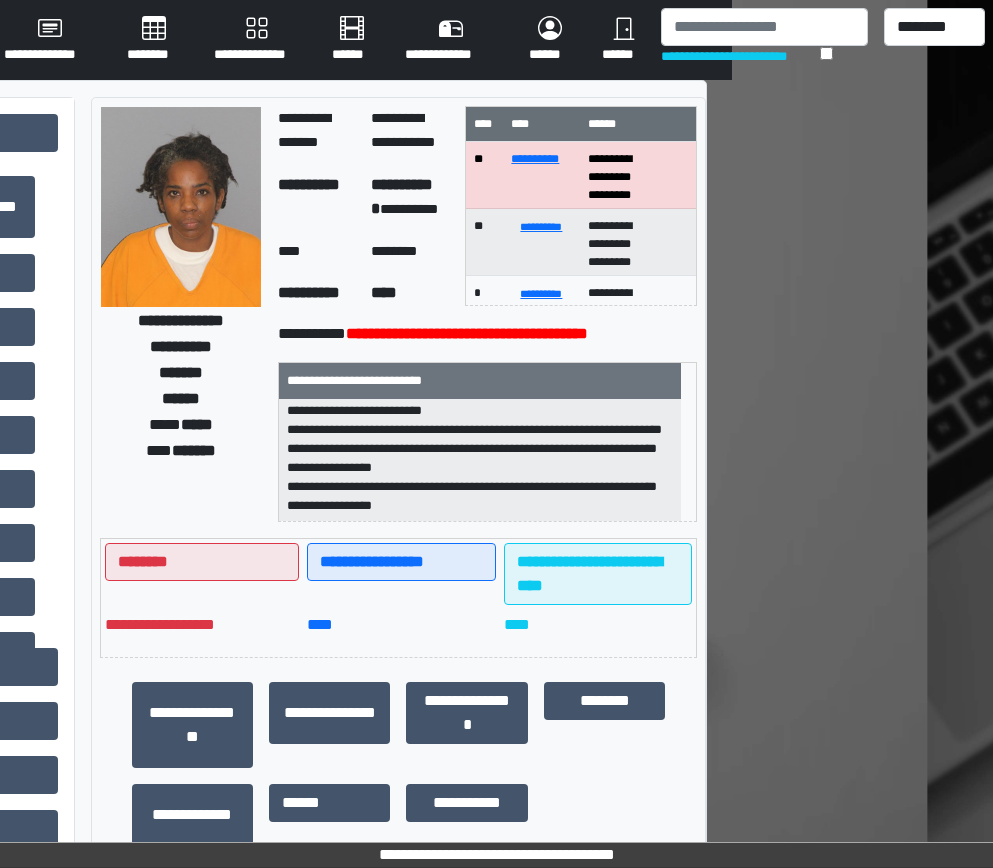 click on "**********" at bounding box center (764, 40) 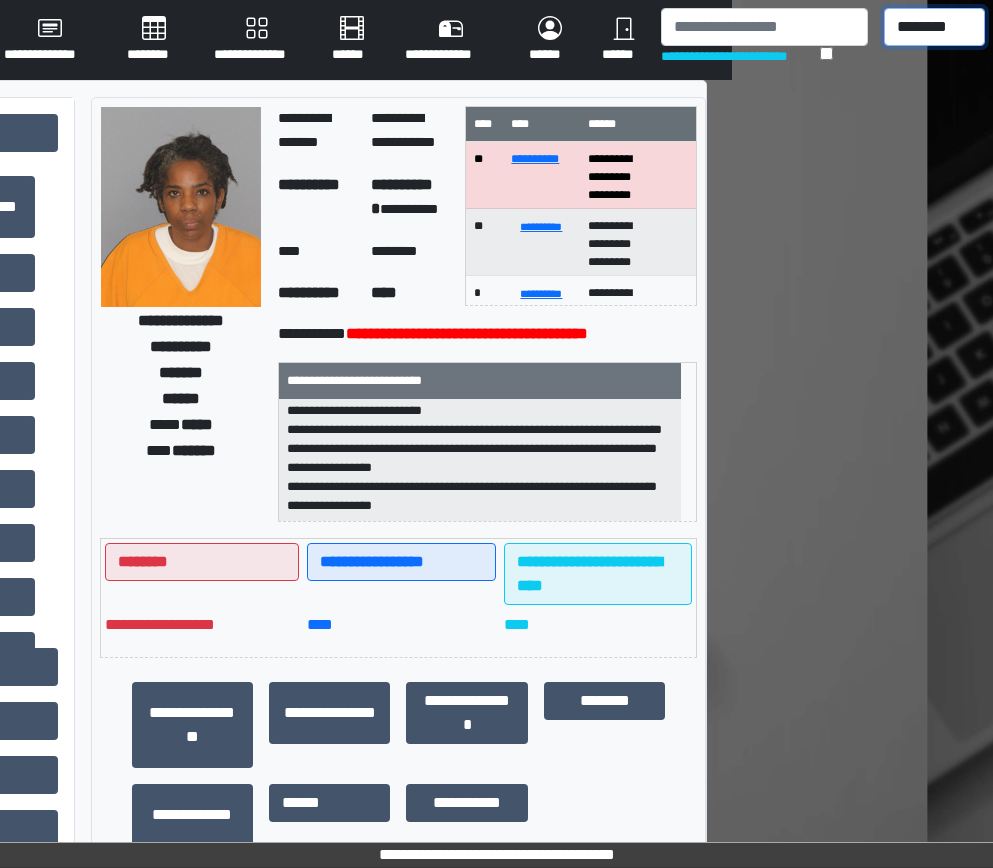 click on "******** *** ******** *** ******** ***** ***" at bounding box center (934, 27) 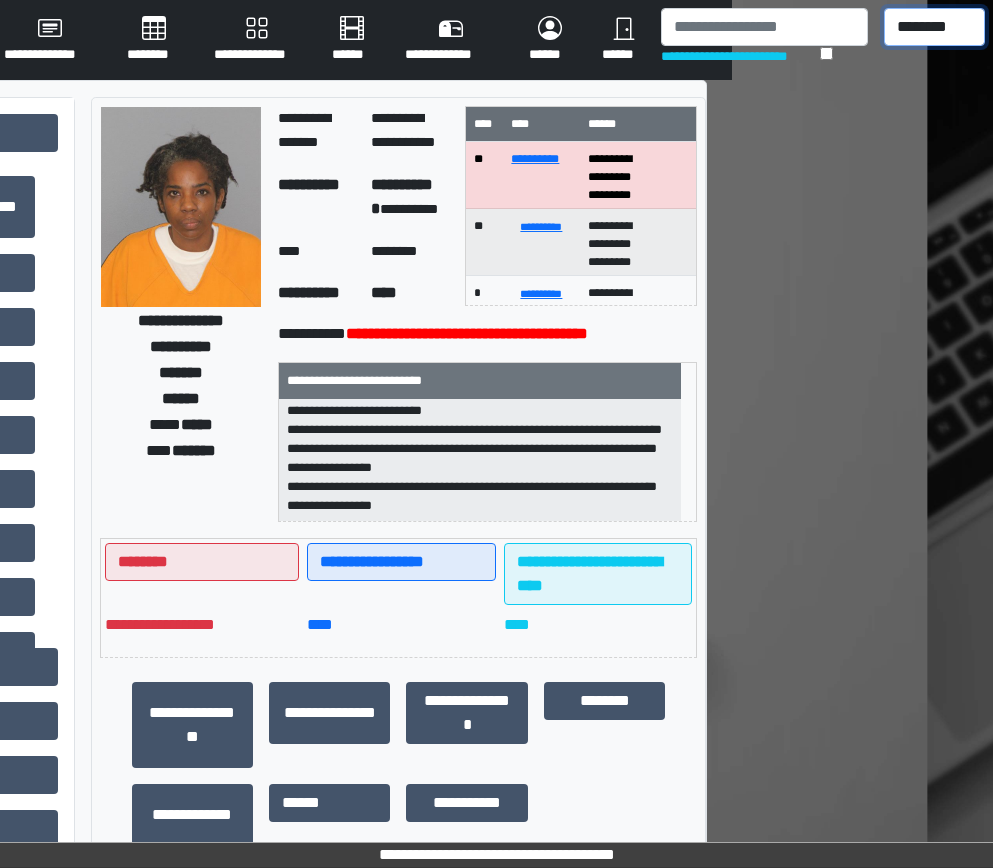 select on "***" 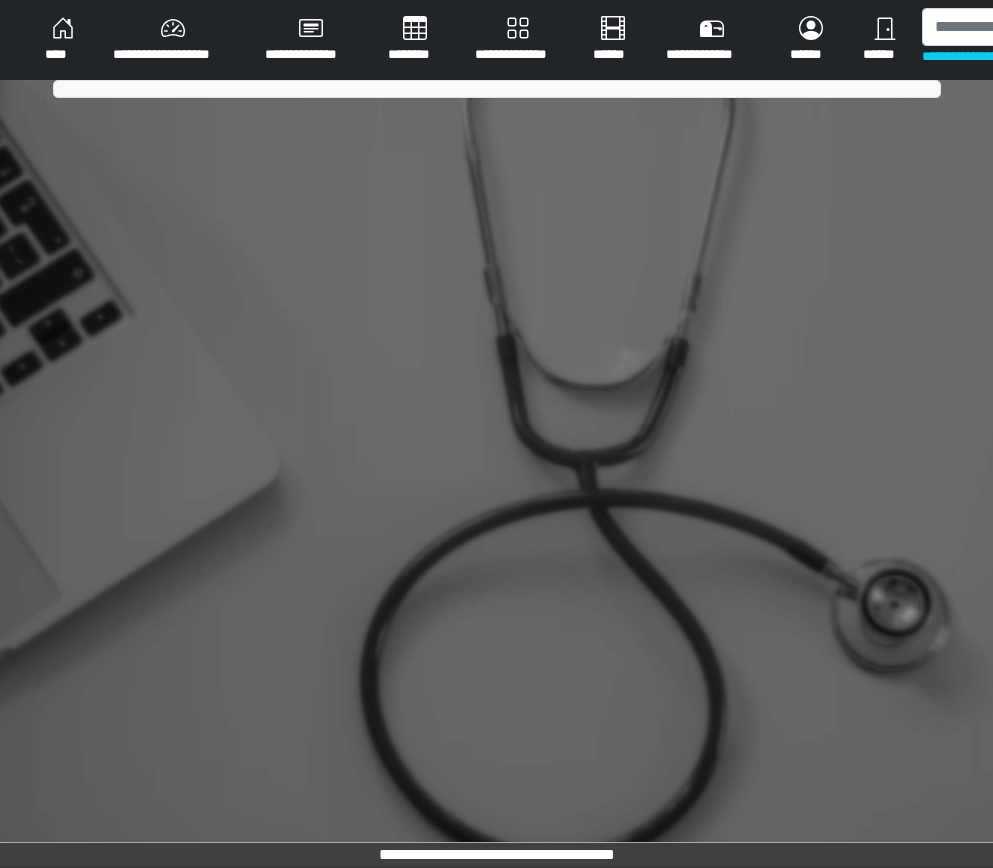 scroll, scrollTop: 0, scrollLeft: 0, axis: both 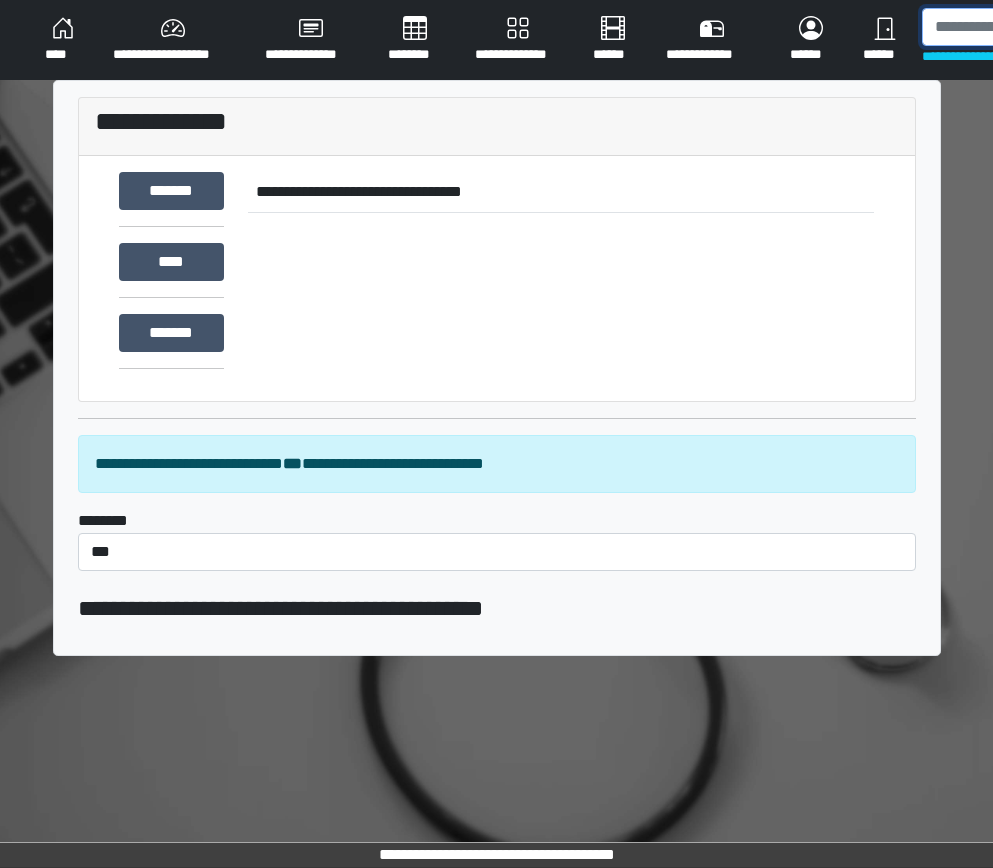click at bounding box center (1025, 27) 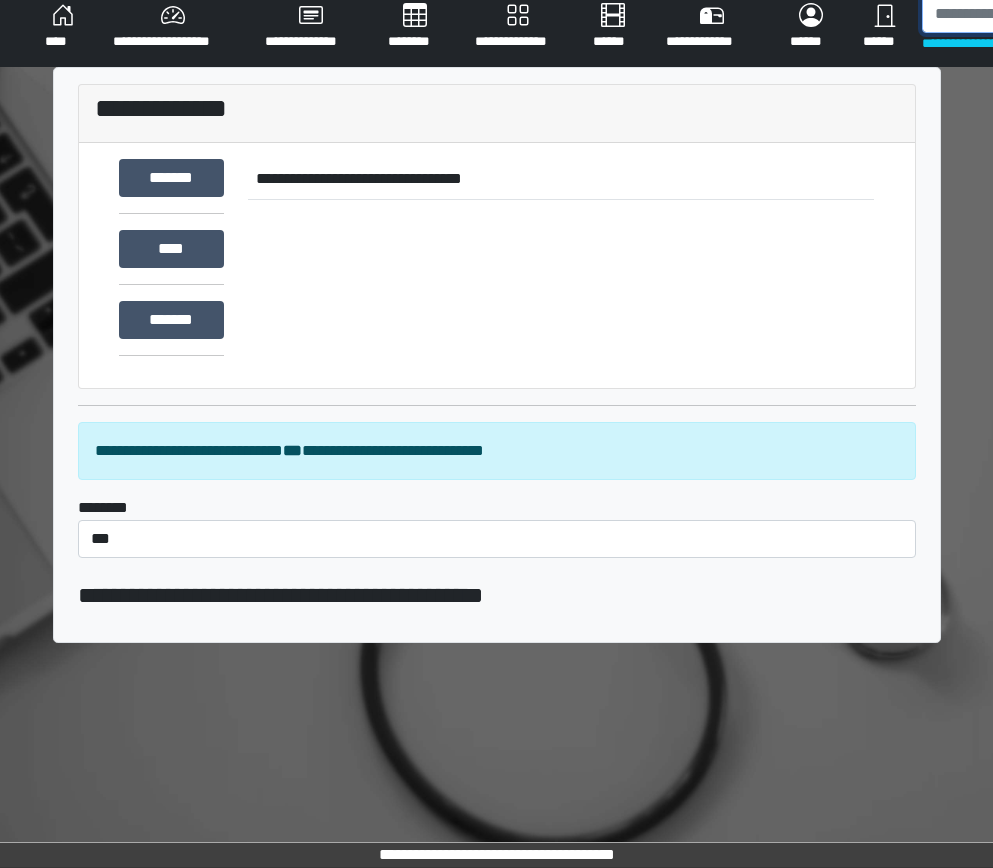 scroll, scrollTop: 0, scrollLeft: 0, axis: both 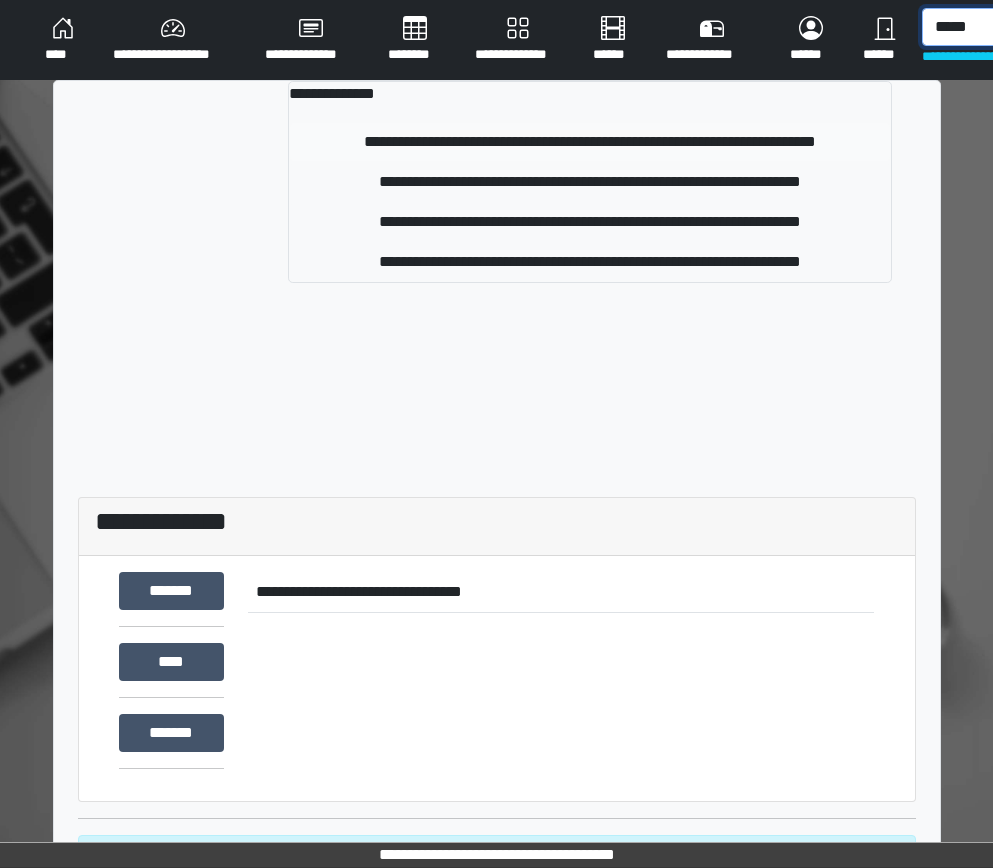 type on "*****" 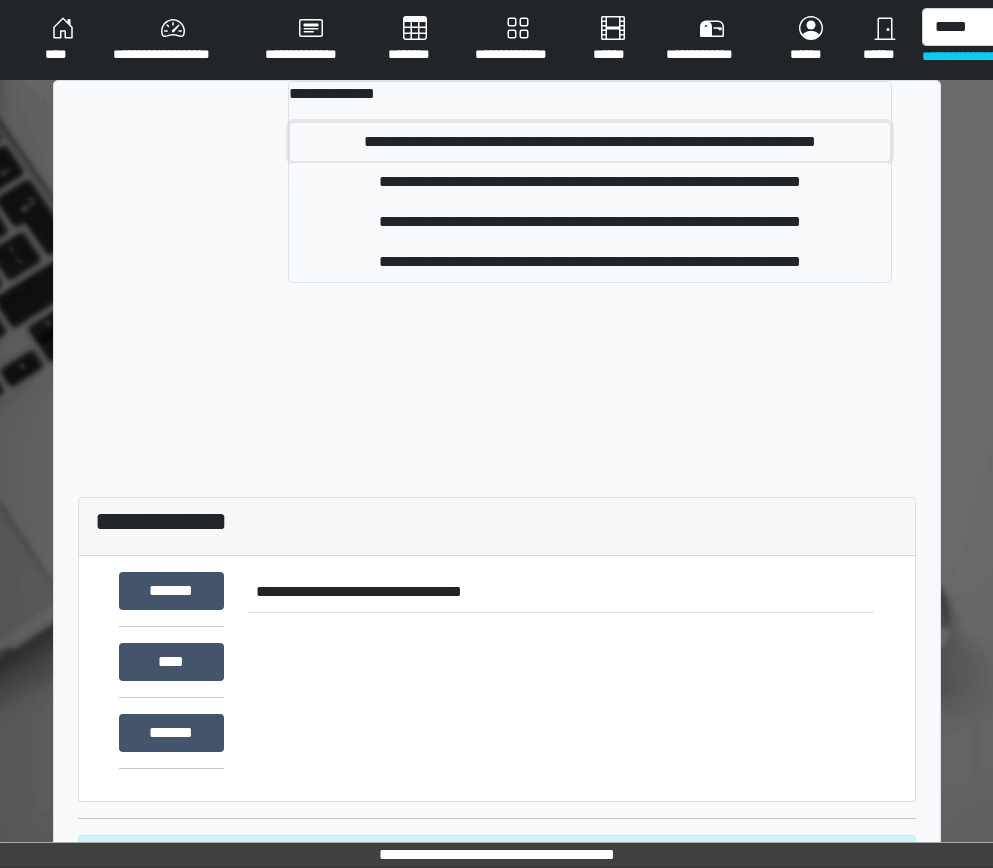 click on "**********" at bounding box center [590, 142] 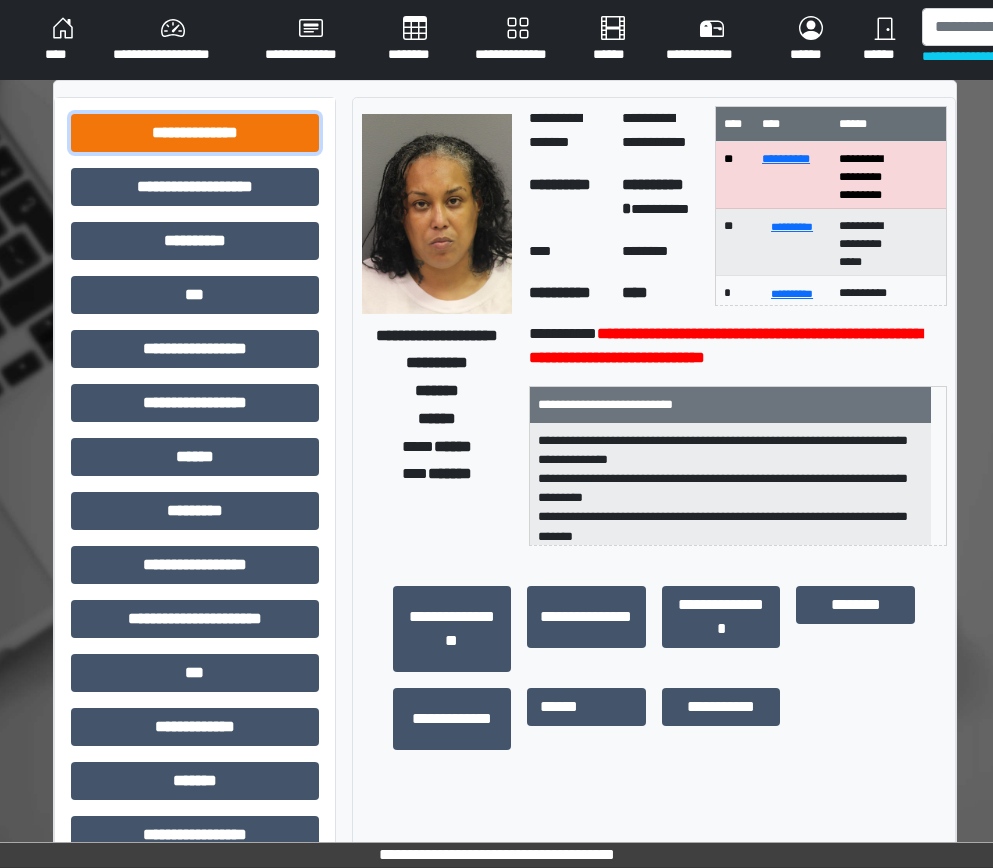 click on "**********" at bounding box center (195, 133) 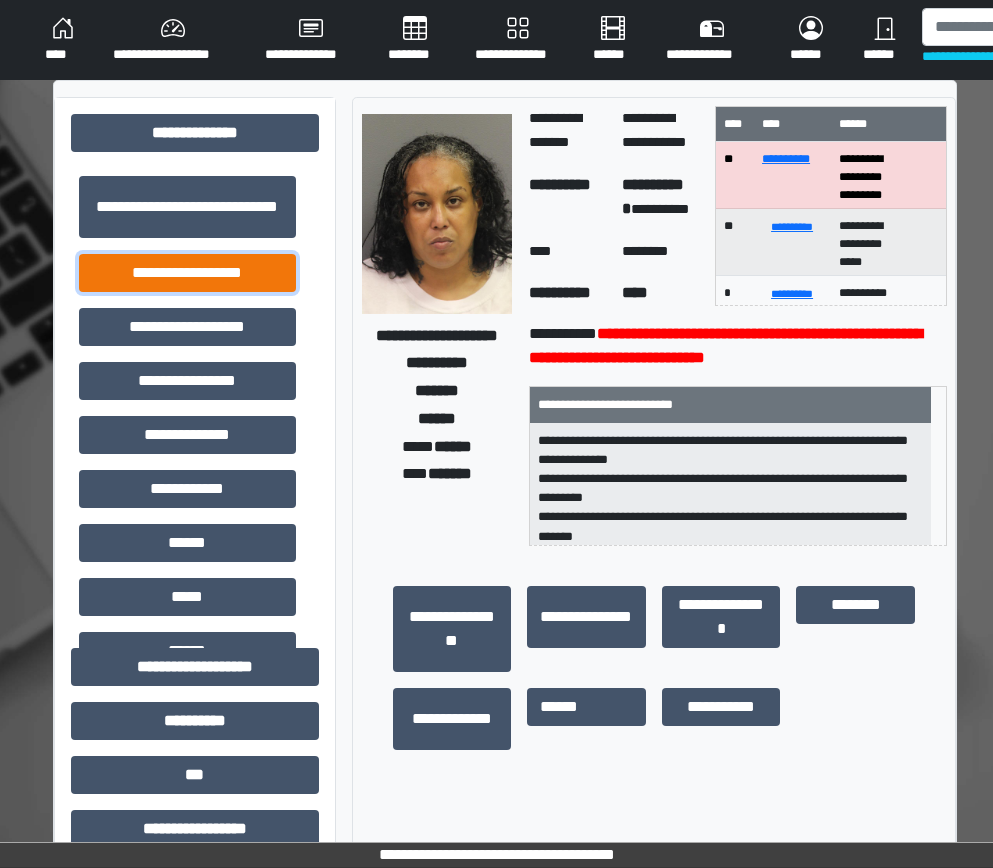 click on "**********" at bounding box center (187, 273) 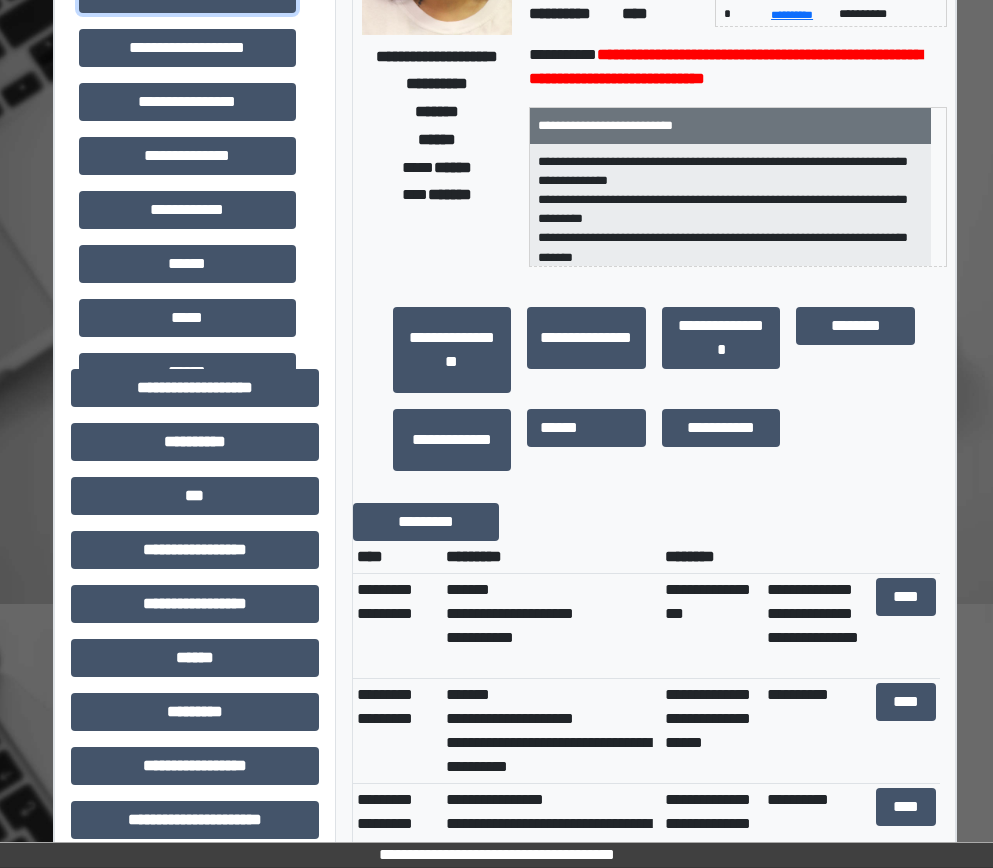 scroll, scrollTop: 400, scrollLeft: 0, axis: vertical 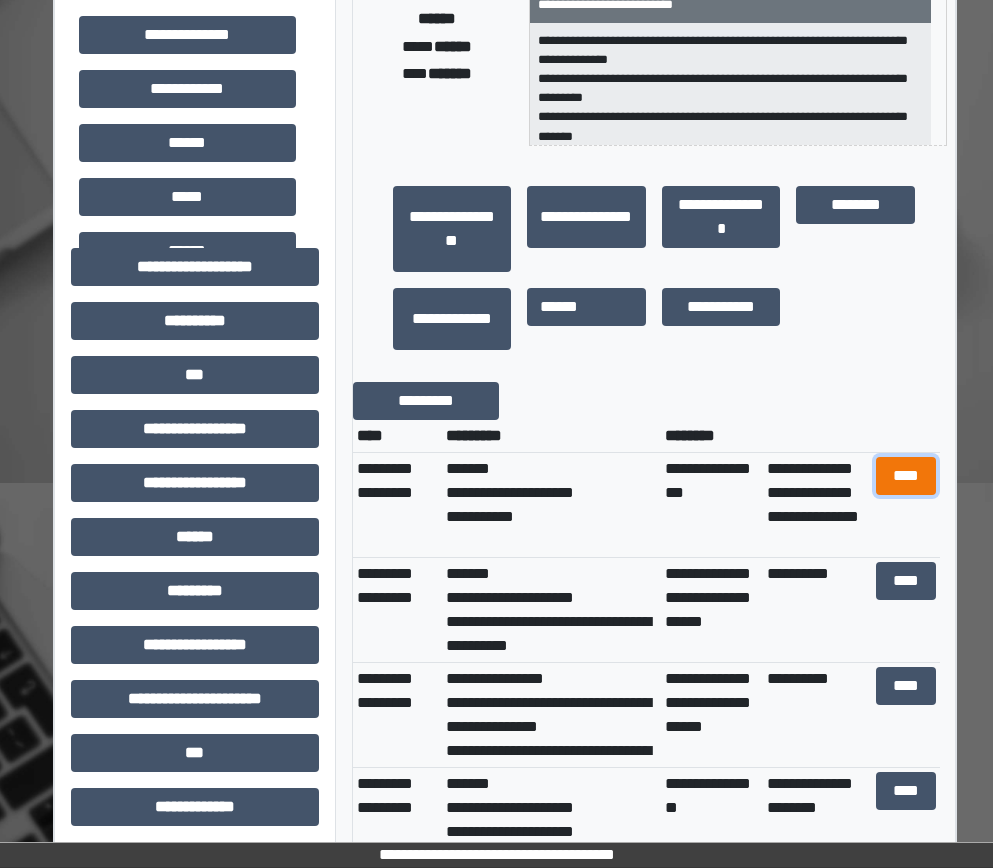 click on "****" at bounding box center (906, 476) 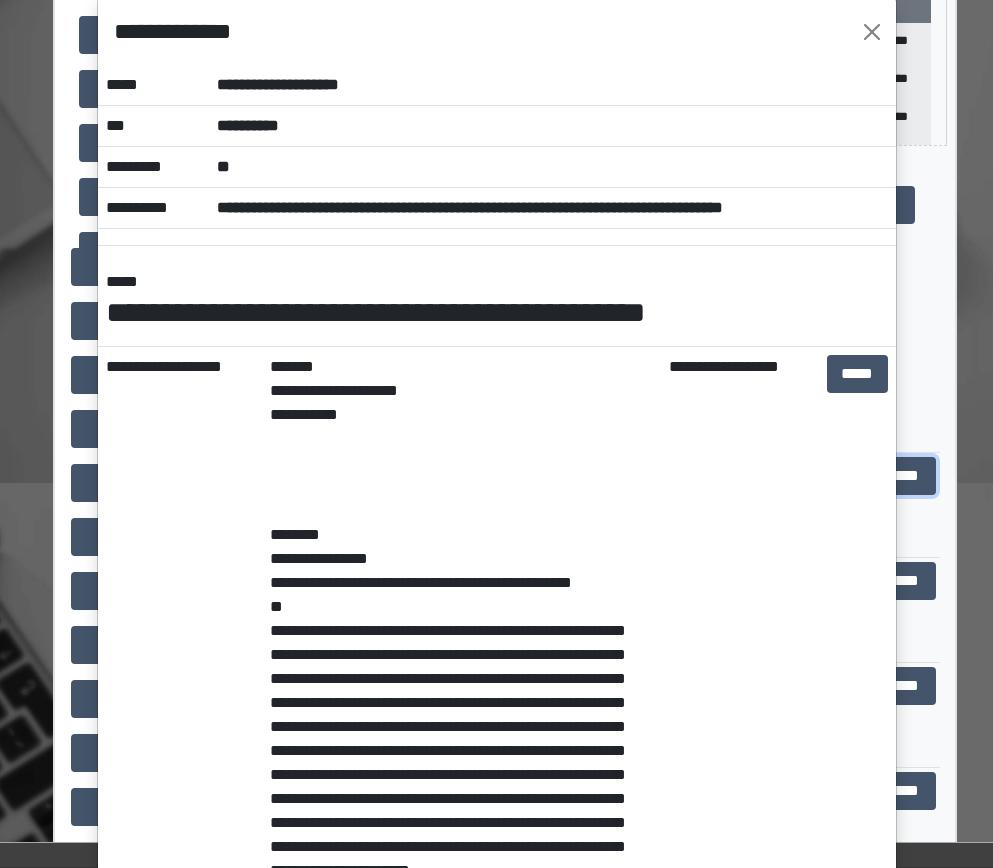 scroll, scrollTop: 0, scrollLeft: 0, axis: both 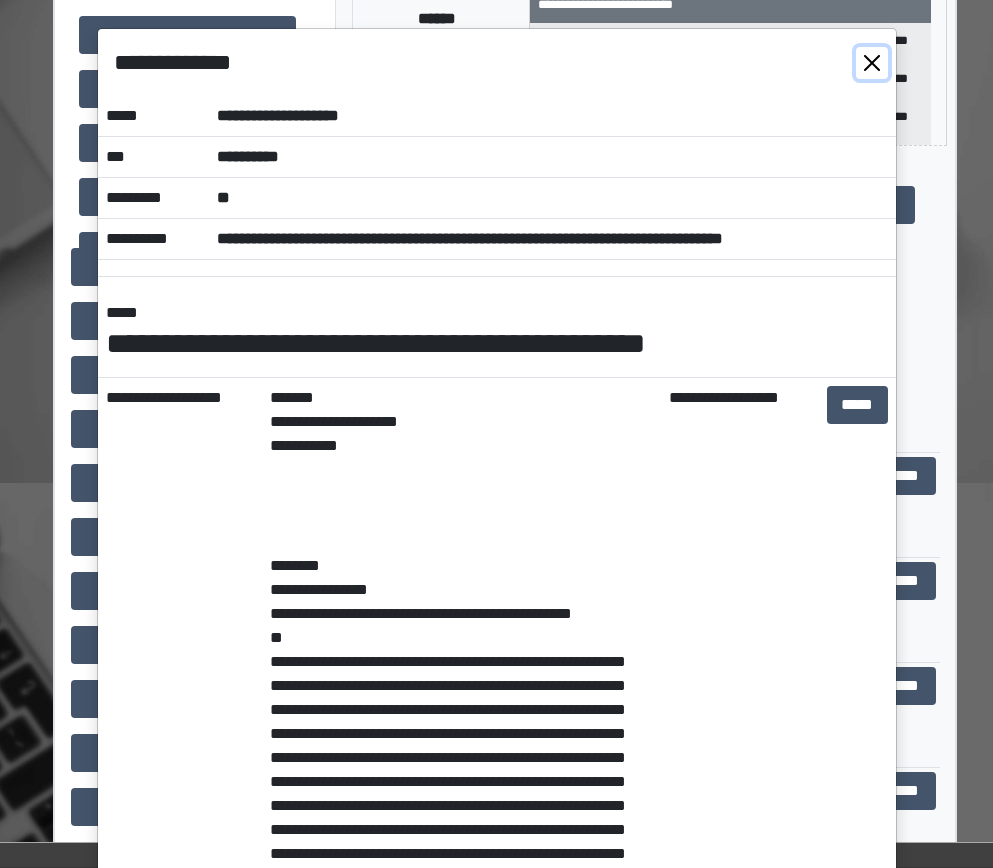 click at bounding box center (872, 63) 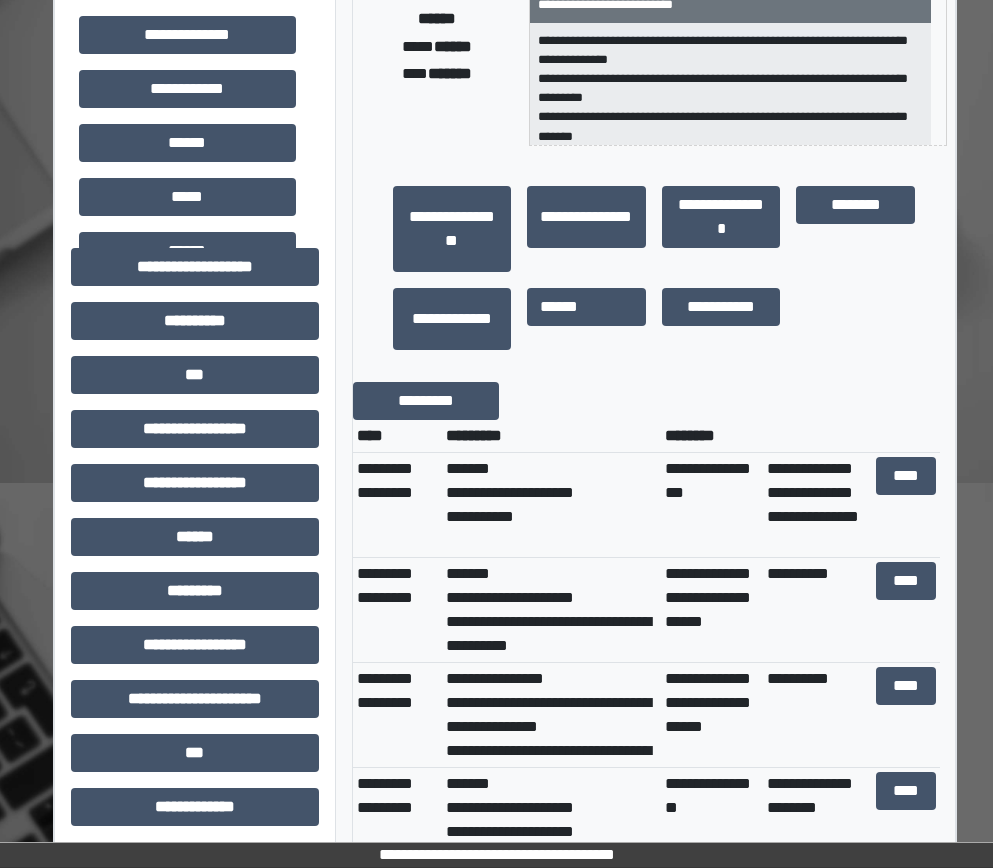 scroll, scrollTop: 0, scrollLeft: 0, axis: both 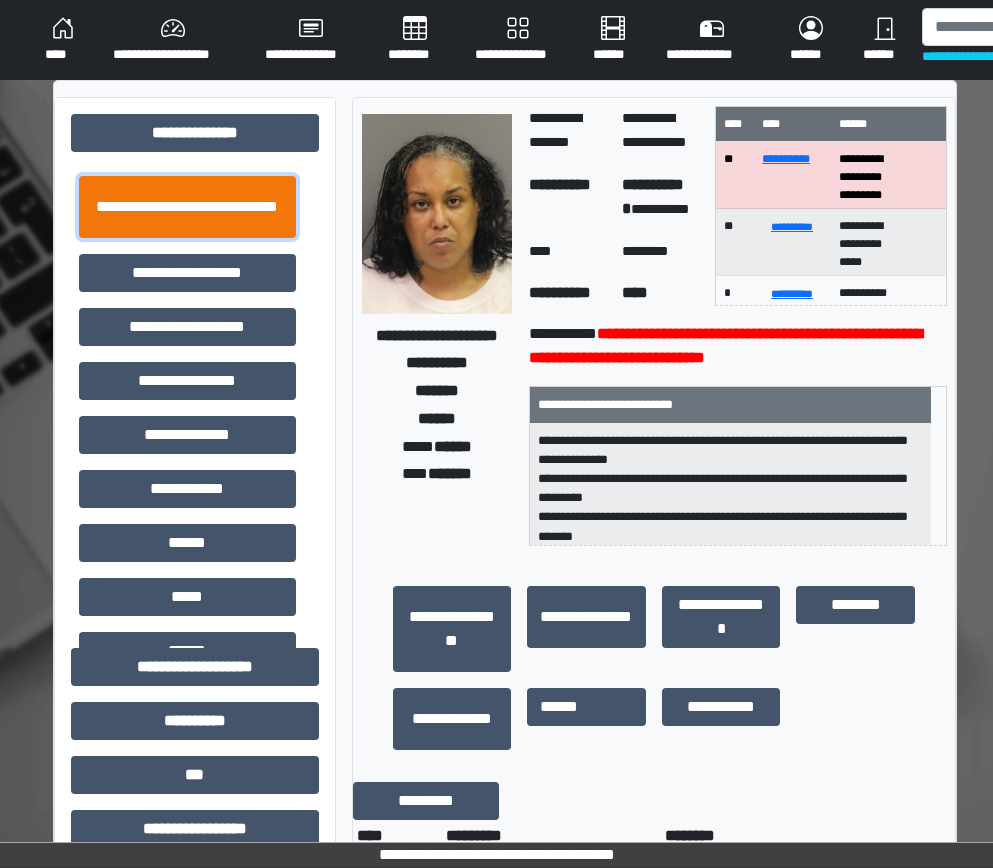 click on "**********" at bounding box center [187, 207] 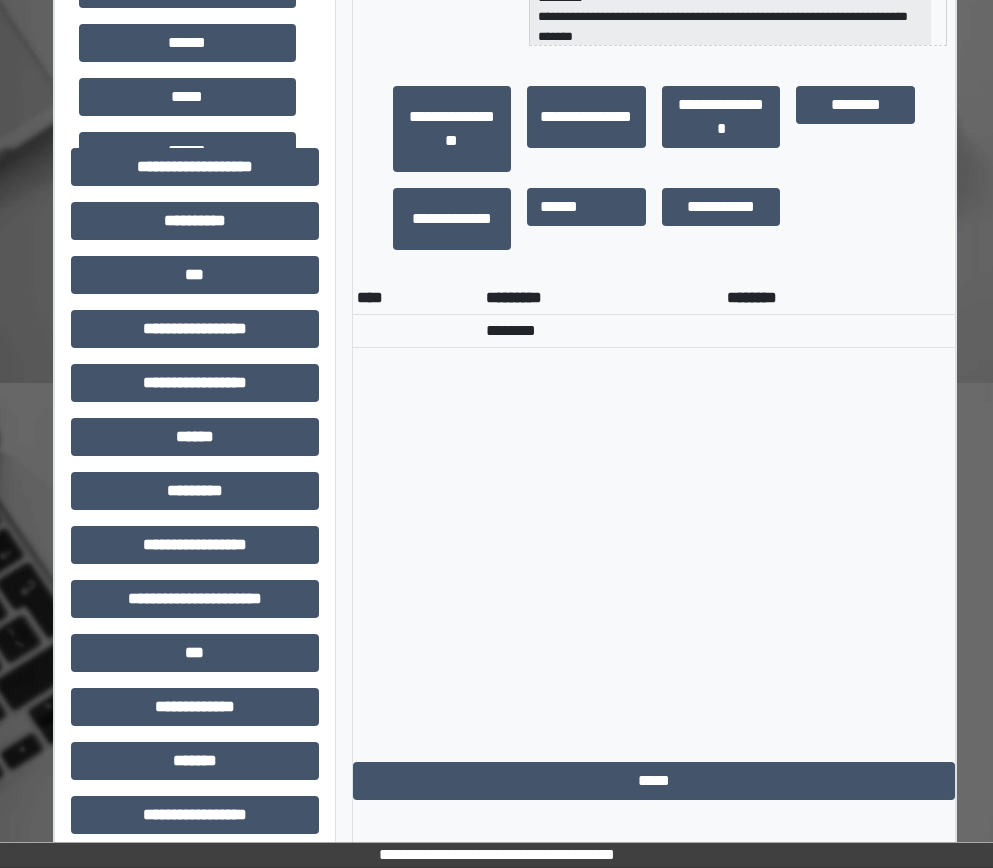 scroll, scrollTop: 0, scrollLeft: 0, axis: both 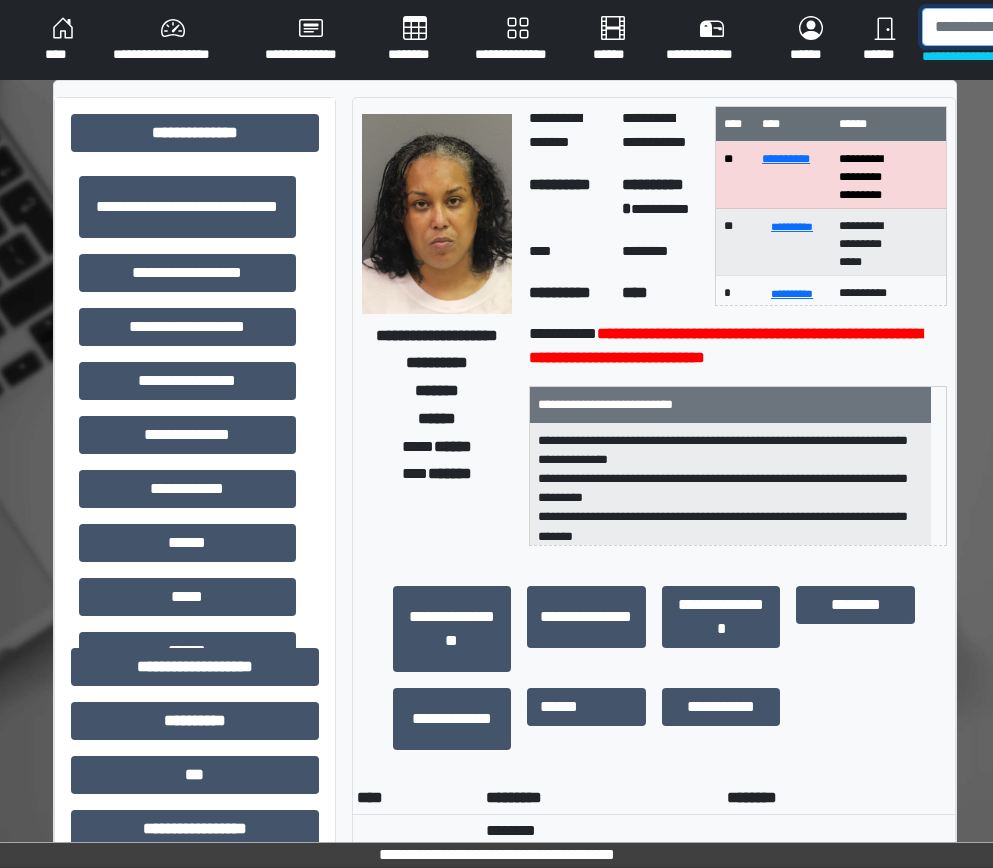 click at bounding box center (1025, 27) 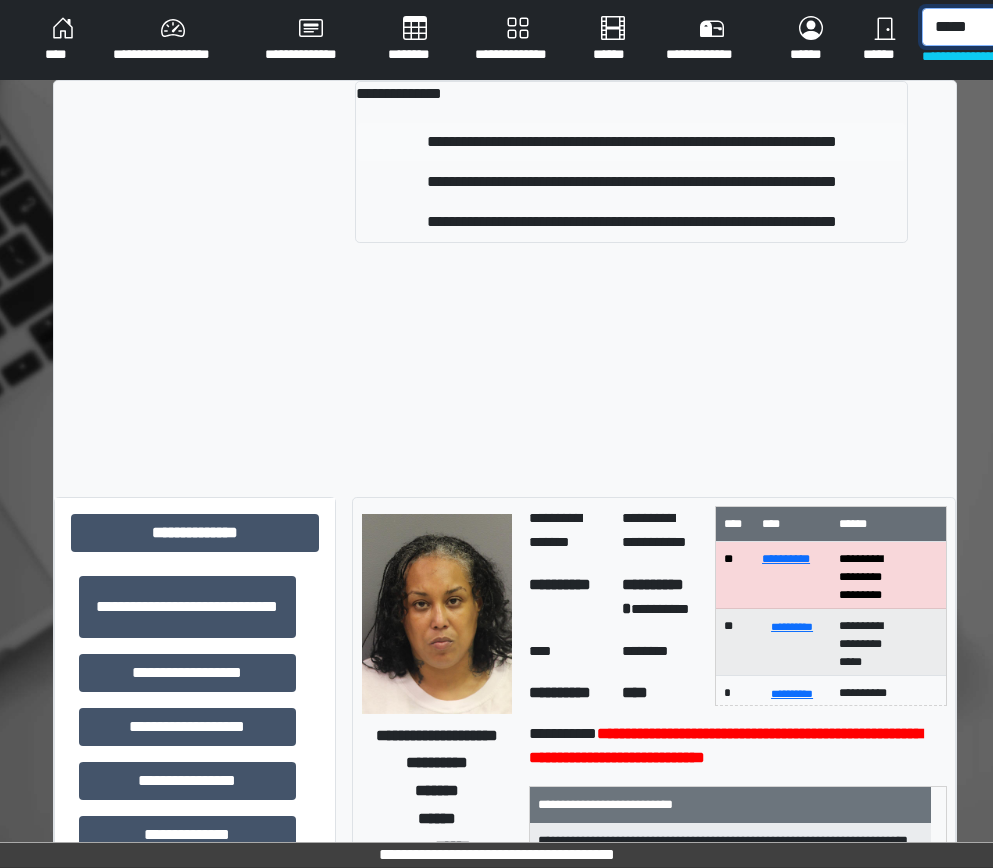 type on "*****" 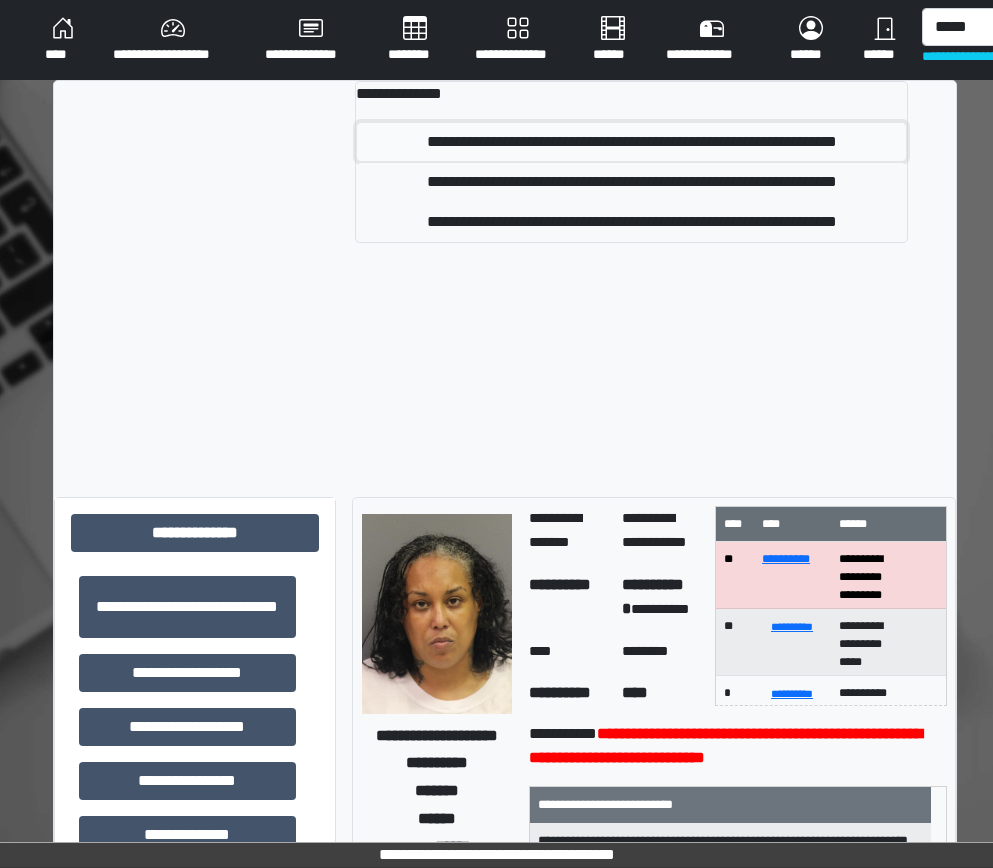 click on "**********" at bounding box center (631, 142) 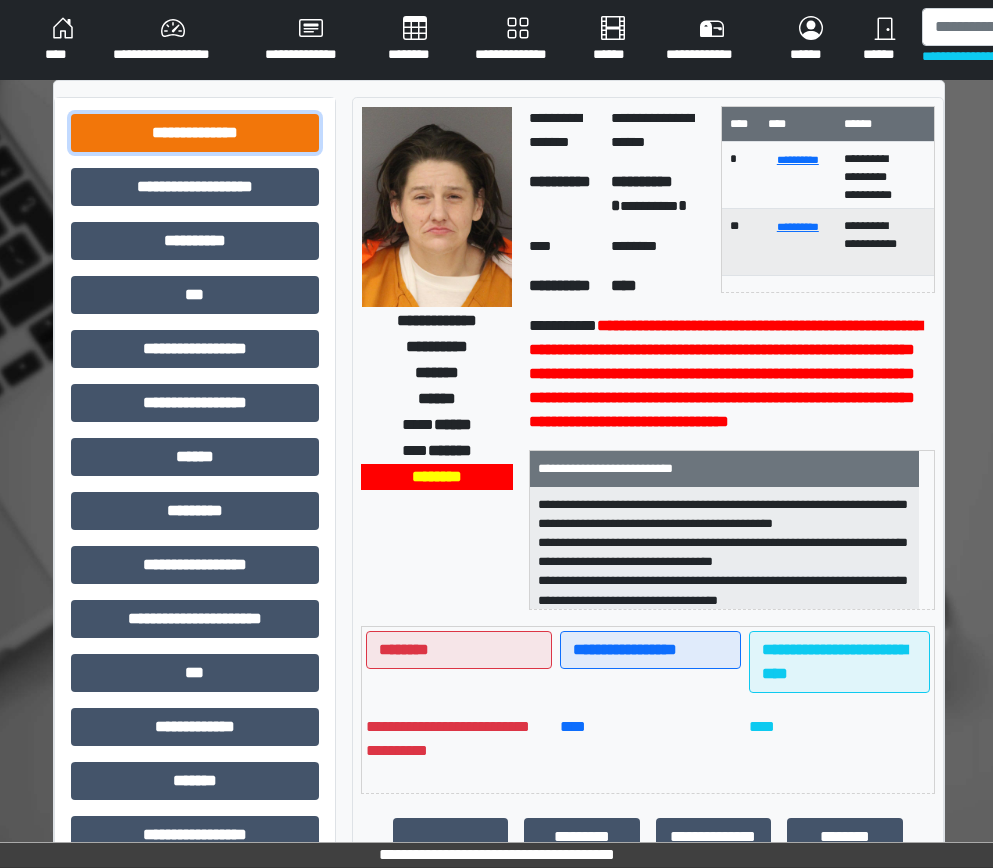 click on "**********" at bounding box center (195, 133) 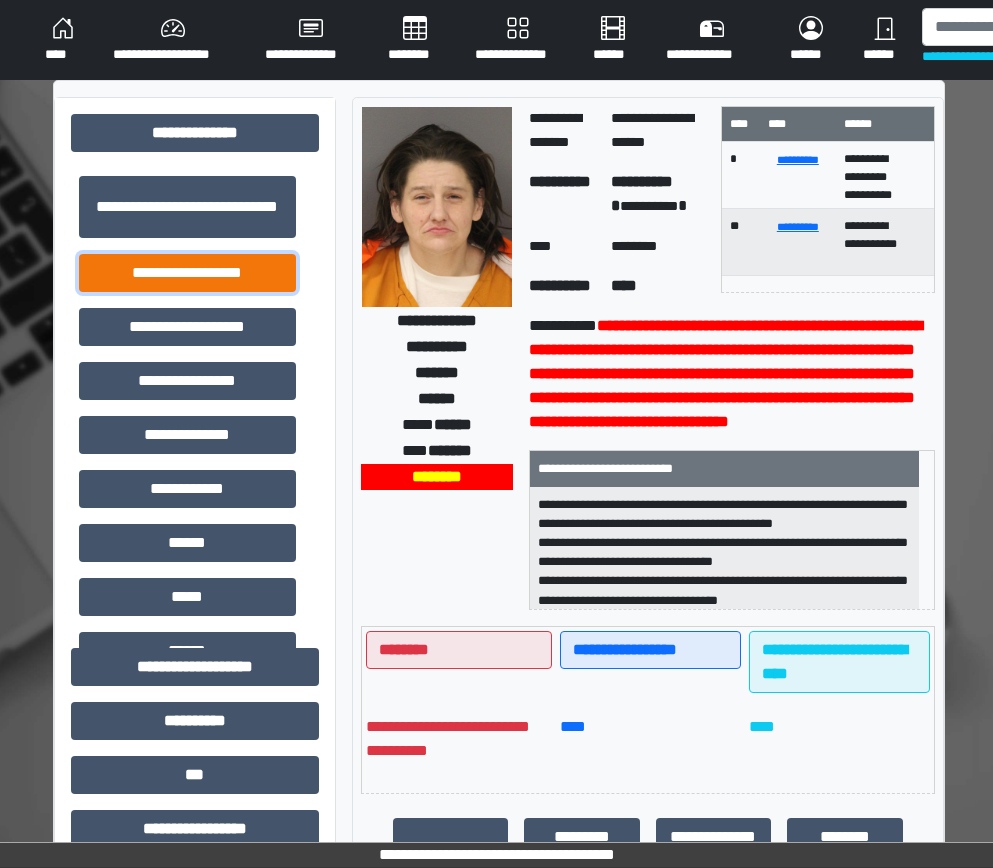 click on "**********" at bounding box center (187, 273) 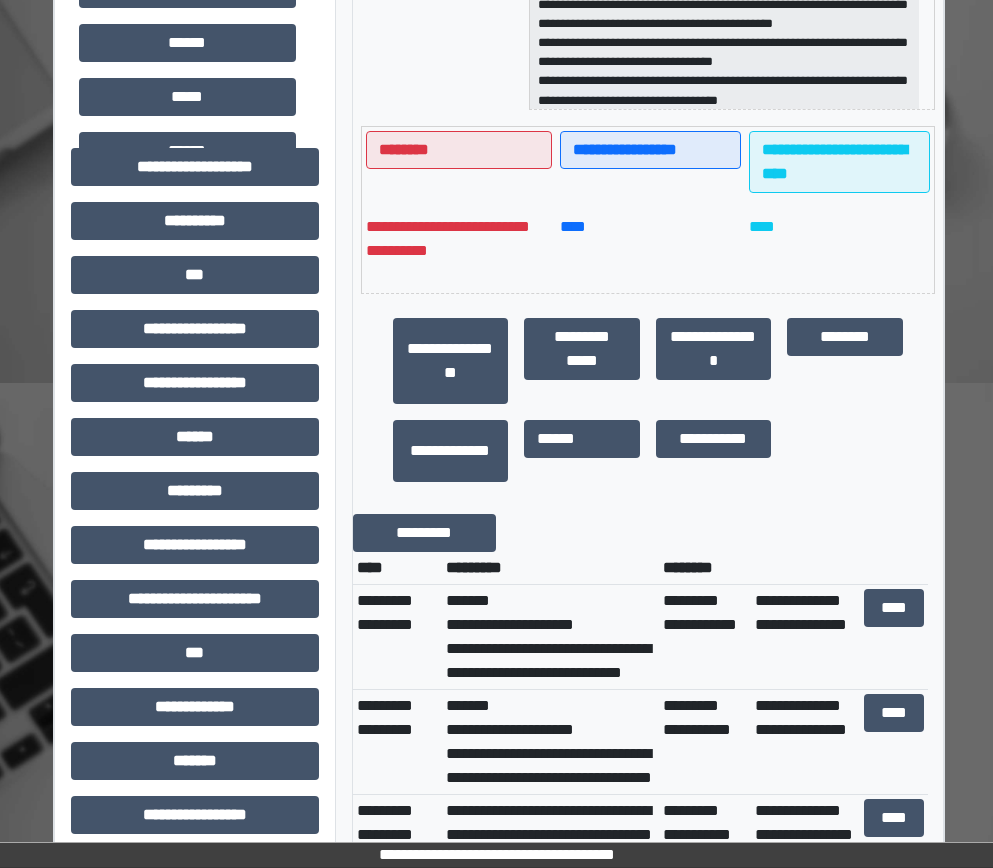 scroll, scrollTop: 786, scrollLeft: 0, axis: vertical 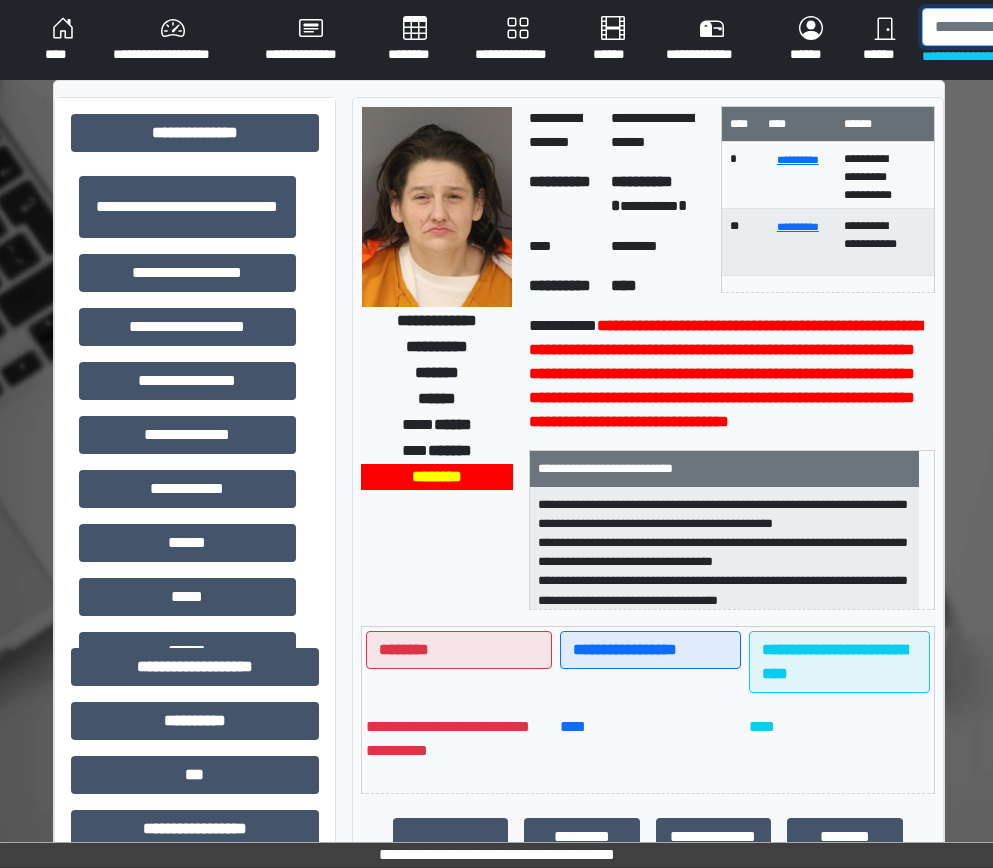 click at bounding box center [1025, 27] 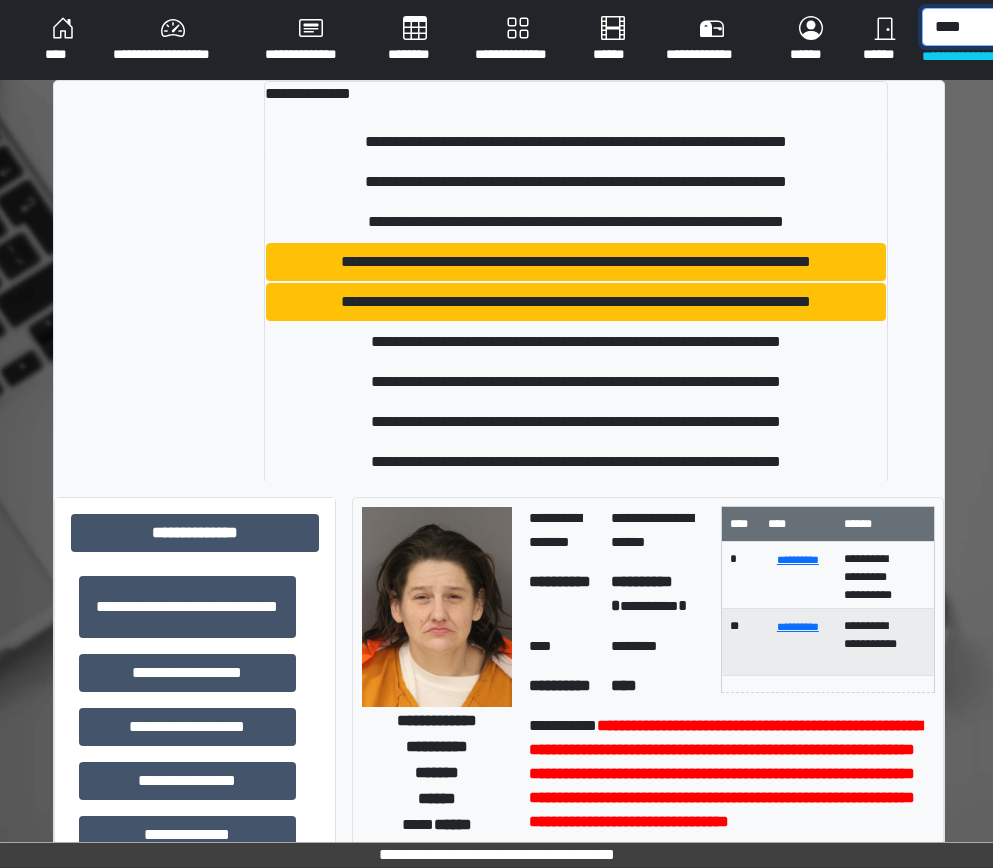 type on "****" 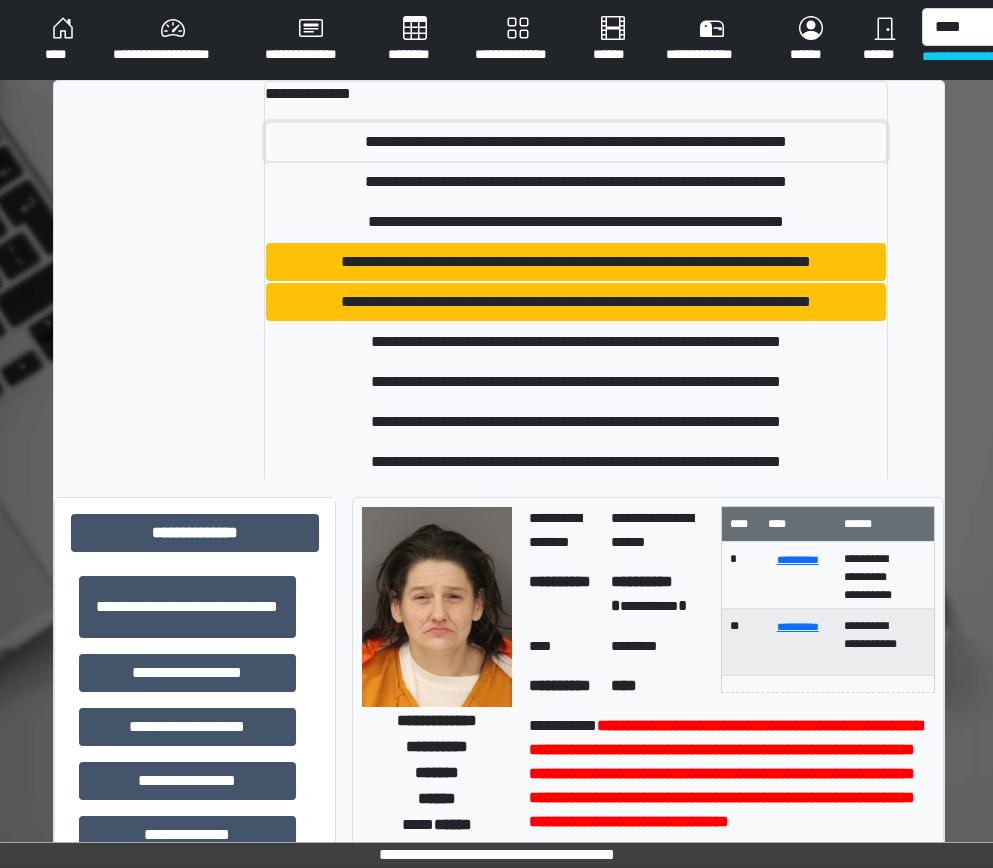 click on "**********" at bounding box center [576, 142] 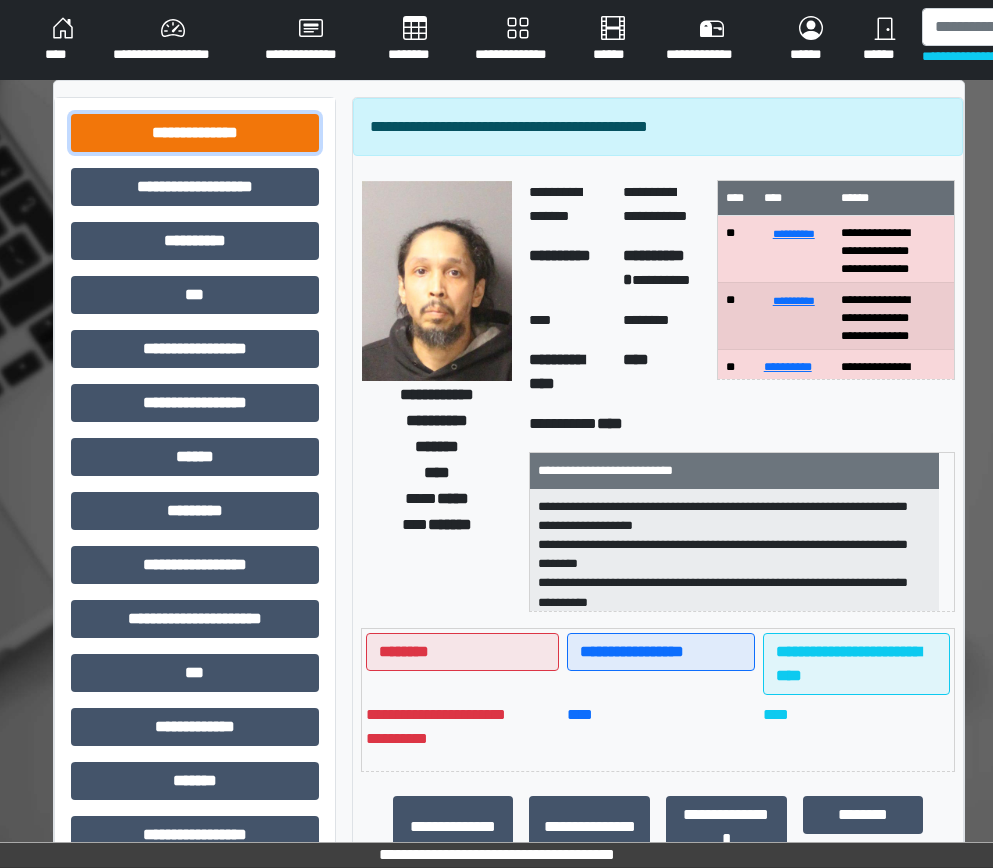 click on "**********" at bounding box center [195, 133] 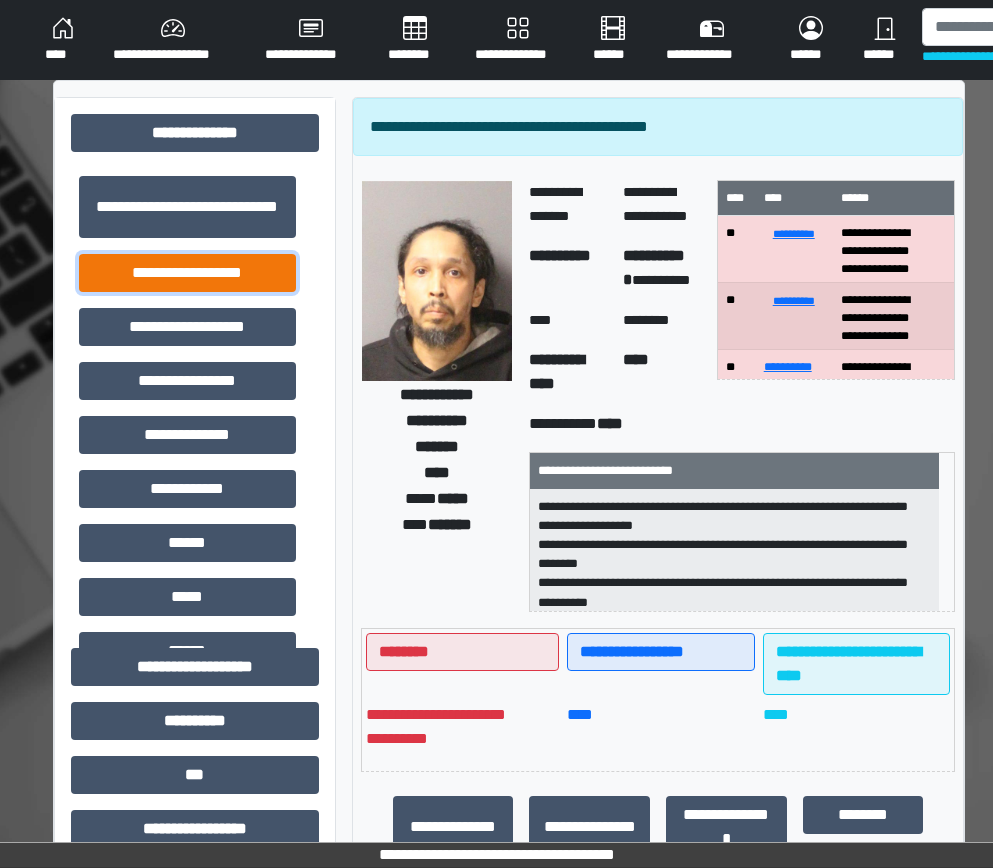 click on "**********" at bounding box center [187, 273] 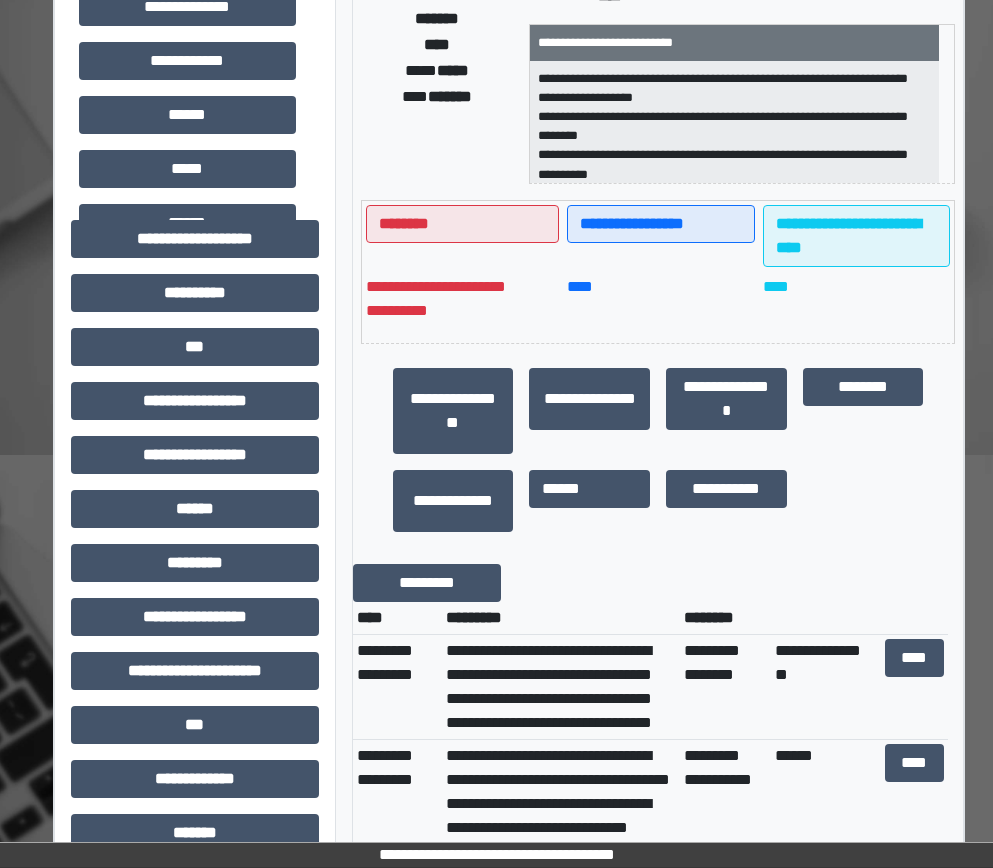 scroll, scrollTop: 500, scrollLeft: 0, axis: vertical 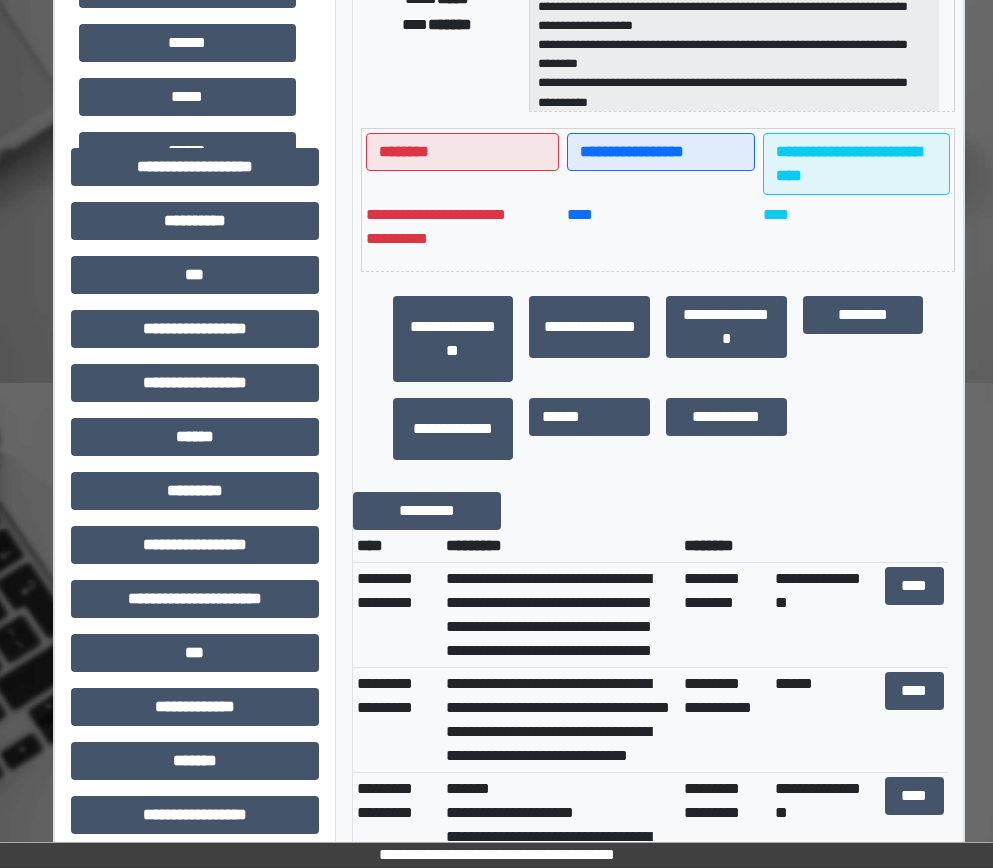 click on "**********" at bounding box center (561, 615) 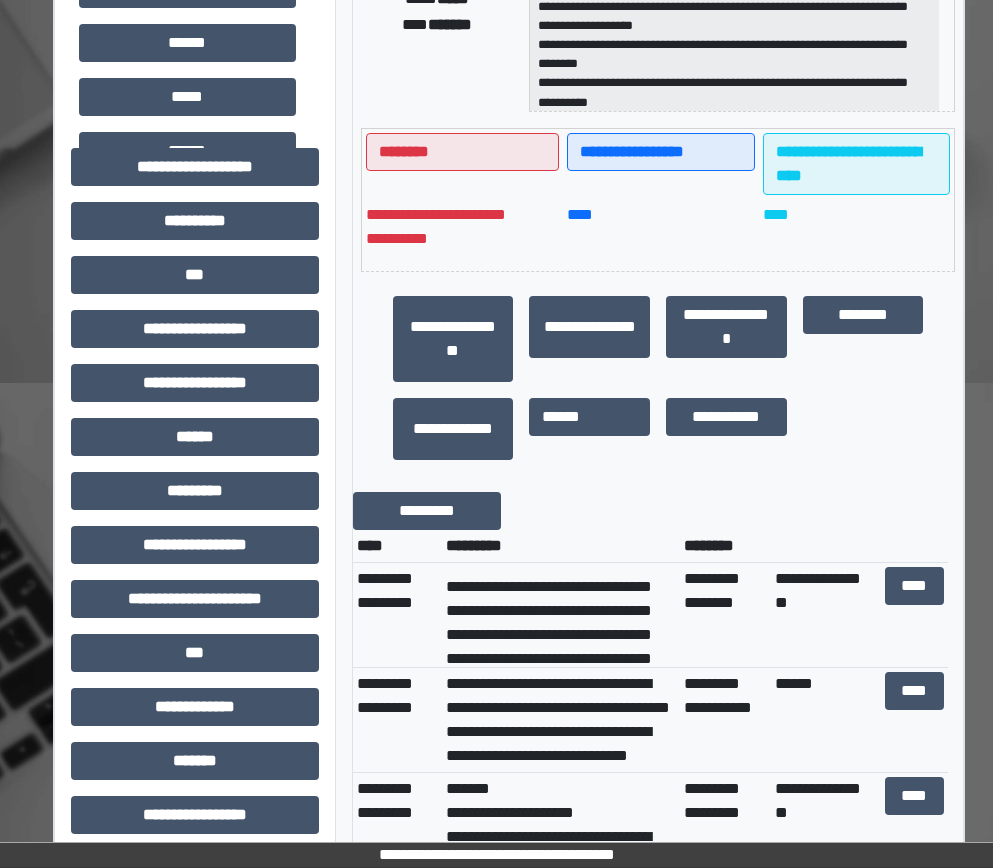 scroll, scrollTop: 80, scrollLeft: 0, axis: vertical 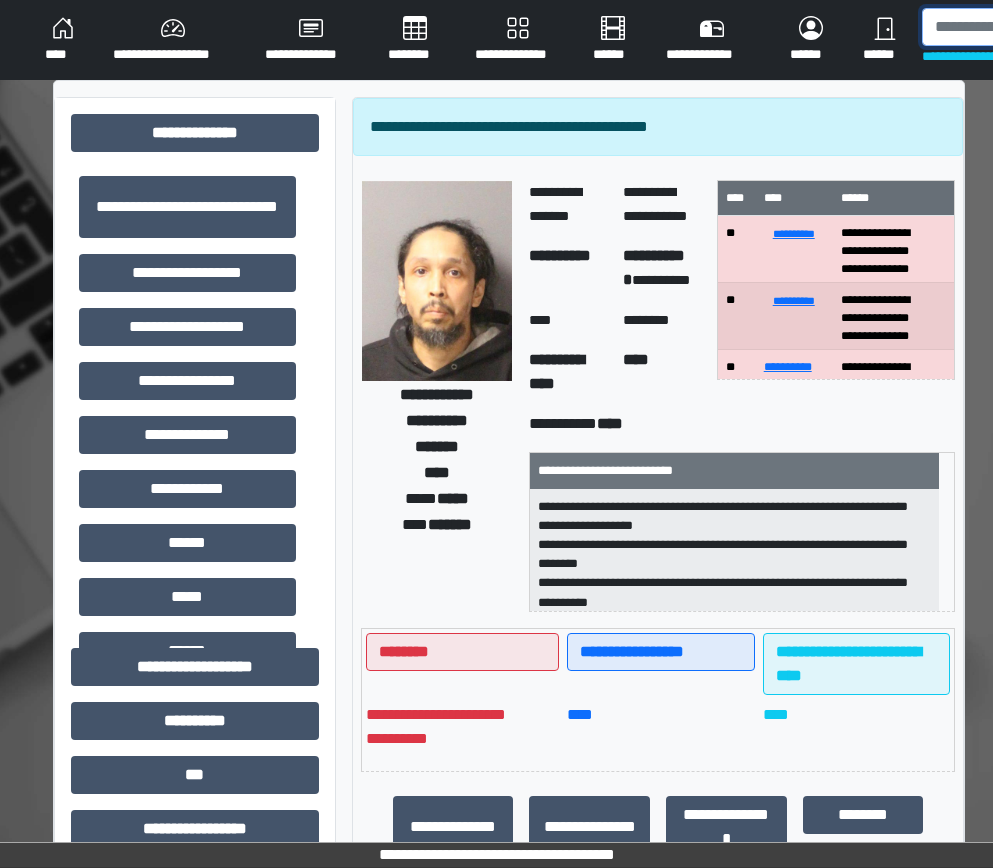 click at bounding box center [1025, 27] 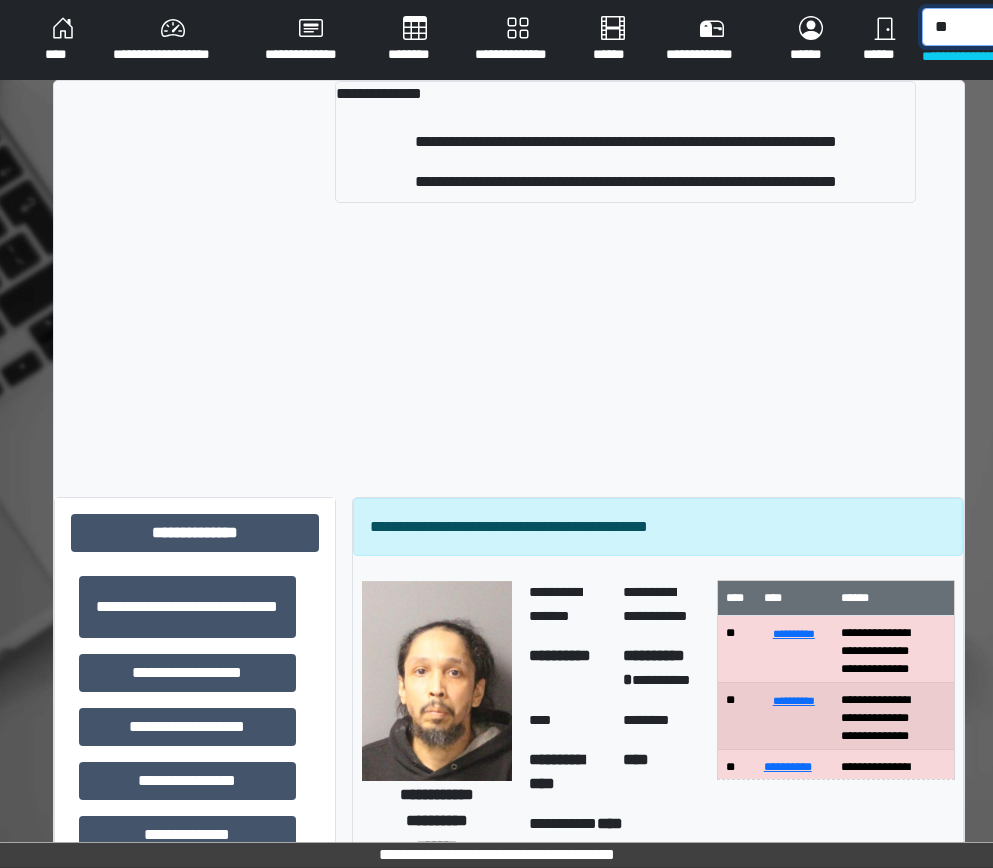 type on "*" 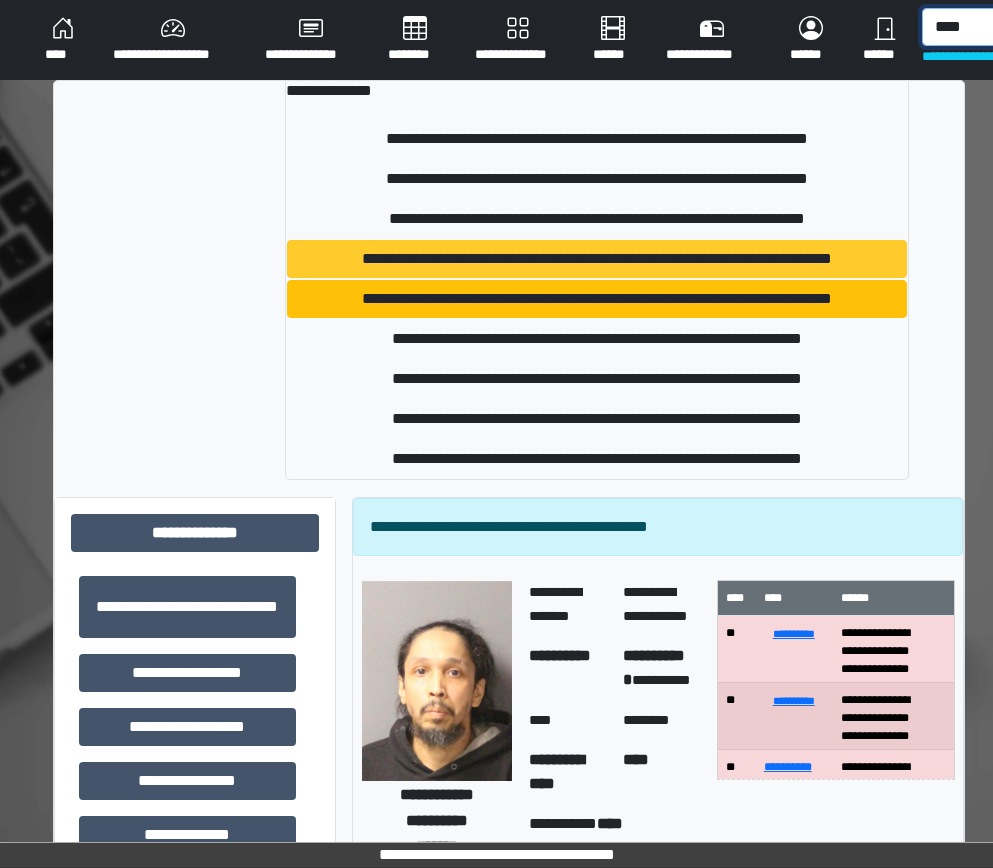 scroll, scrollTop: 0, scrollLeft: 0, axis: both 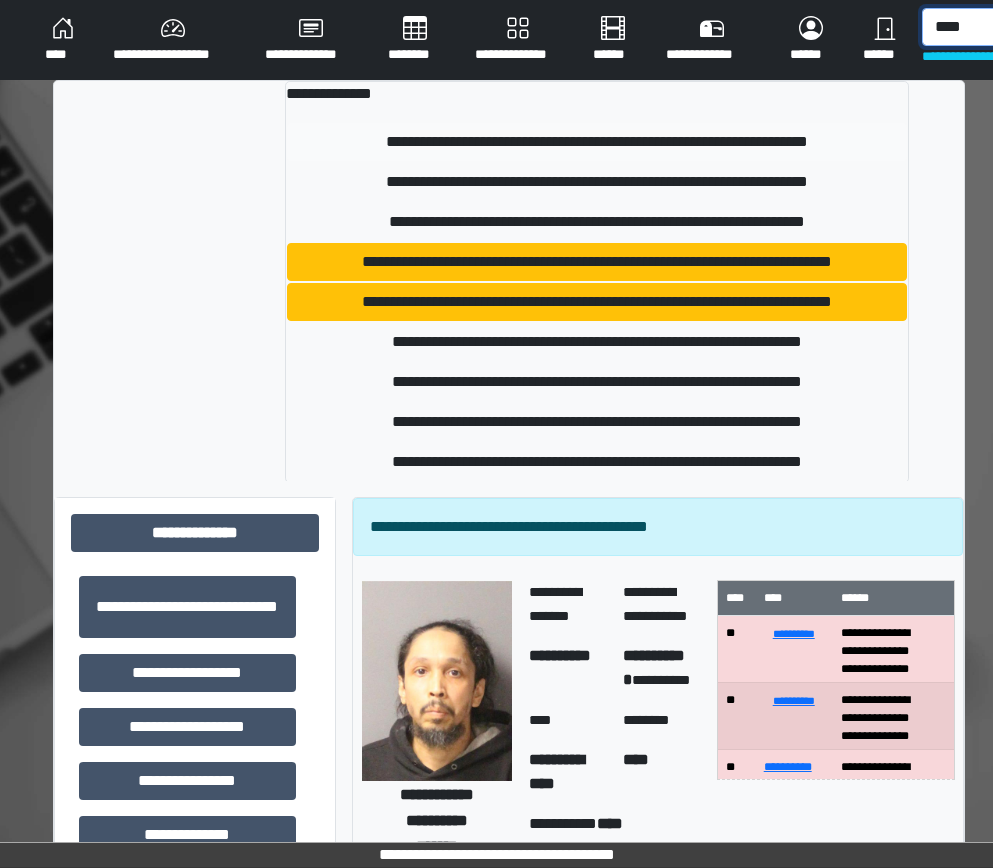 type on "****" 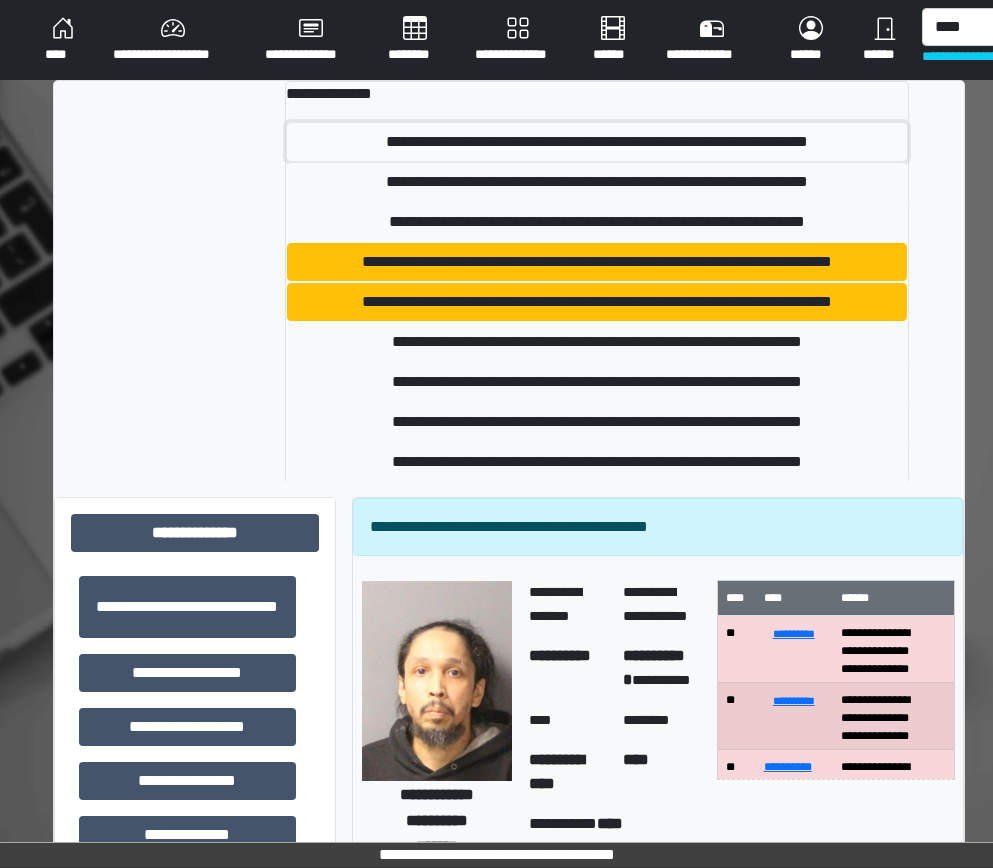 click on "**********" at bounding box center [597, 142] 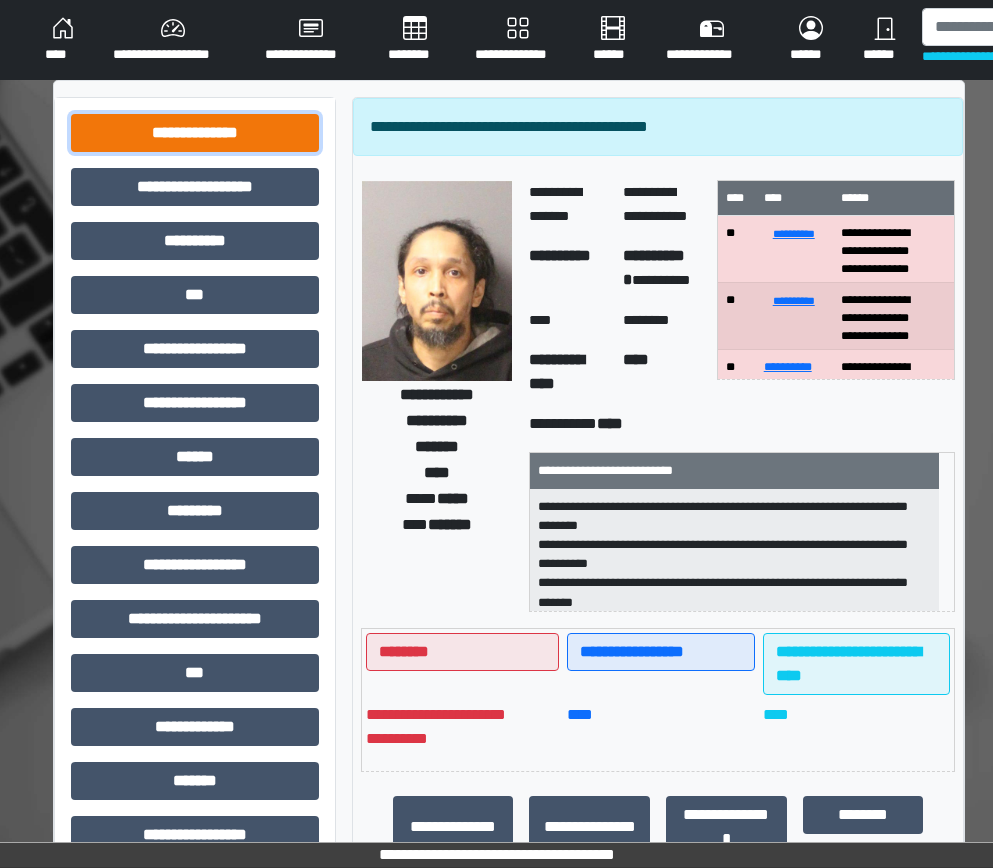 click on "**********" at bounding box center (195, 133) 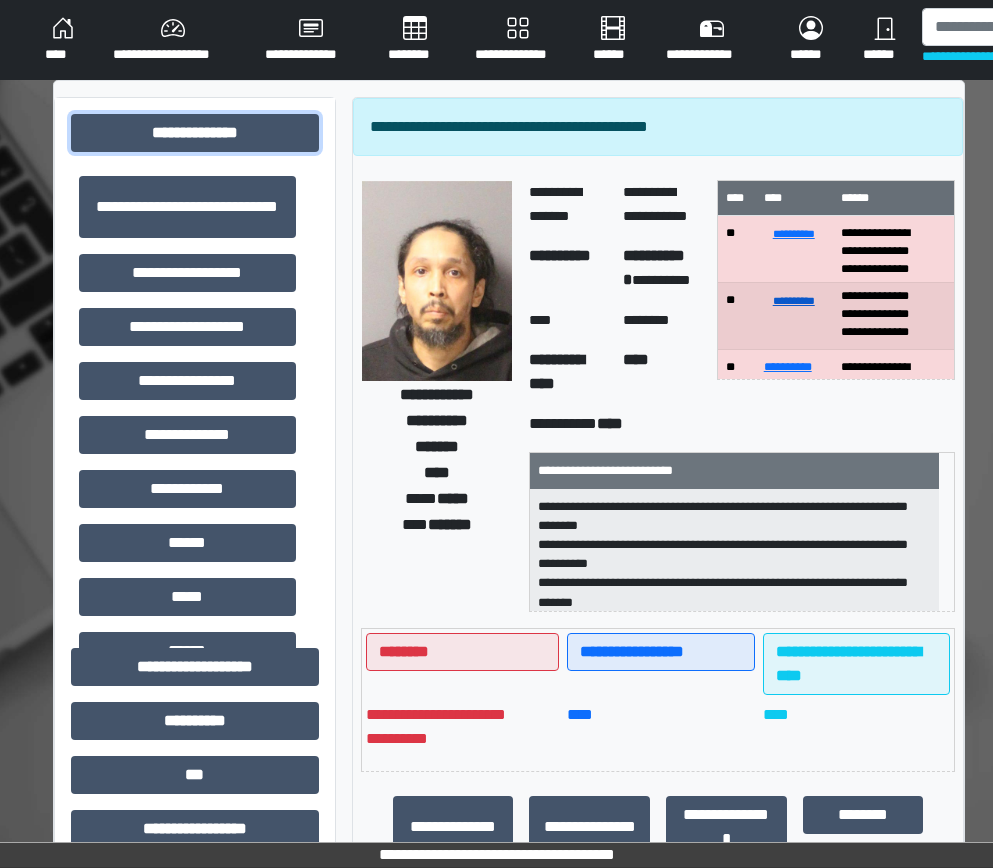 scroll, scrollTop: 300, scrollLeft: 0, axis: vertical 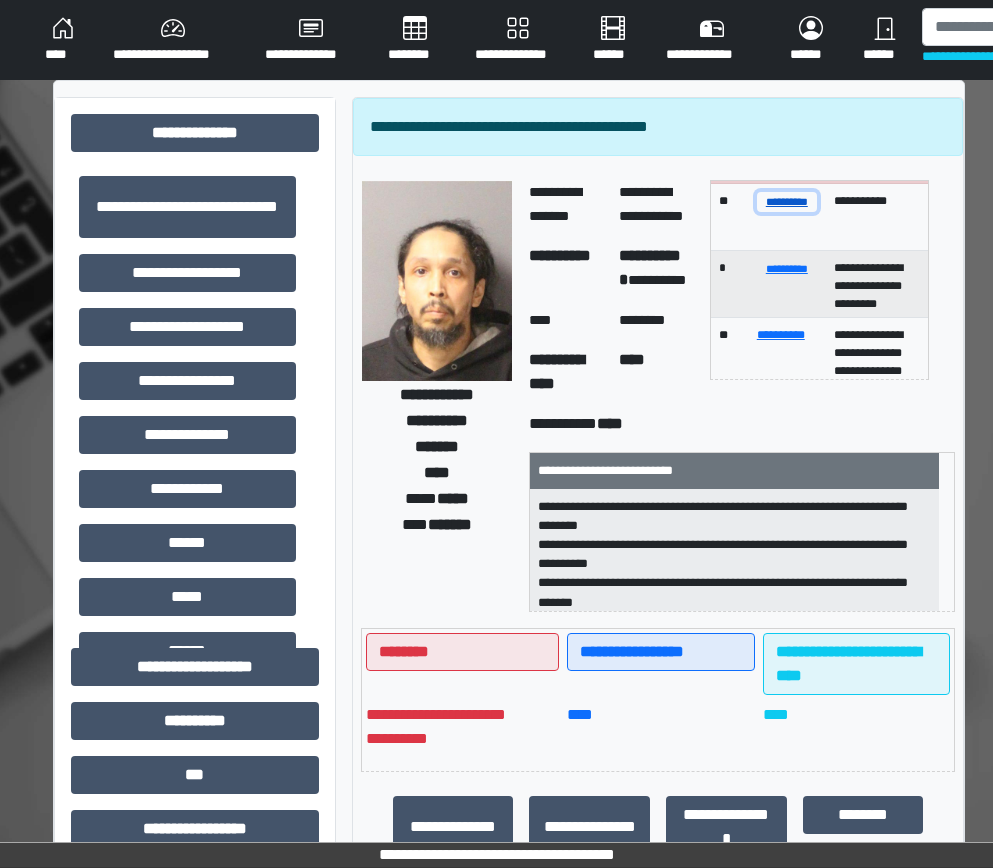 click on "**********" at bounding box center [787, 201] 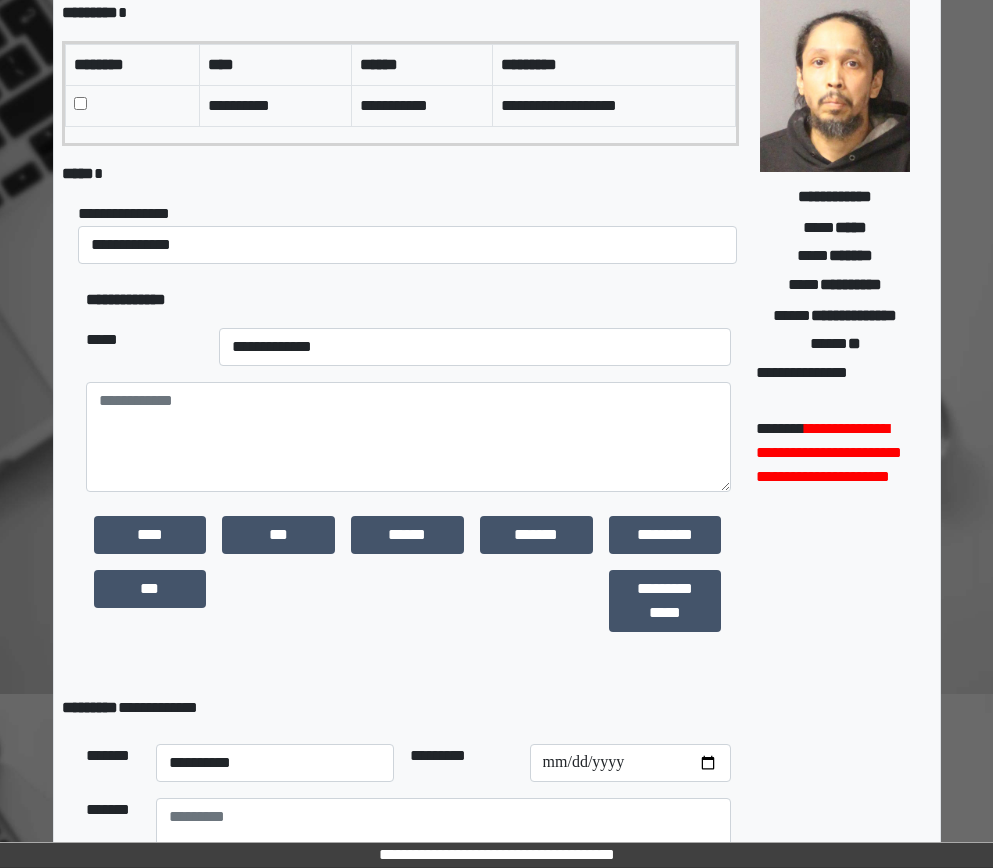 scroll, scrollTop: 364, scrollLeft: 0, axis: vertical 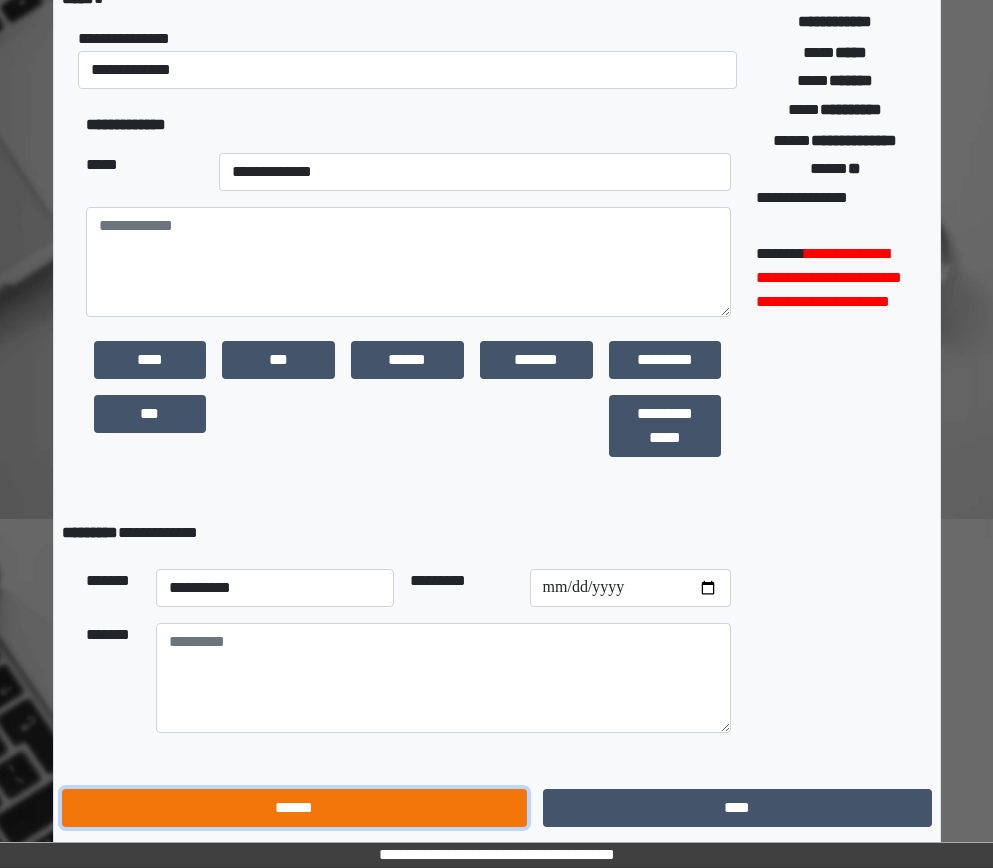 click on "******" at bounding box center [294, 808] 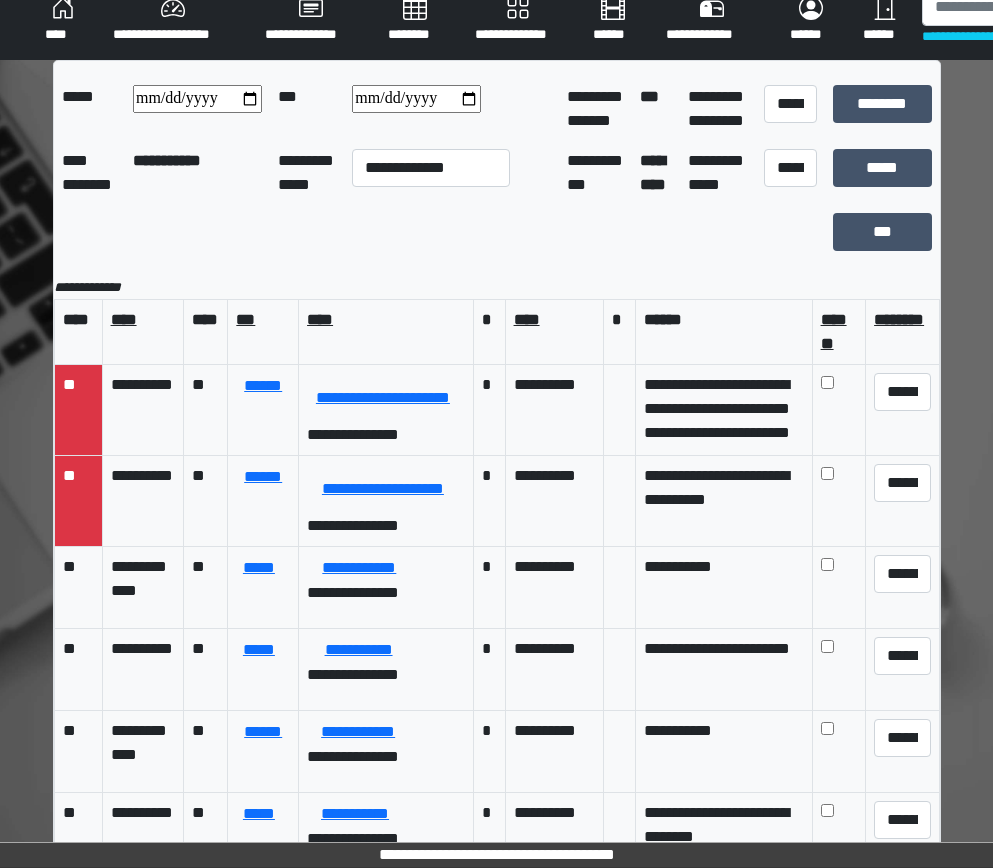 scroll, scrollTop: 0, scrollLeft: 0, axis: both 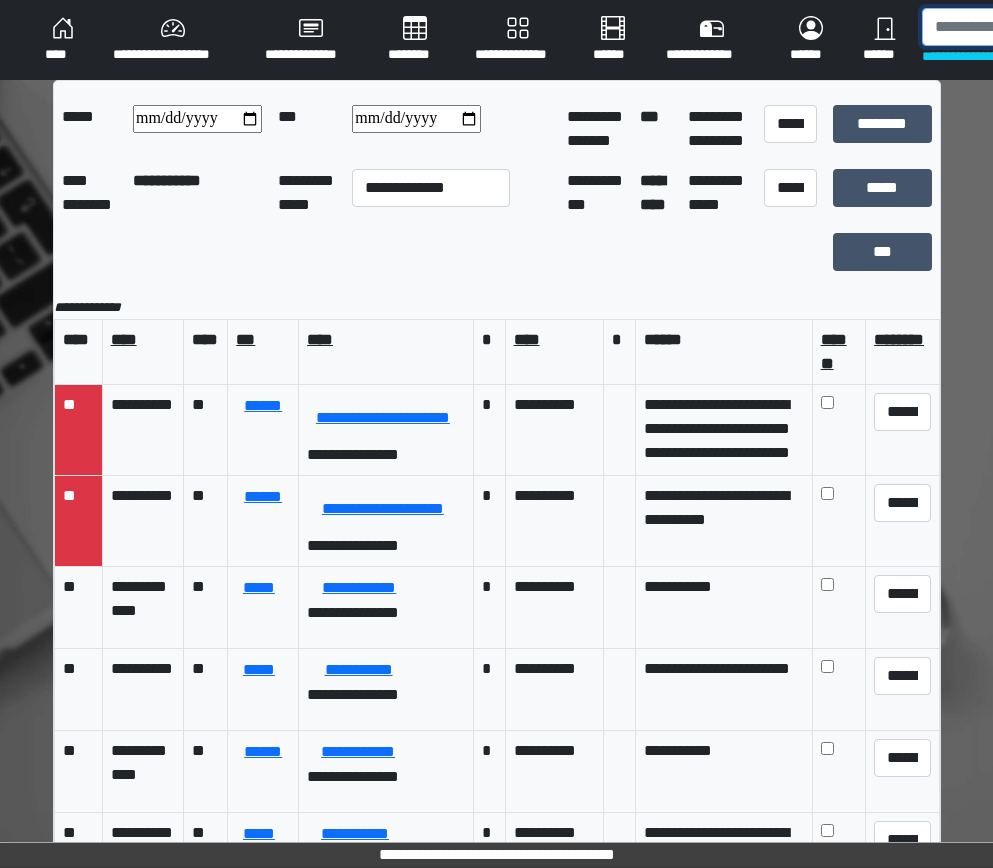 click at bounding box center [1025, 27] 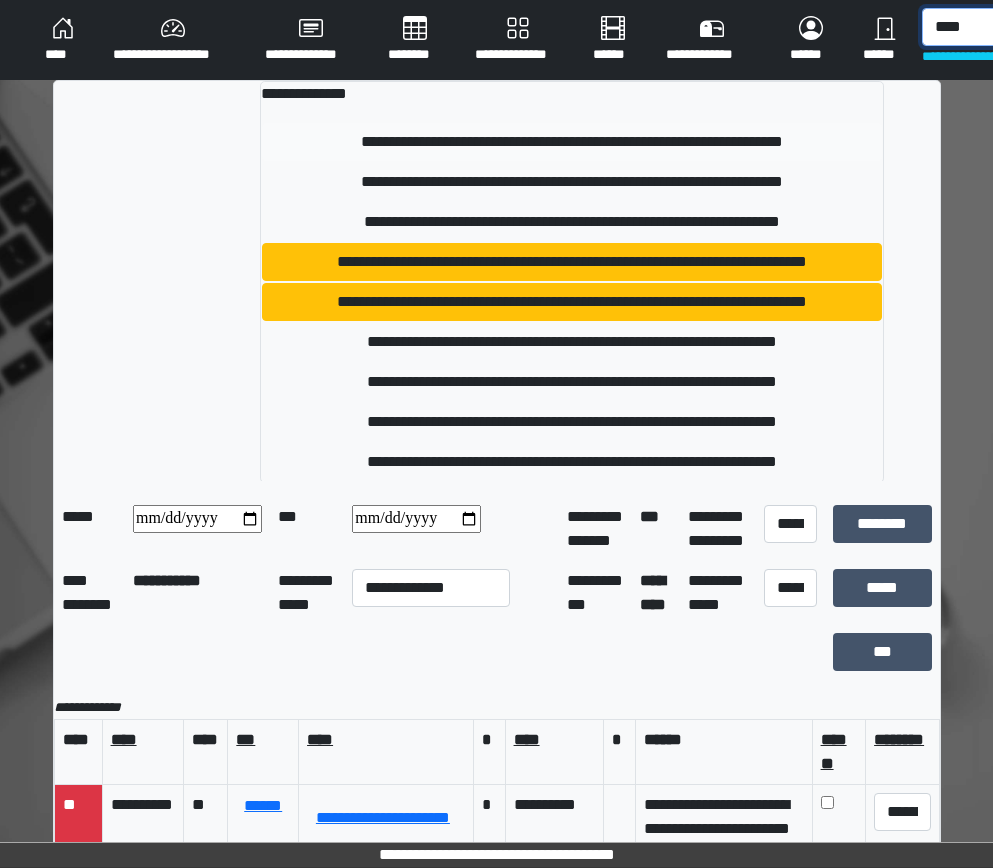 type on "****" 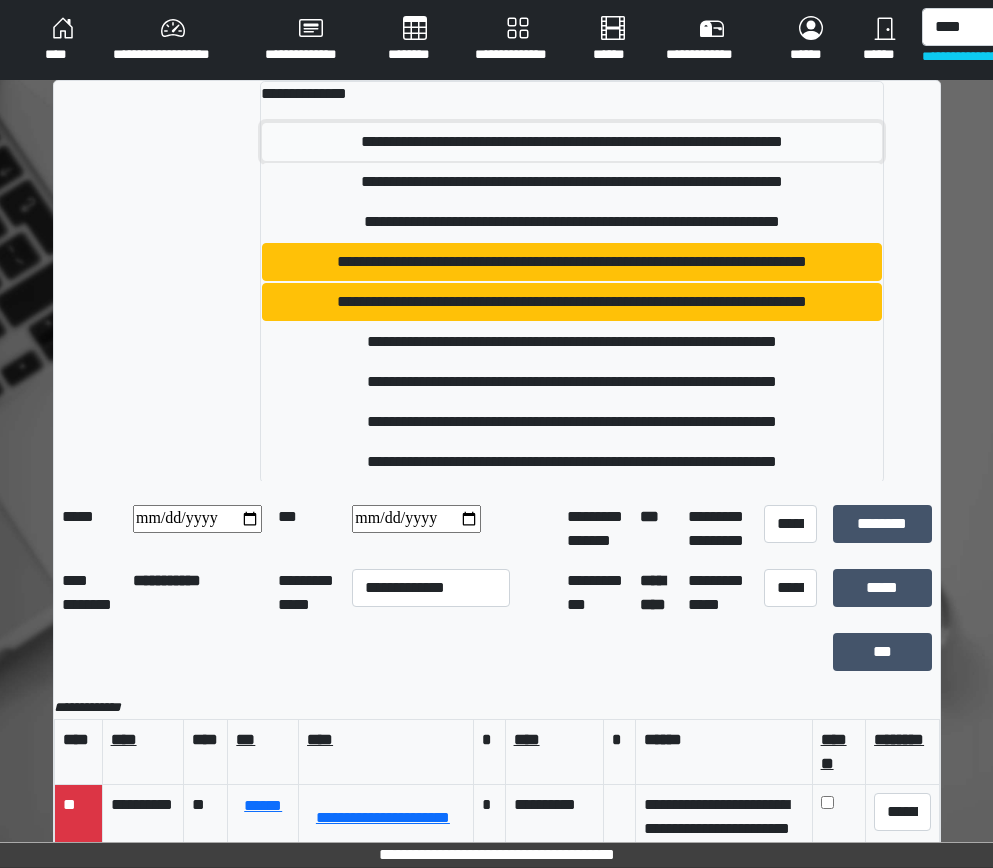 click on "**********" at bounding box center [572, 142] 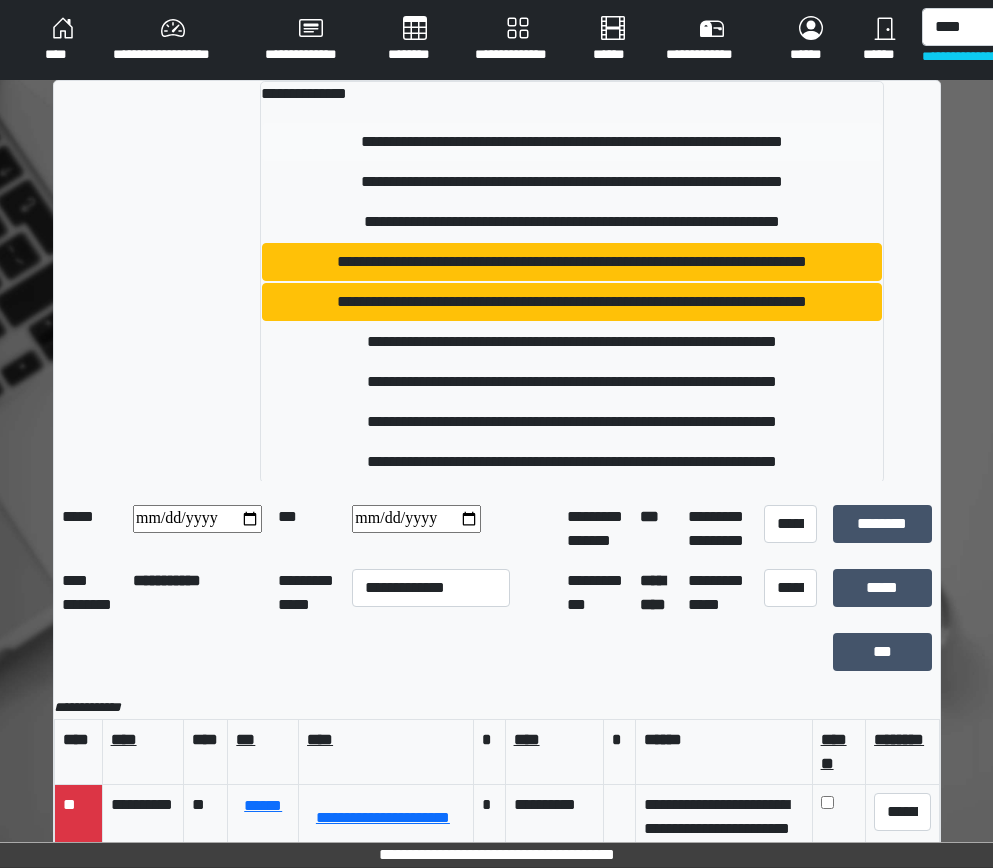 type 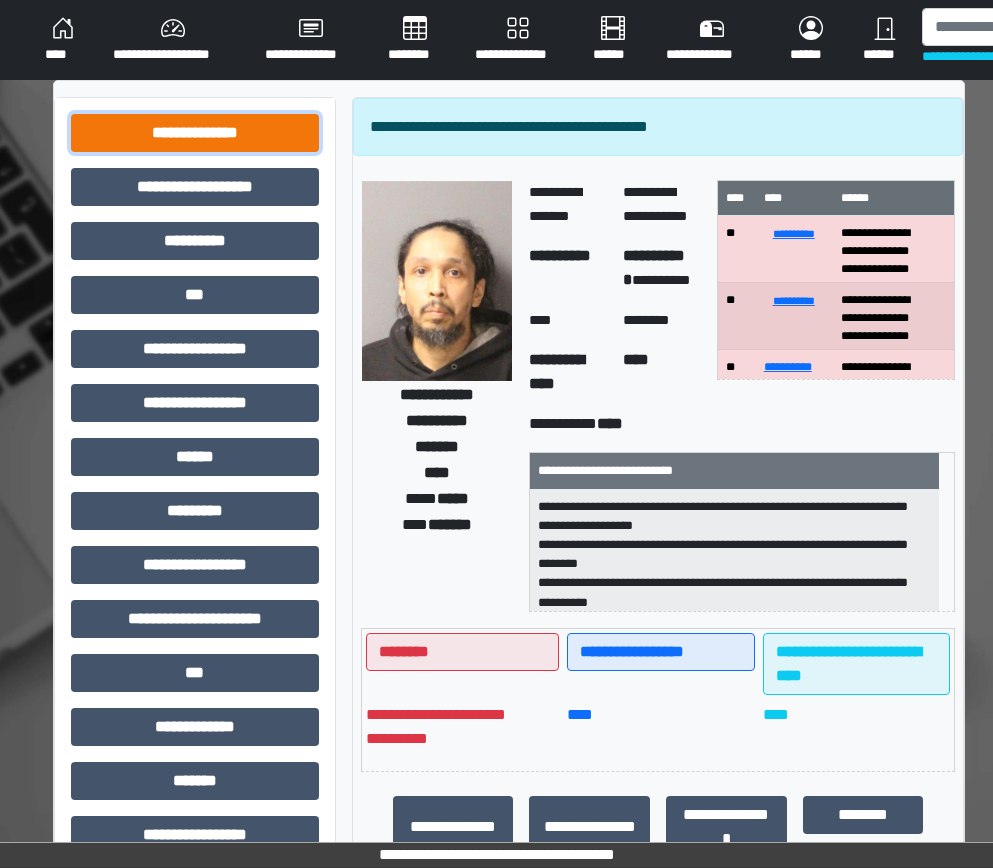 click on "**********" at bounding box center (195, 133) 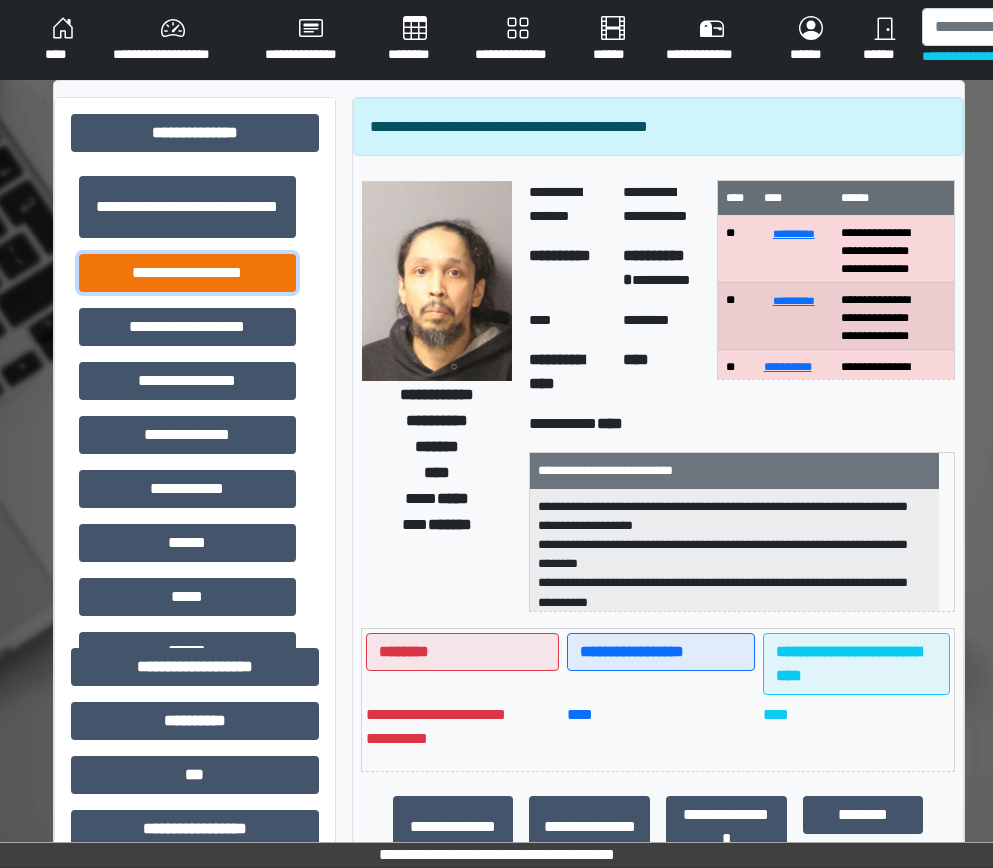 click on "**********" at bounding box center (187, 273) 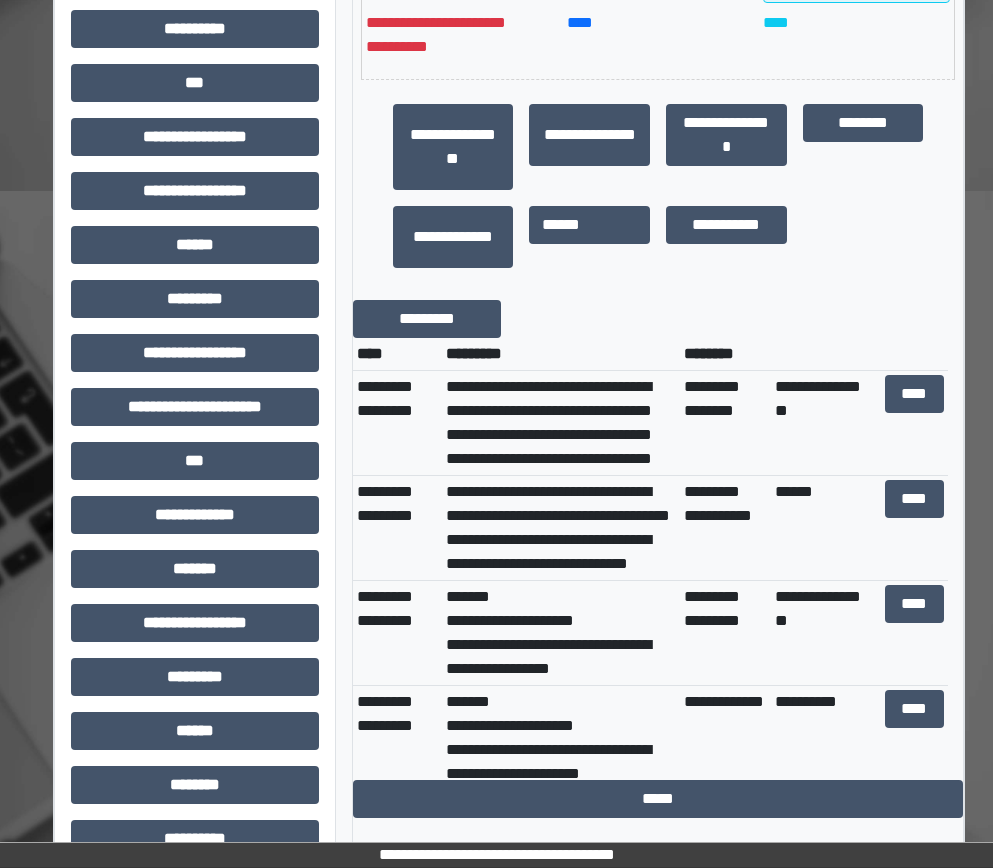 scroll, scrollTop: 700, scrollLeft: 0, axis: vertical 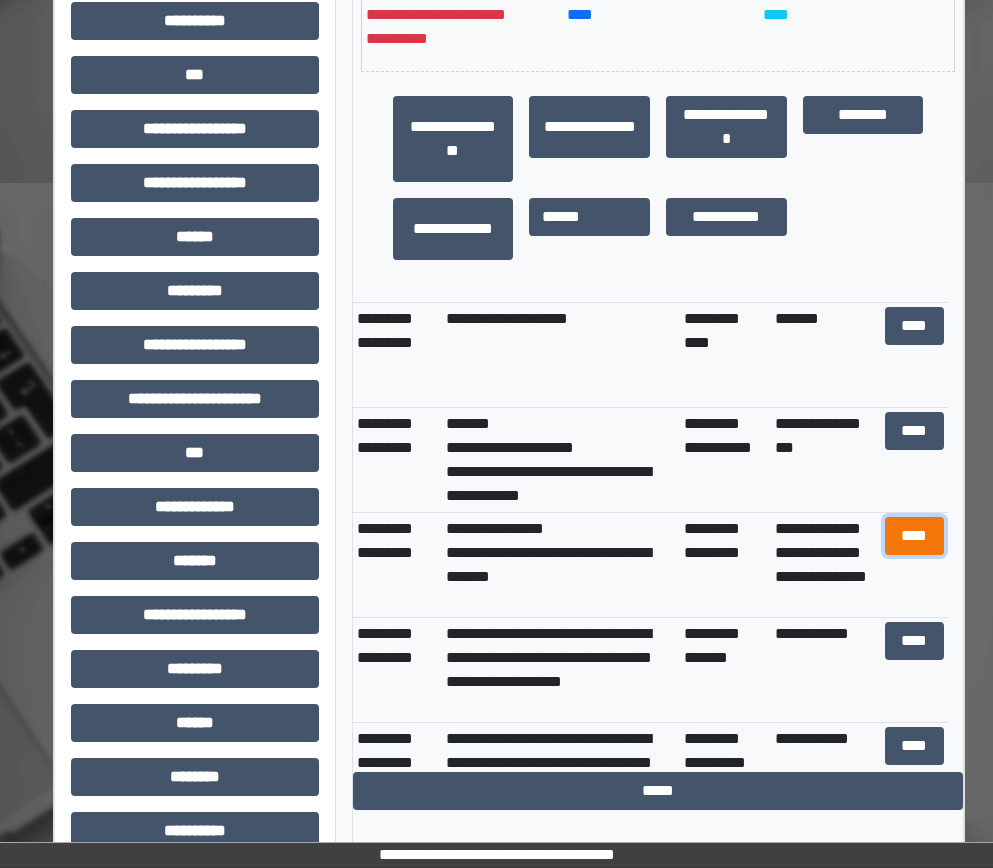 click on "****" at bounding box center [915, 536] 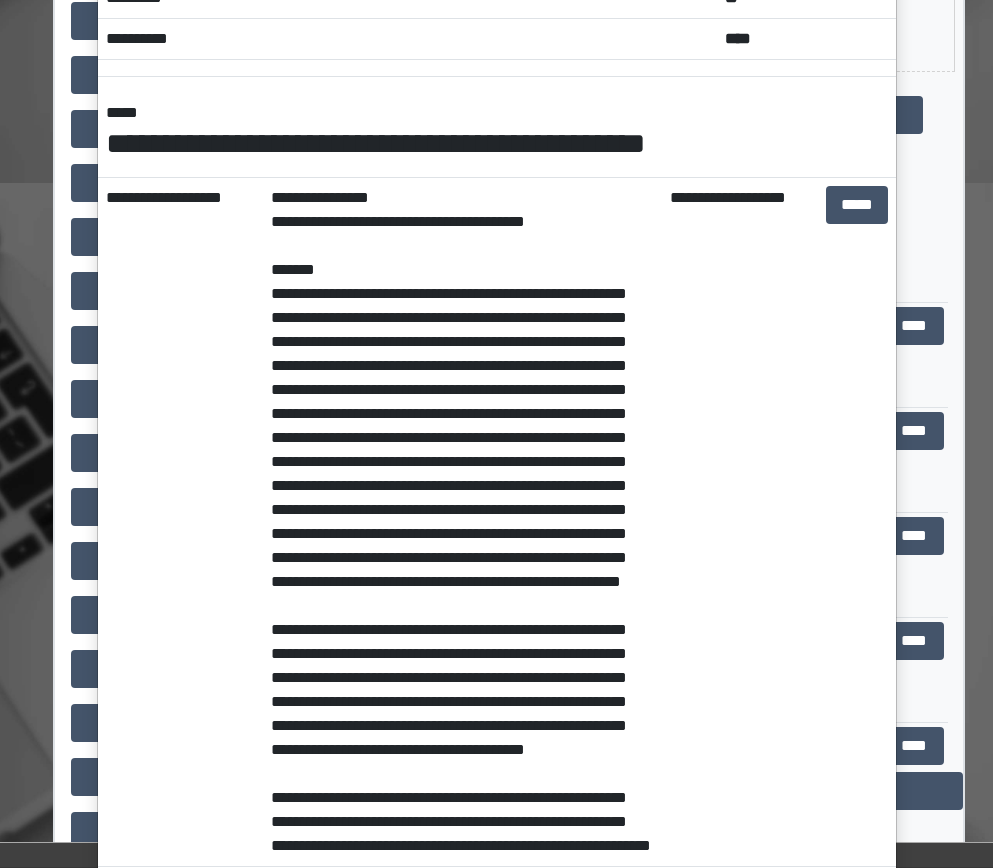 scroll, scrollTop: 0, scrollLeft: 0, axis: both 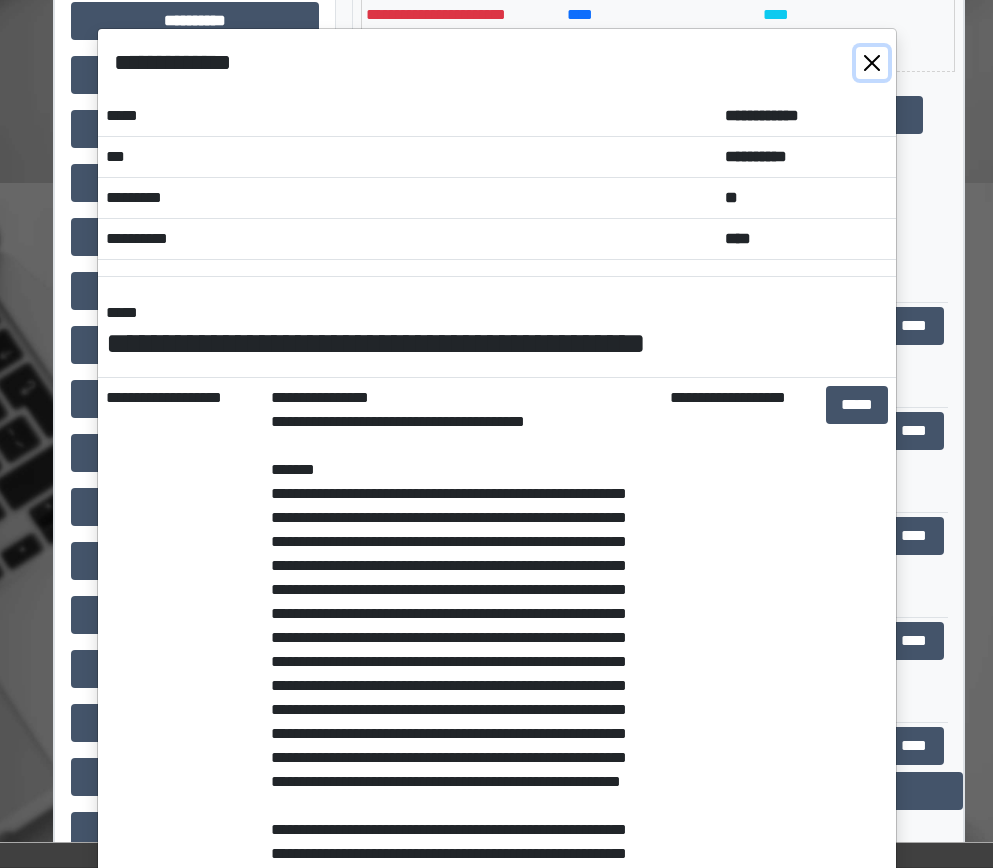 click at bounding box center (872, 63) 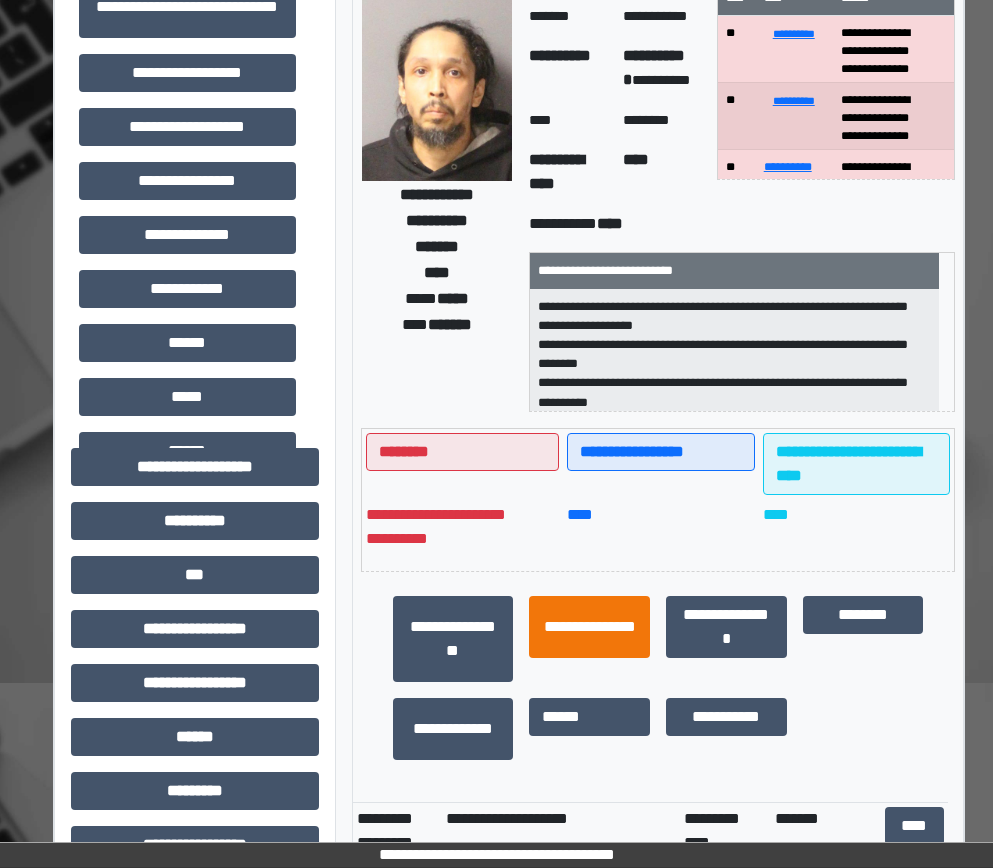 scroll, scrollTop: 0, scrollLeft: 0, axis: both 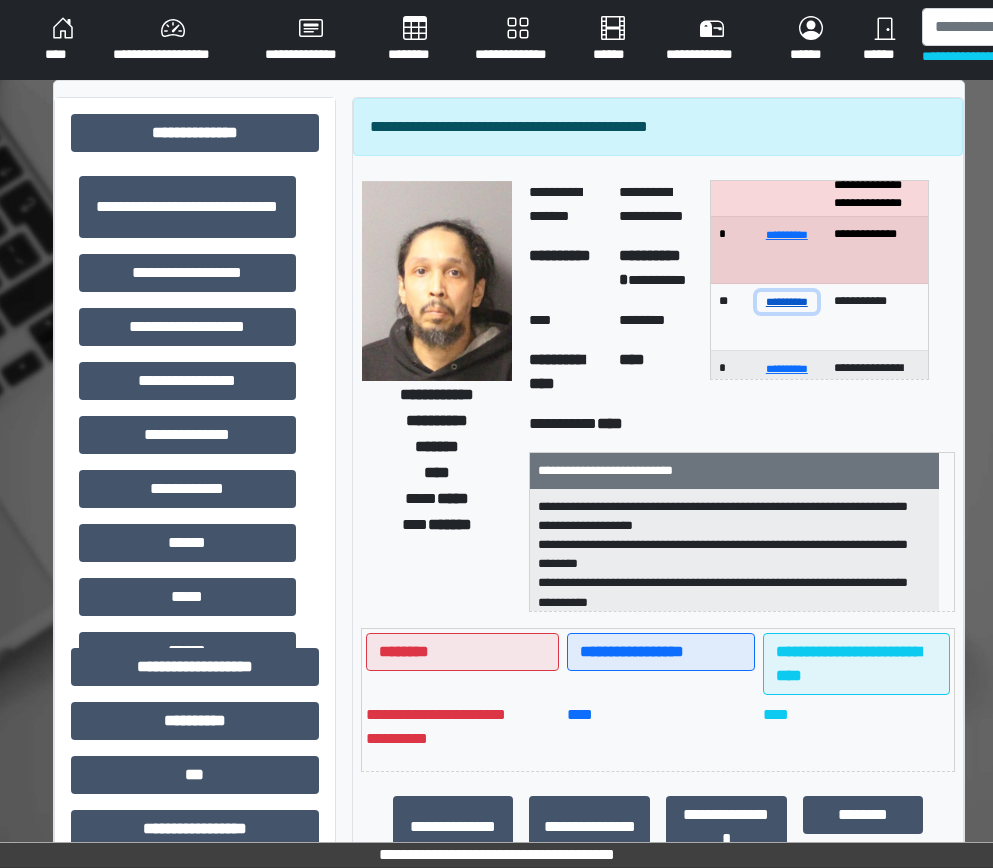 click on "**********" at bounding box center (787, 301) 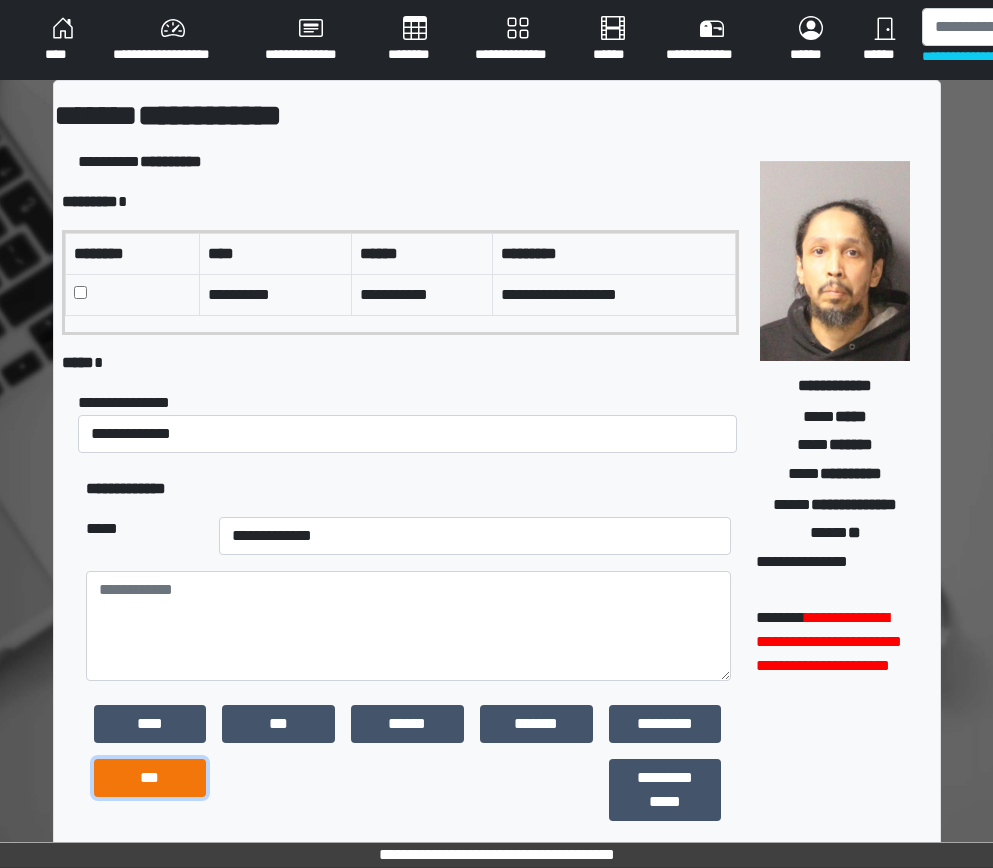 click on "***" at bounding box center [150, 778] 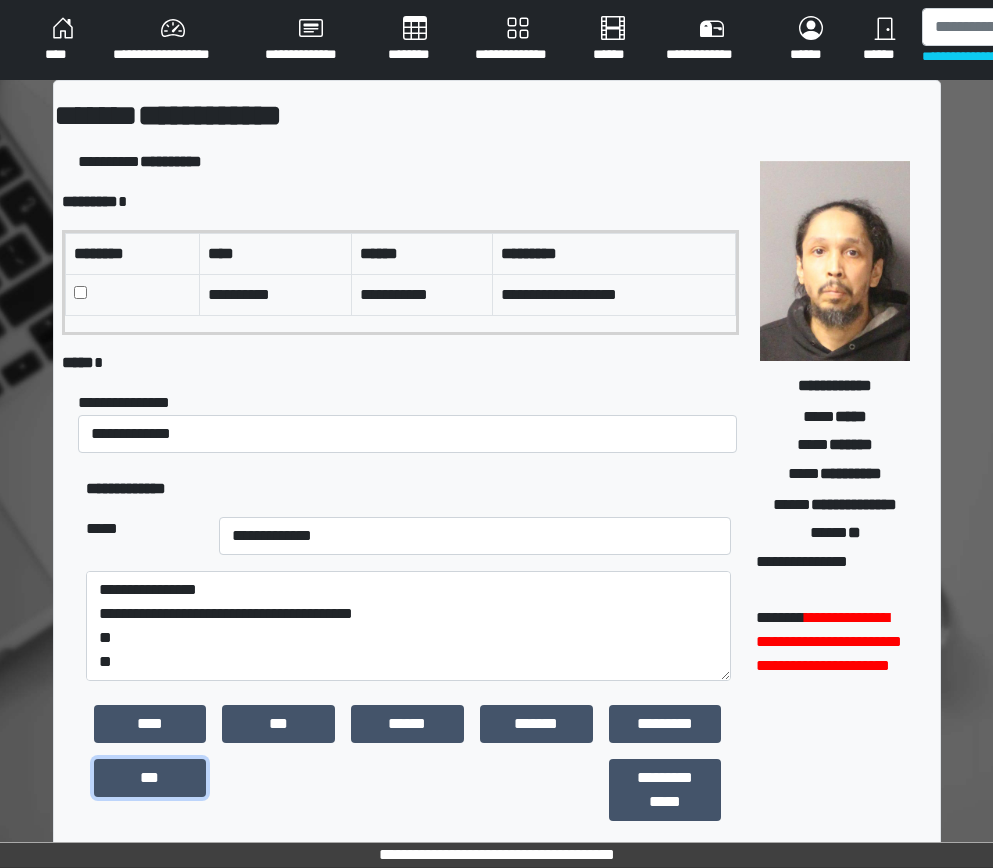 scroll, scrollTop: 24, scrollLeft: 0, axis: vertical 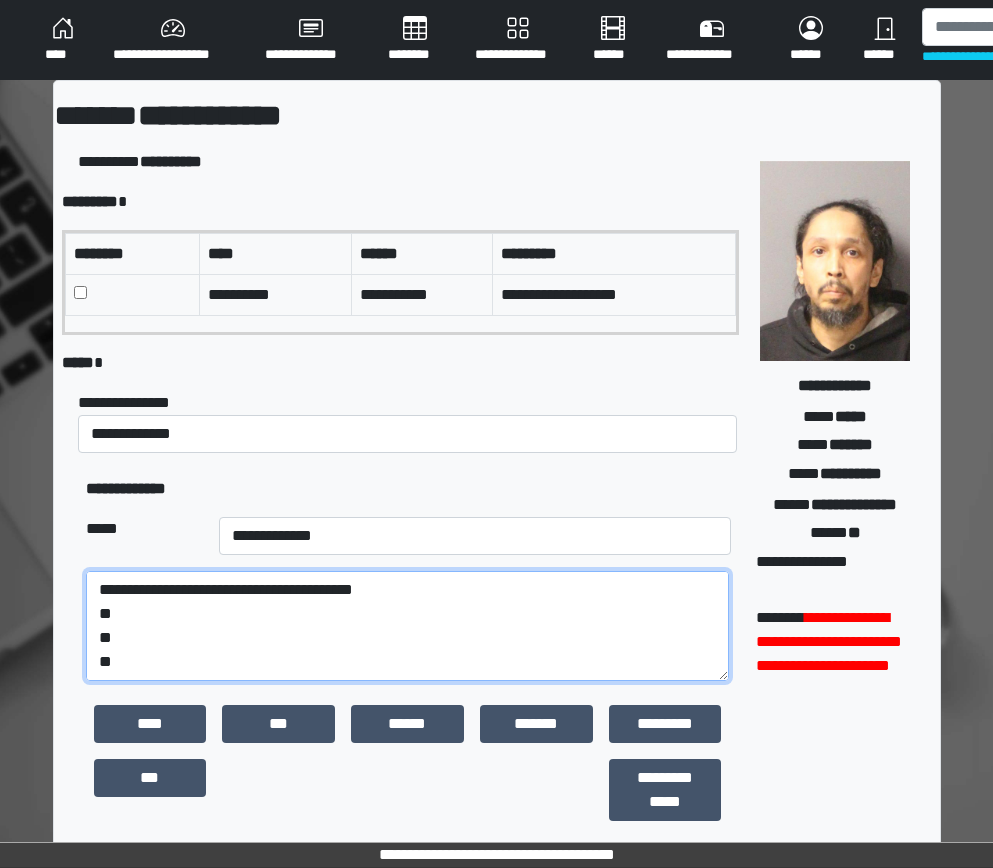 drag, startPoint x: 128, startPoint y: 658, endPoint x: 98, endPoint y: 615, distance: 52.43091 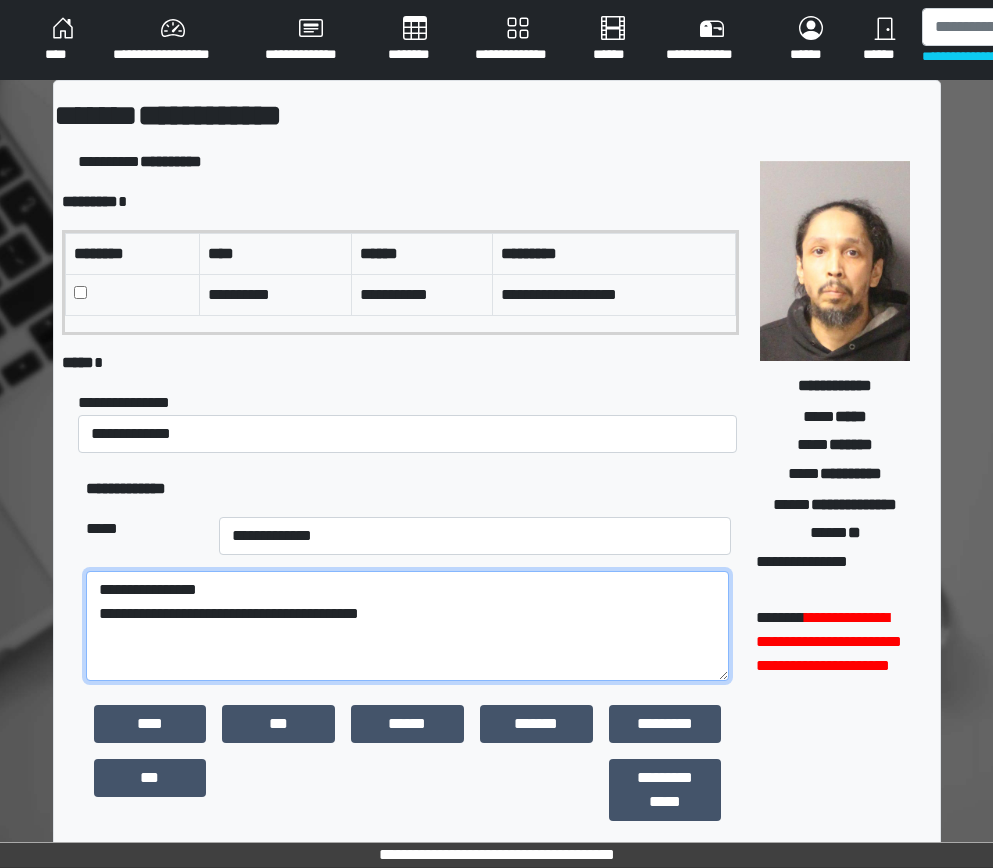 scroll, scrollTop: 0, scrollLeft: 0, axis: both 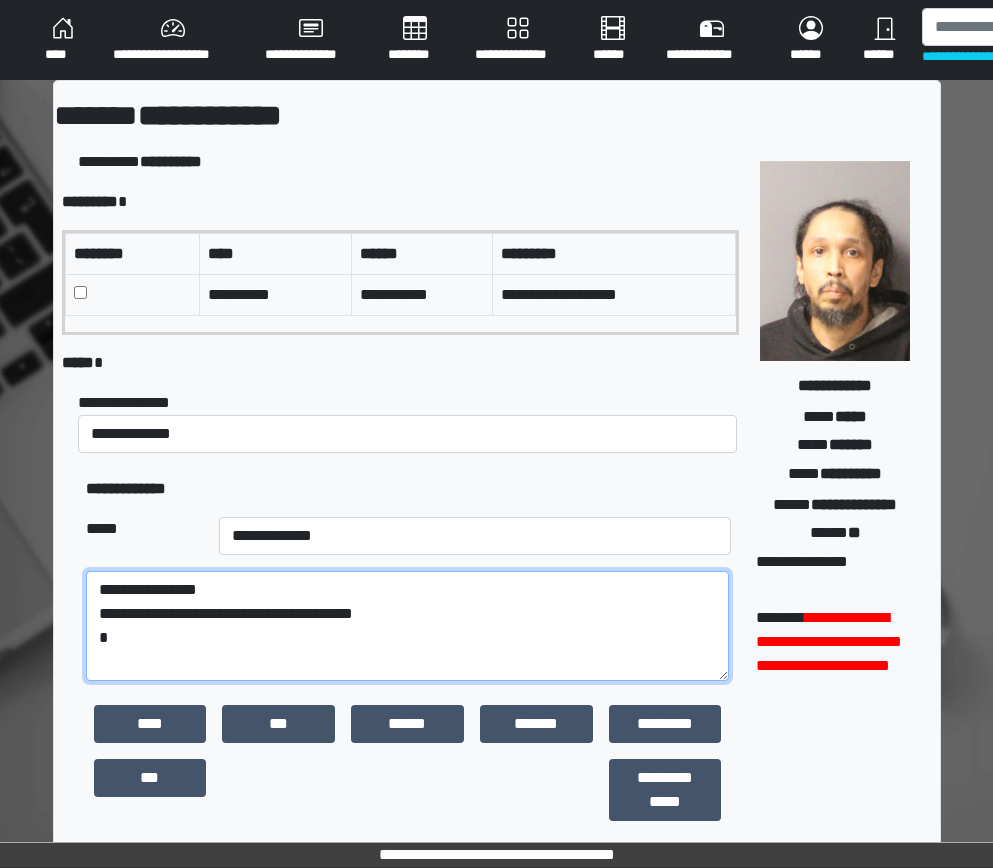 type on "**********" 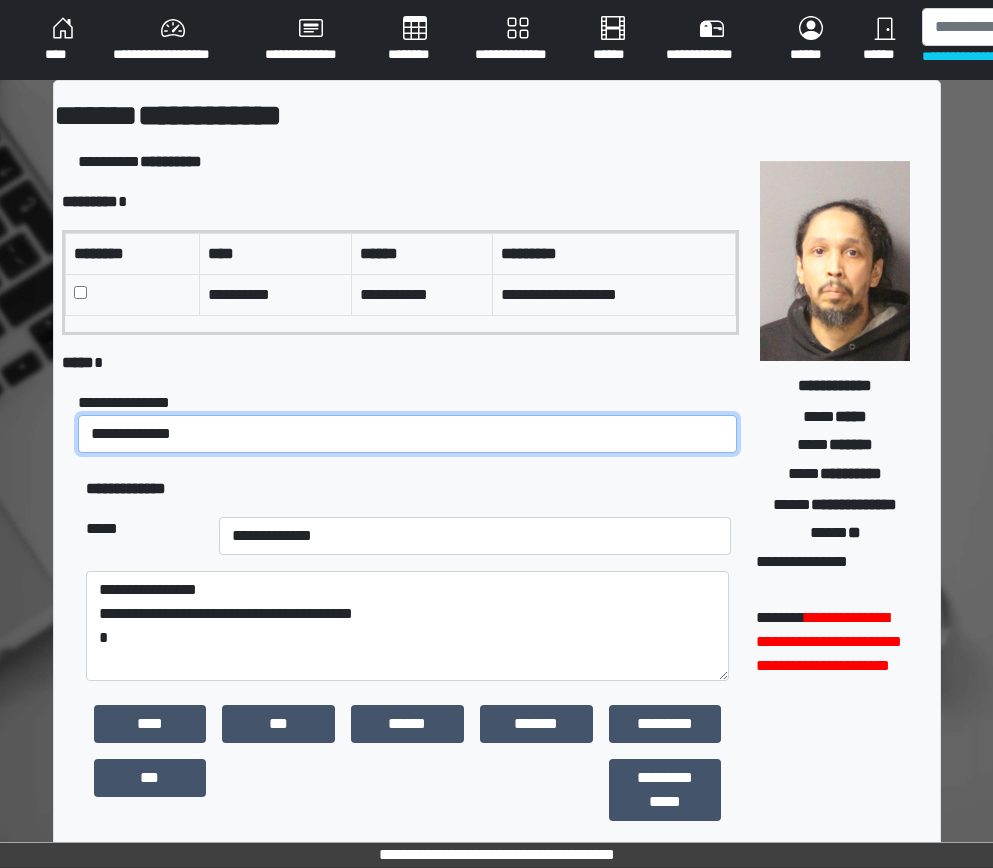 click on "**********" at bounding box center [408, 434] 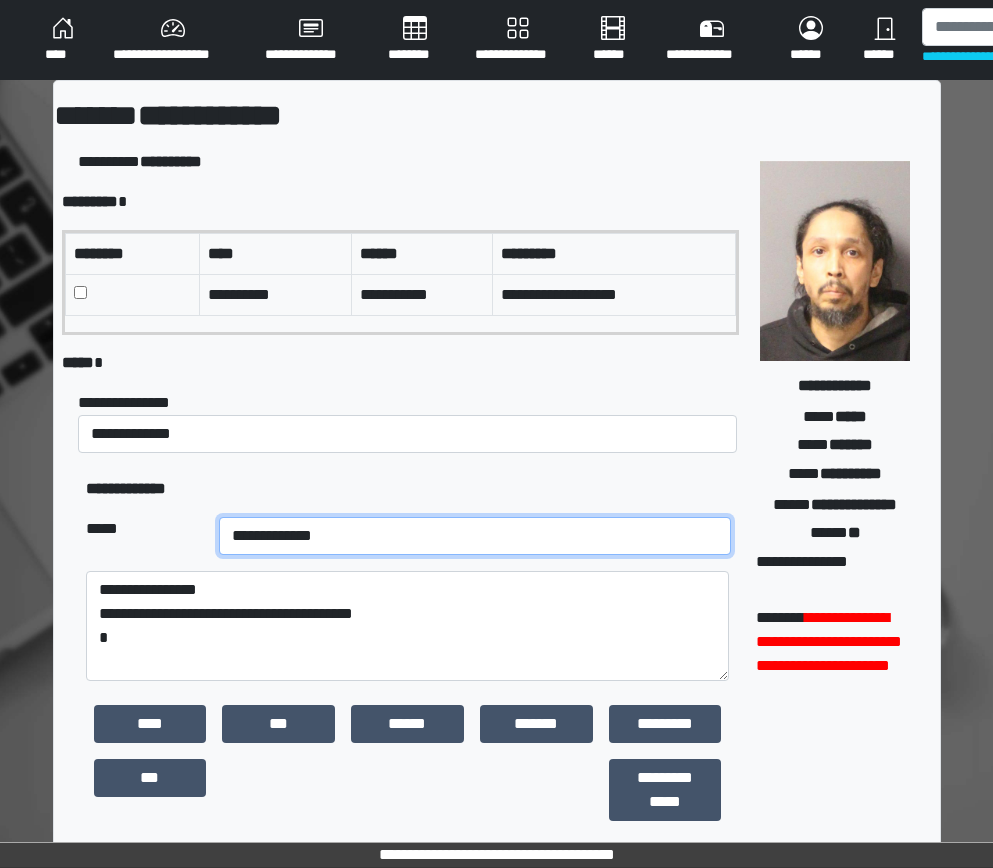 click on "**********" at bounding box center [475, 536] 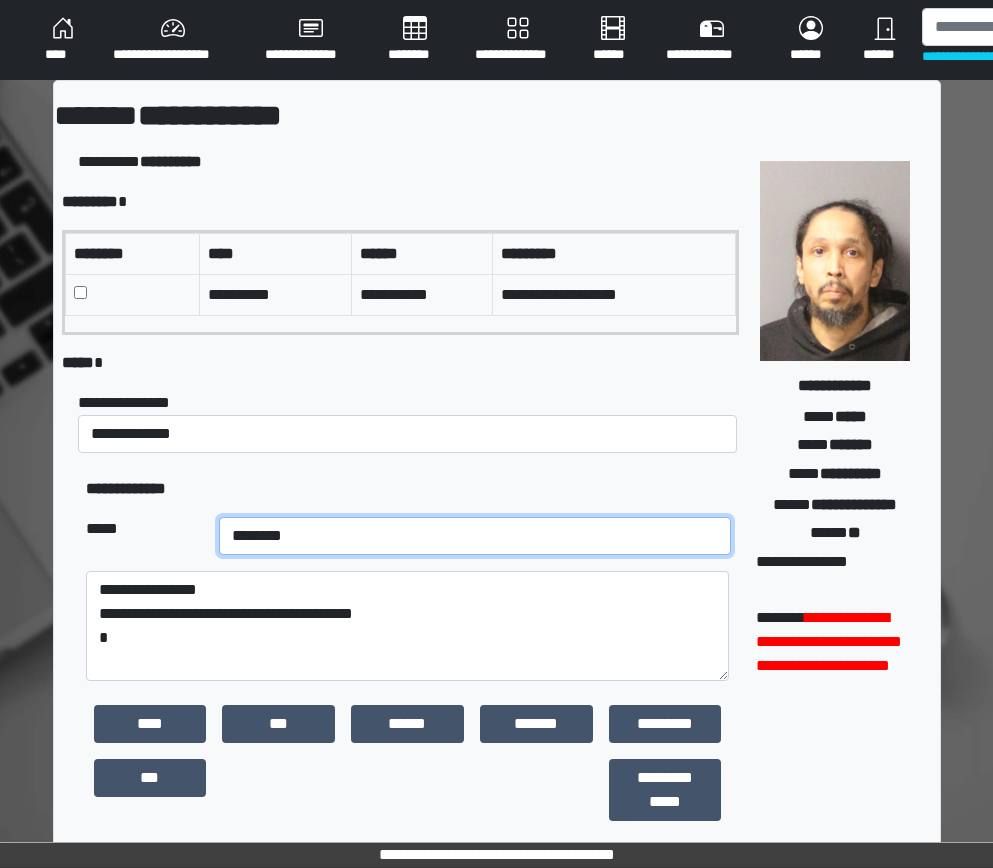 click on "**********" at bounding box center (475, 536) 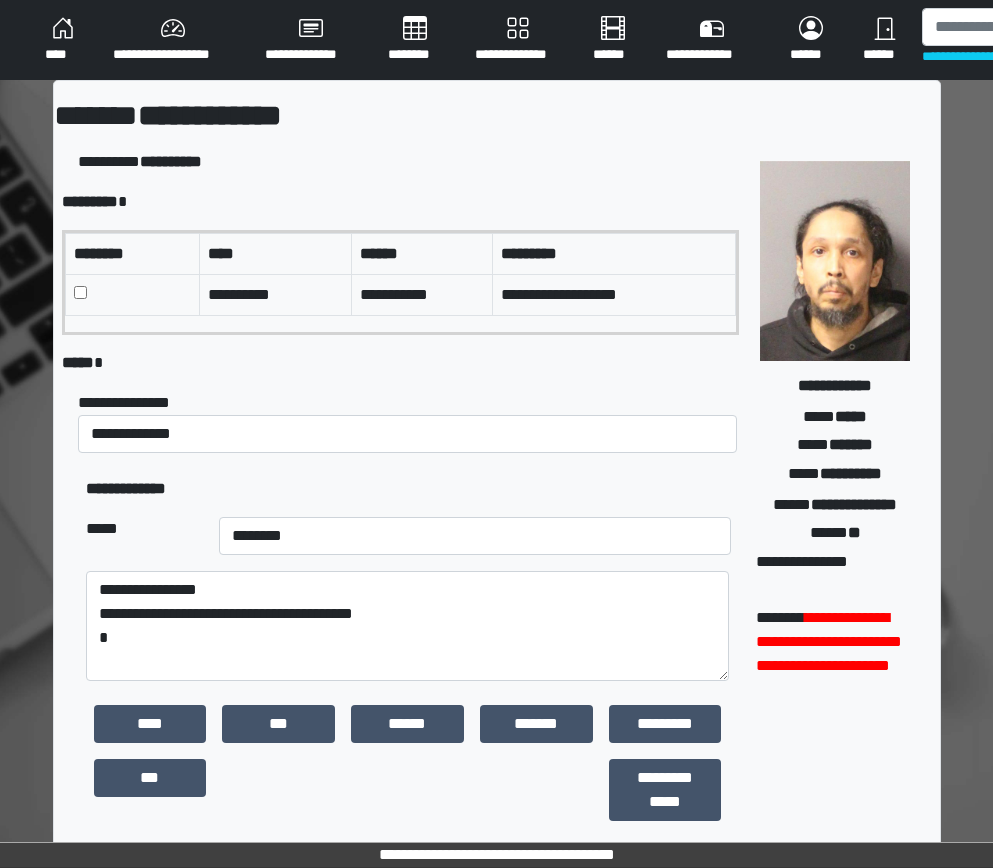 click at bounding box center (278, 790) 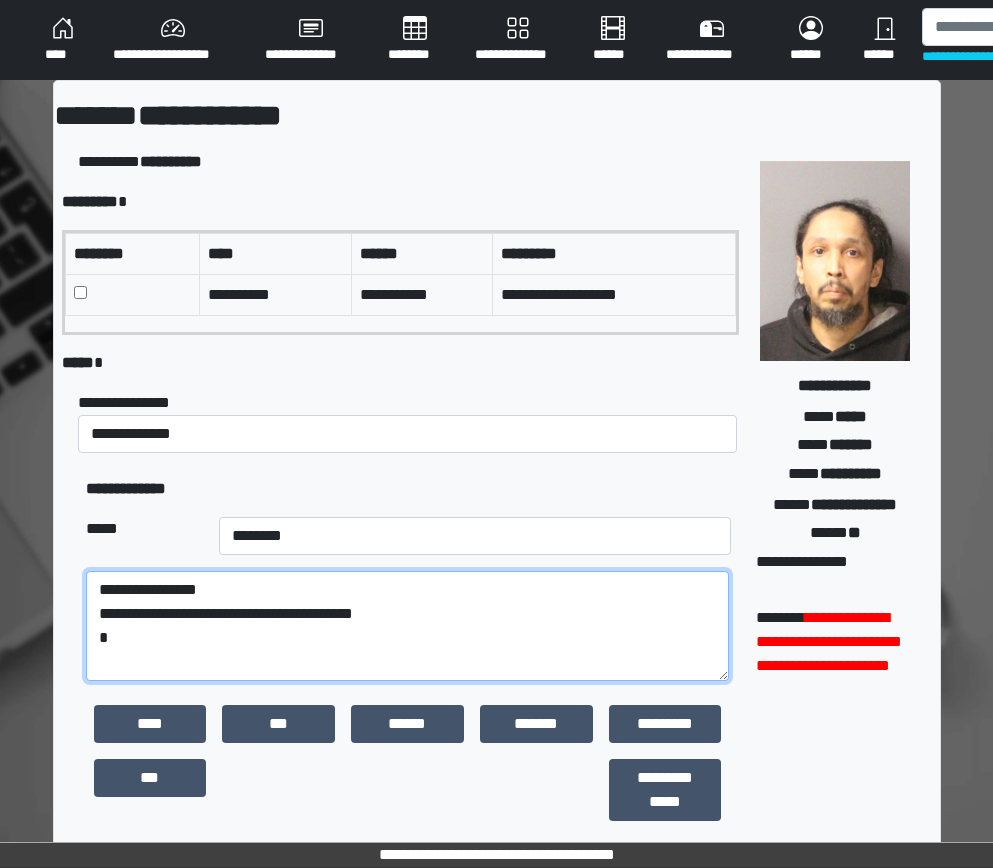 paste on "**********" 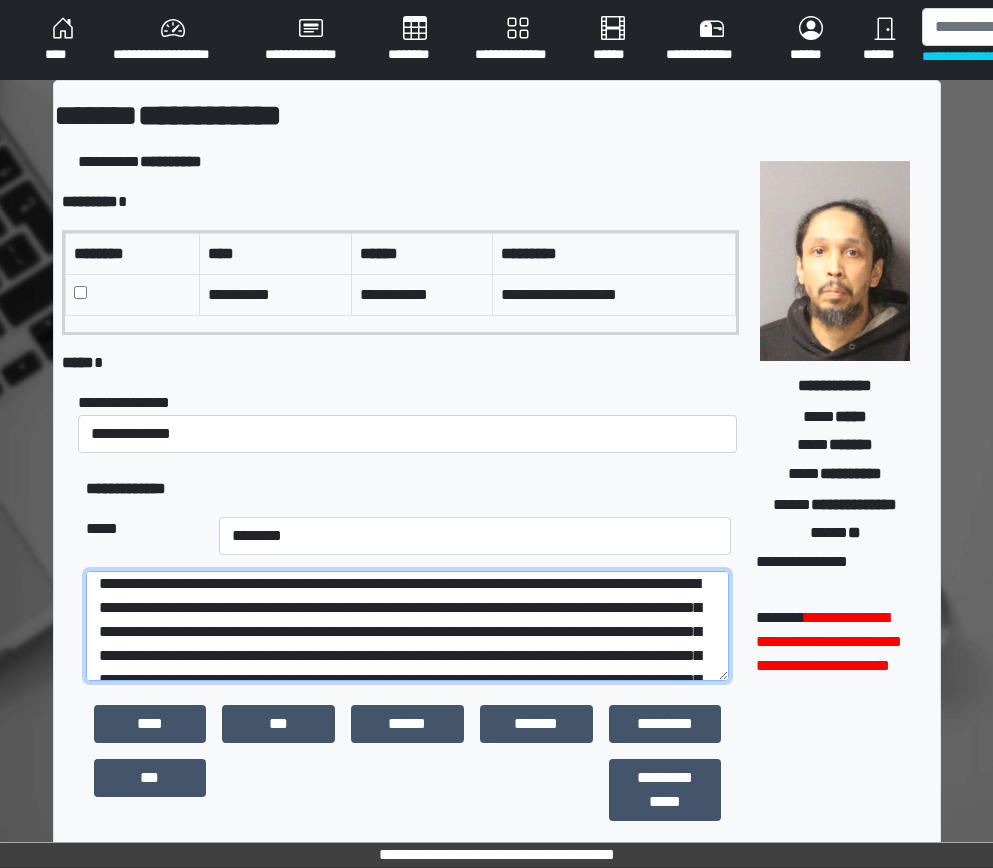 scroll, scrollTop: 6, scrollLeft: 0, axis: vertical 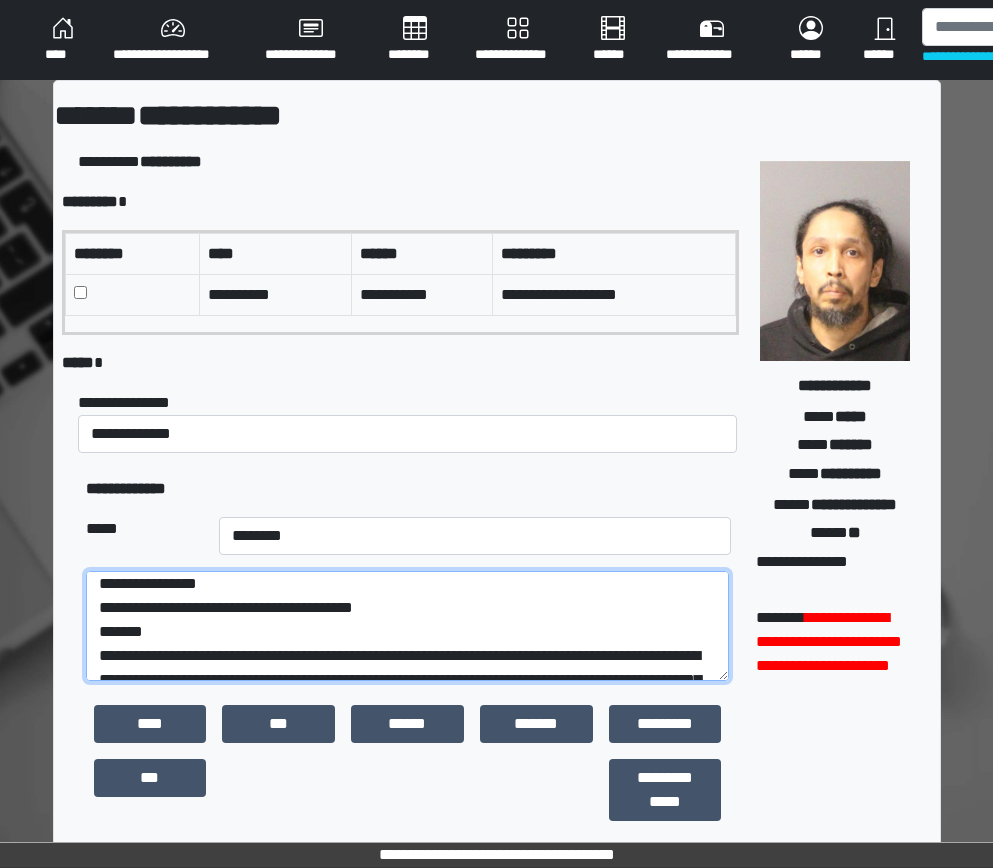 click at bounding box center [408, 626] 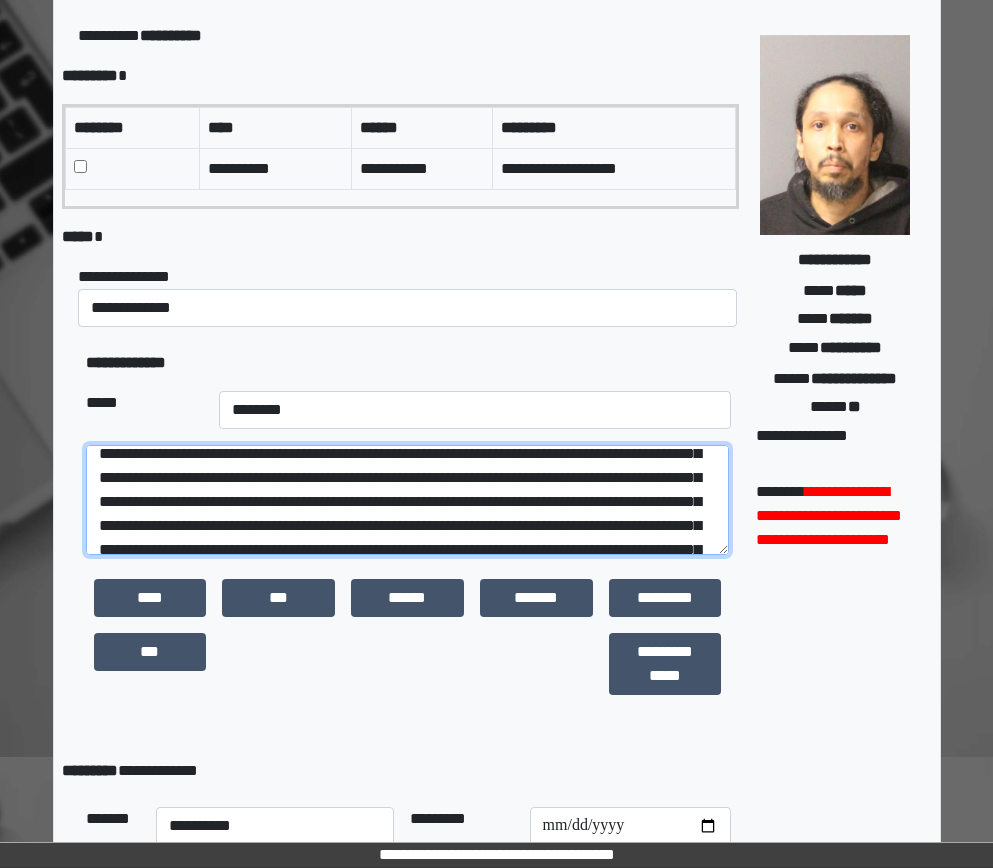 scroll, scrollTop: 364, scrollLeft: 0, axis: vertical 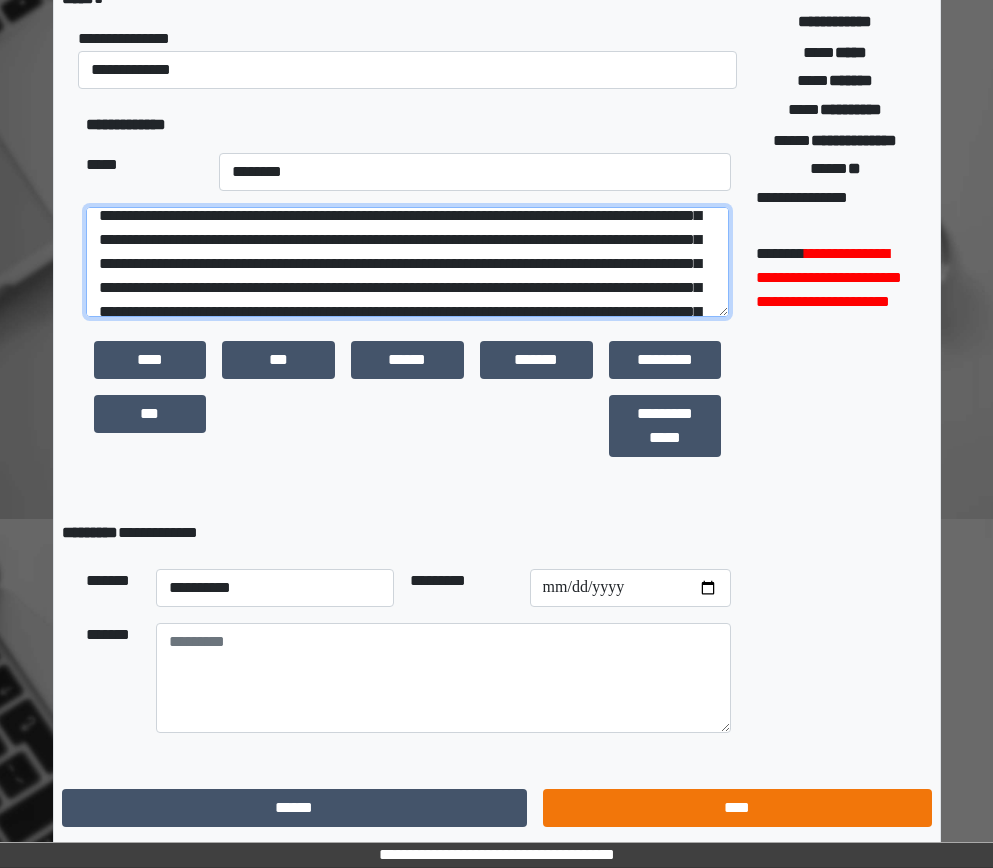 type on "**********" 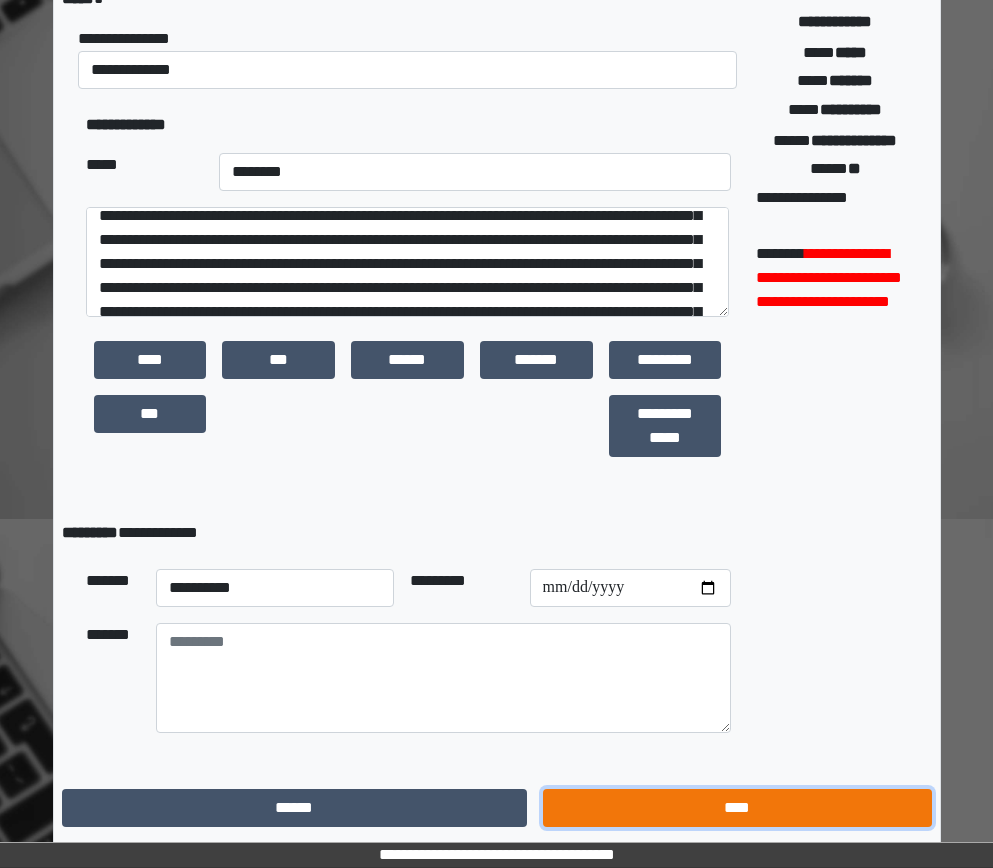 click on "****" at bounding box center (737, 808) 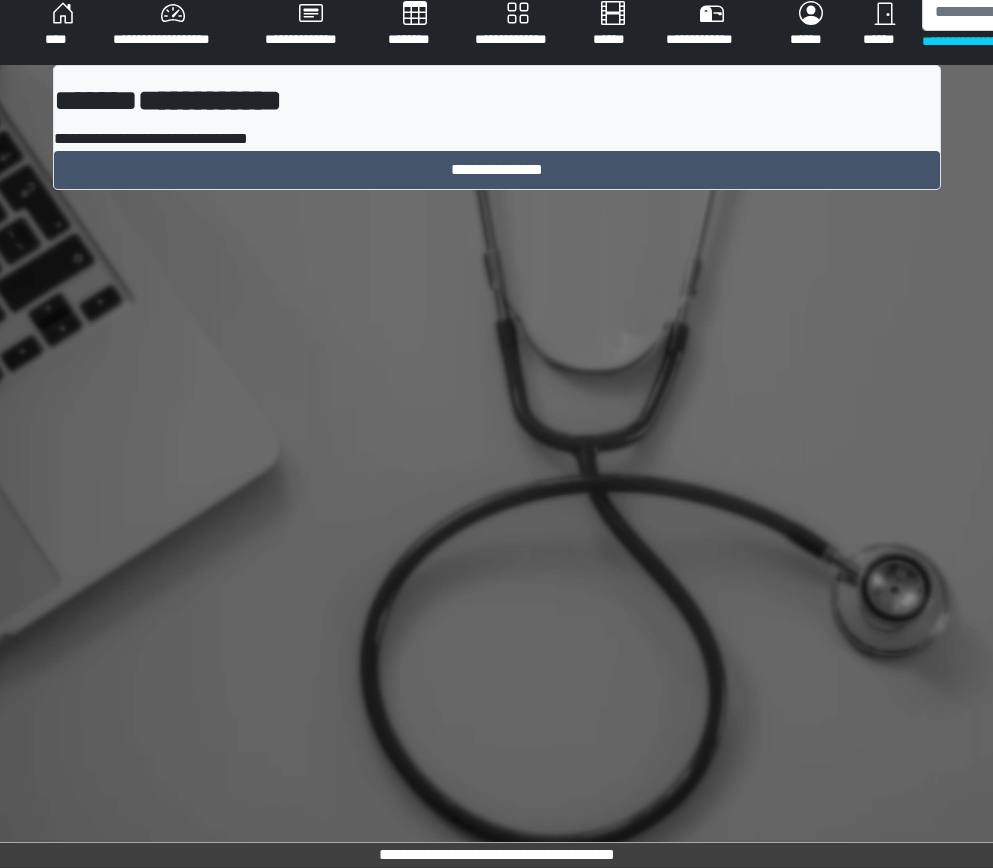scroll, scrollTop: 15, scrollLeft: 0, axis: vertical 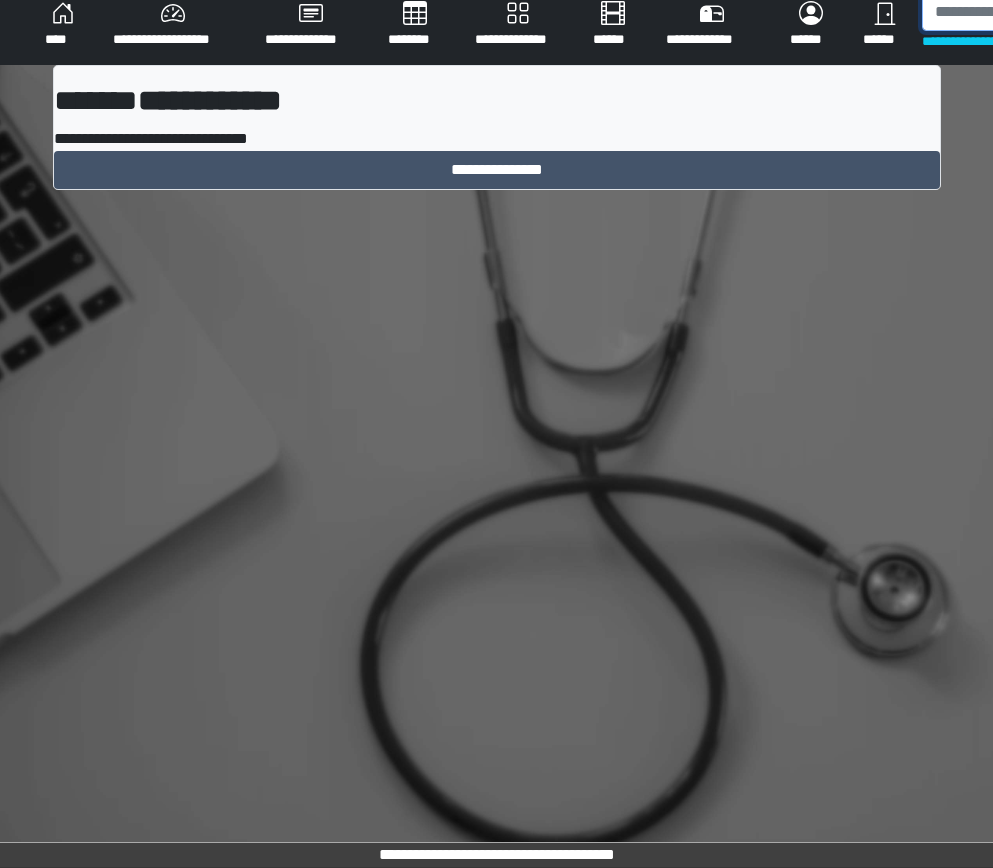 click at bounding box center [1025, 12] 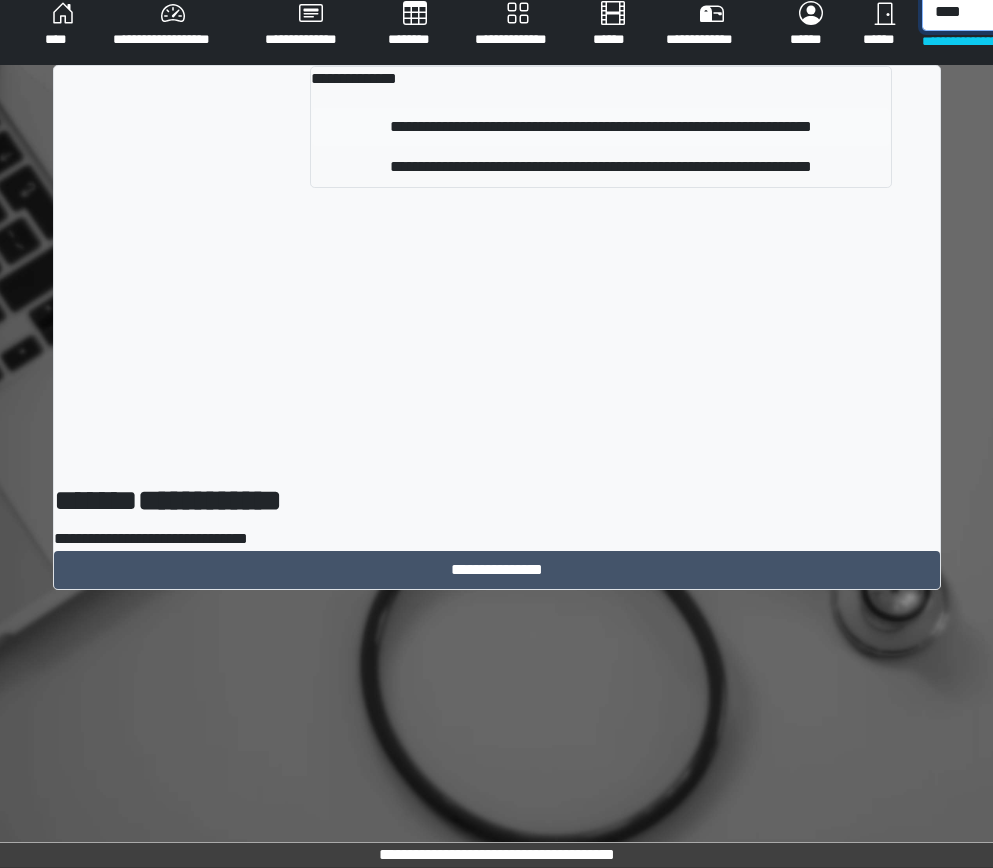 type on "****" 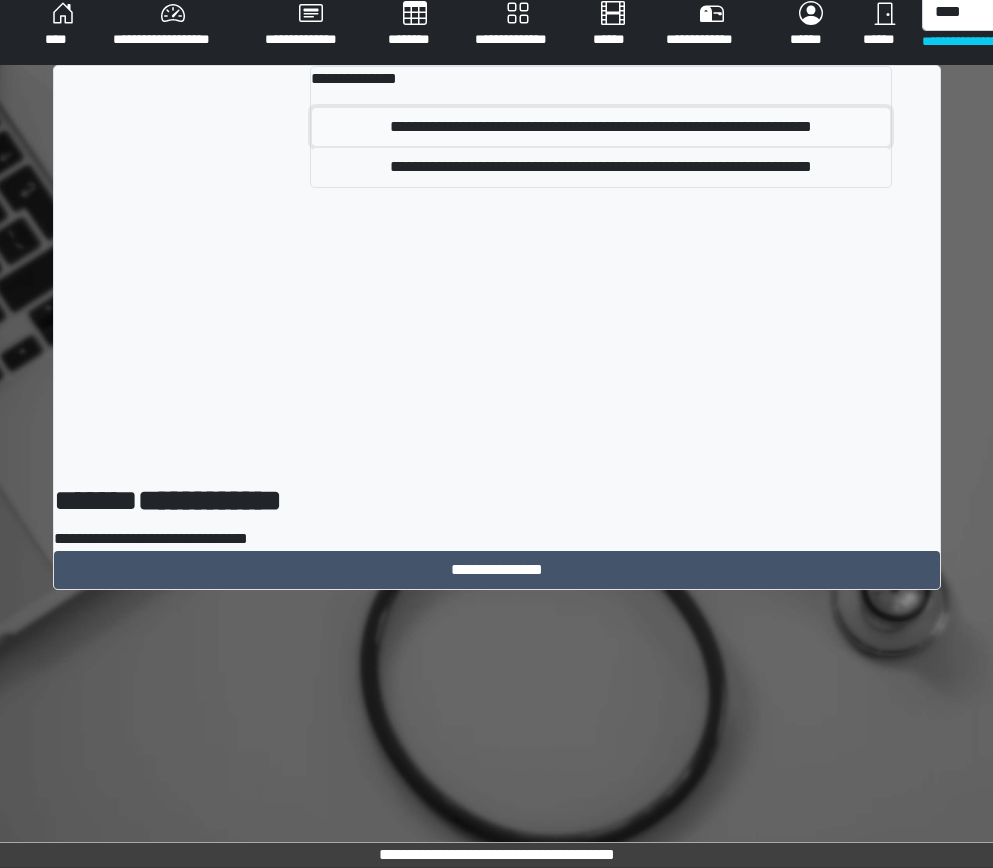 click on "**********" at bounding box center [600, 127] 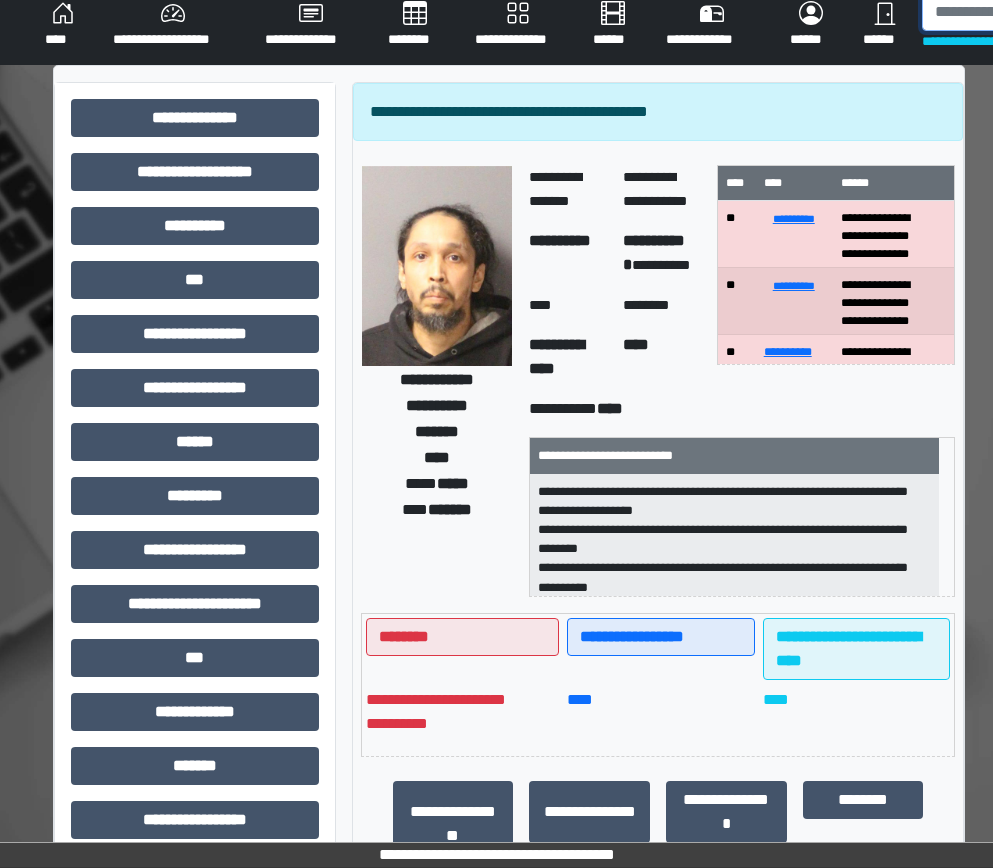 click at bounding box center (1025, 12) 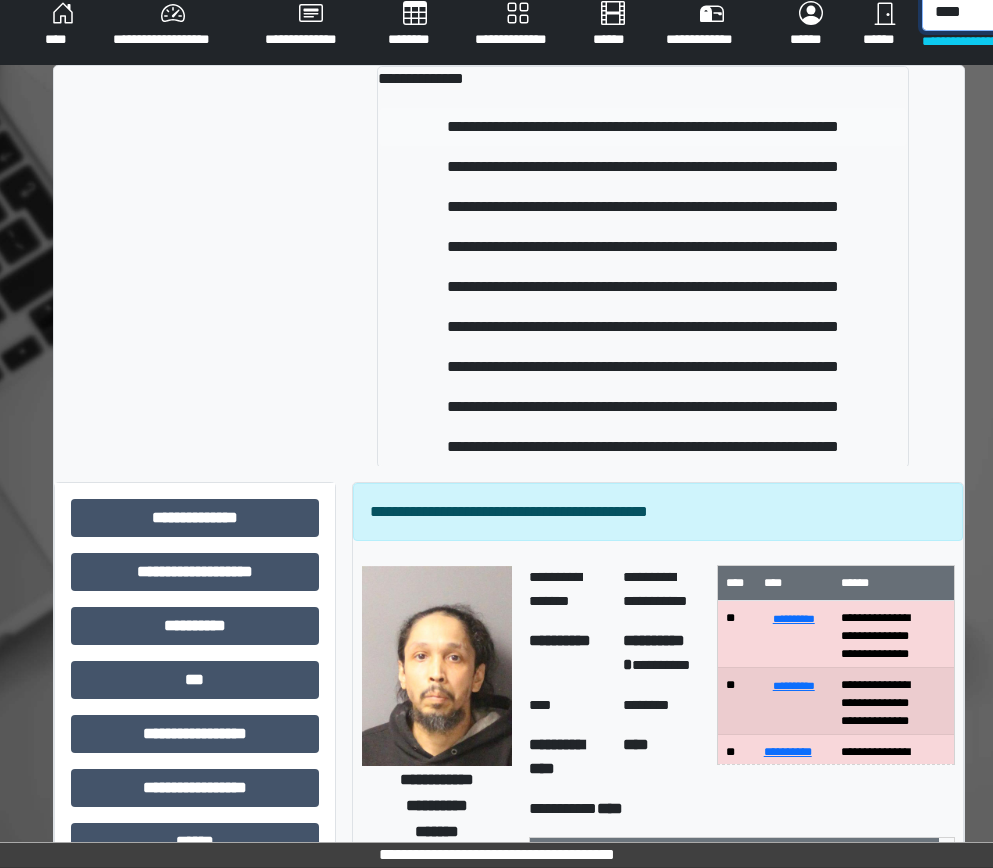type on "****" 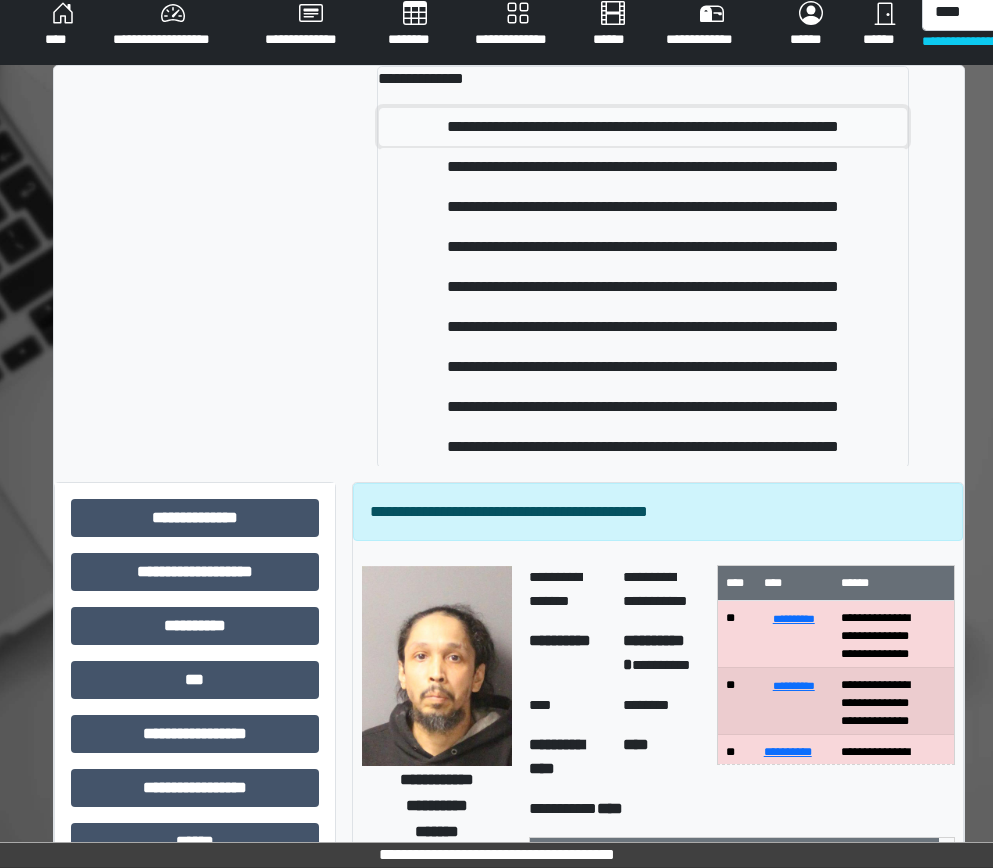 click on "**********" at bounding box center (643, 127) 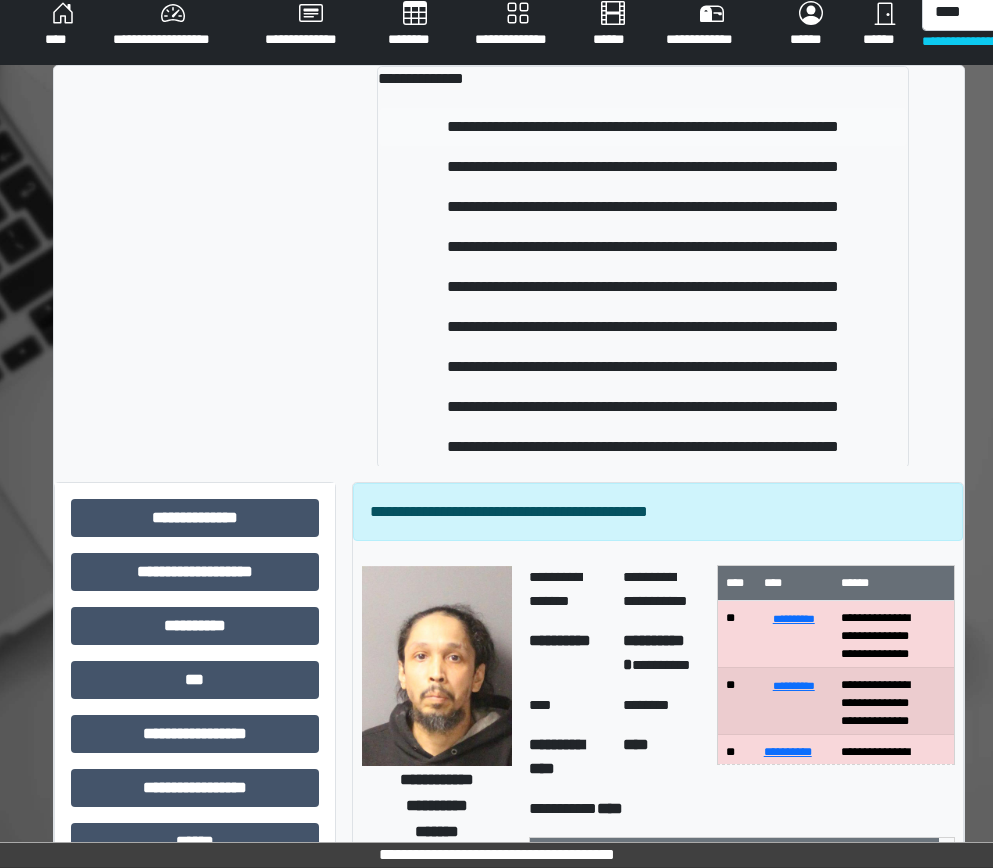 type 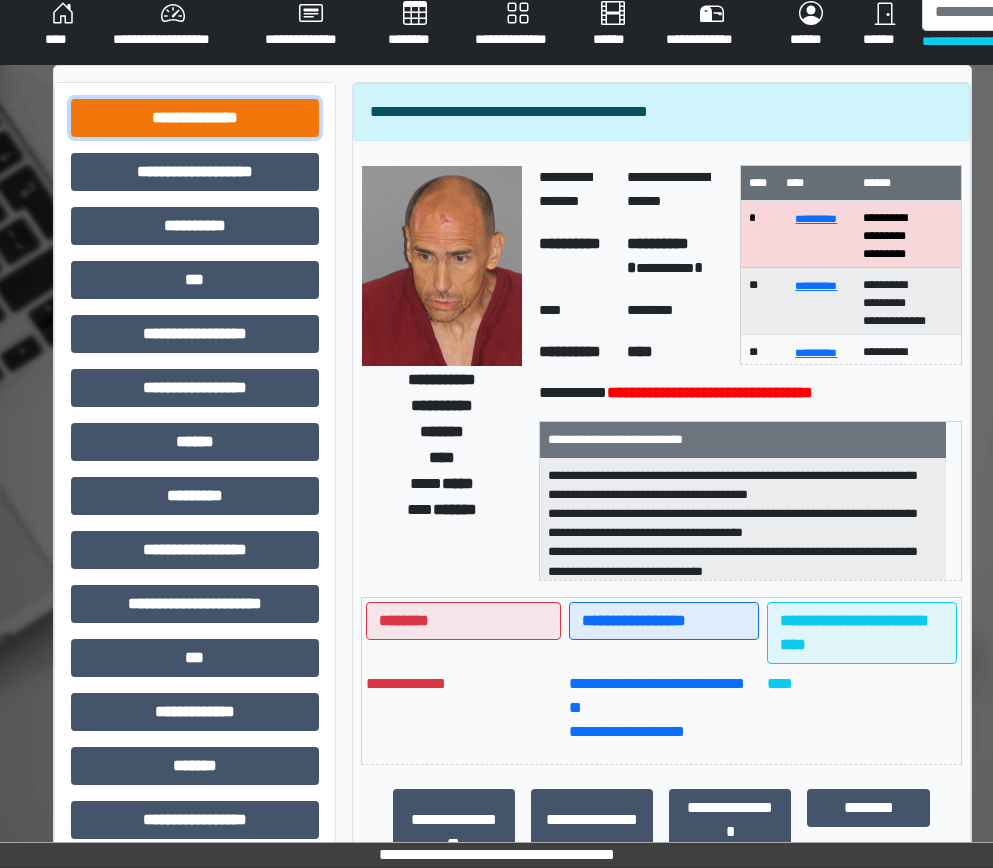 click on "**********" at bounding box center (195, 118) 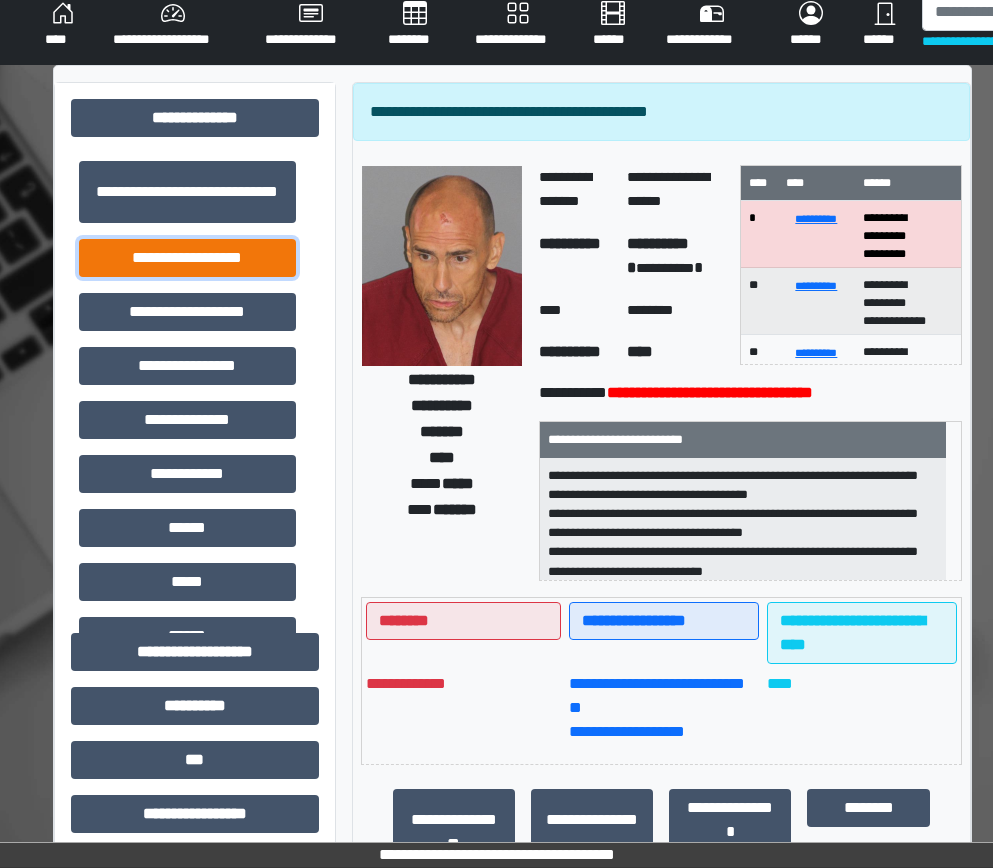 click on "**********" at bounding box center (187, 258) 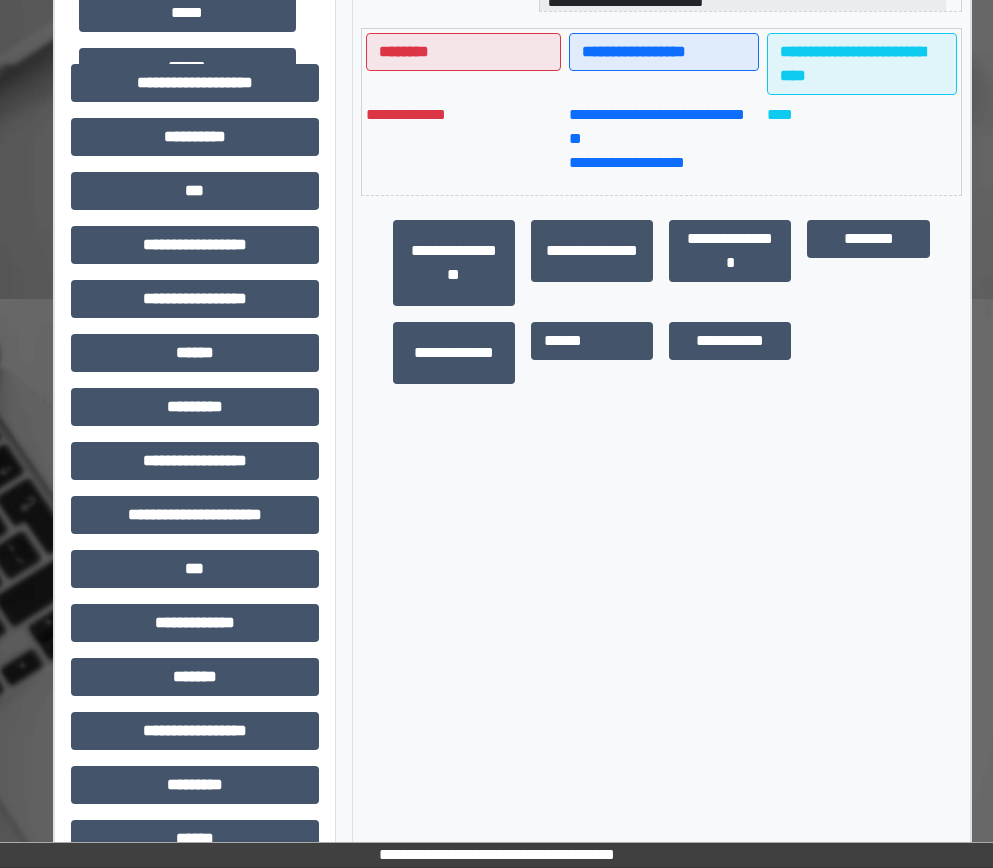 scroll, scrollTop: 615, scrollLeft: 0, axis: vertical 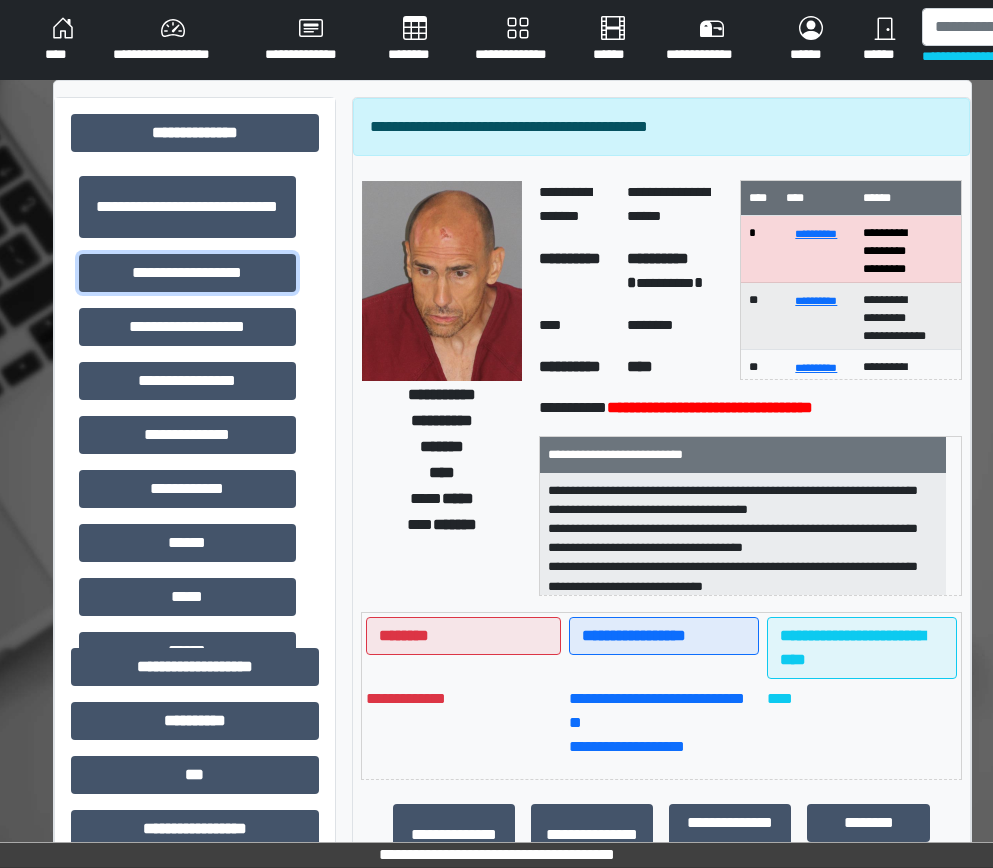 type 